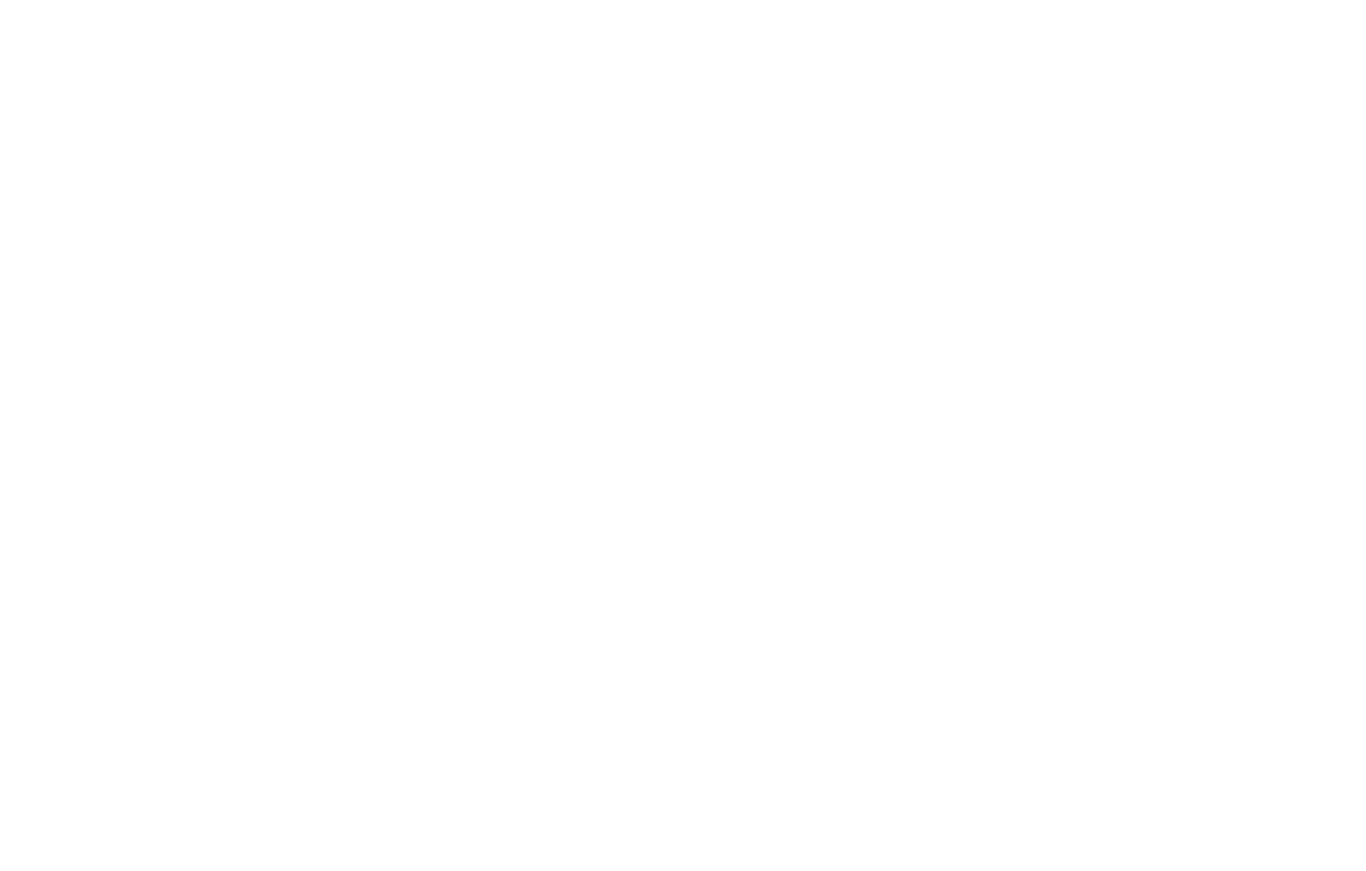 scroll, scrollTop: 0, scrollLeft: 0, axis: both 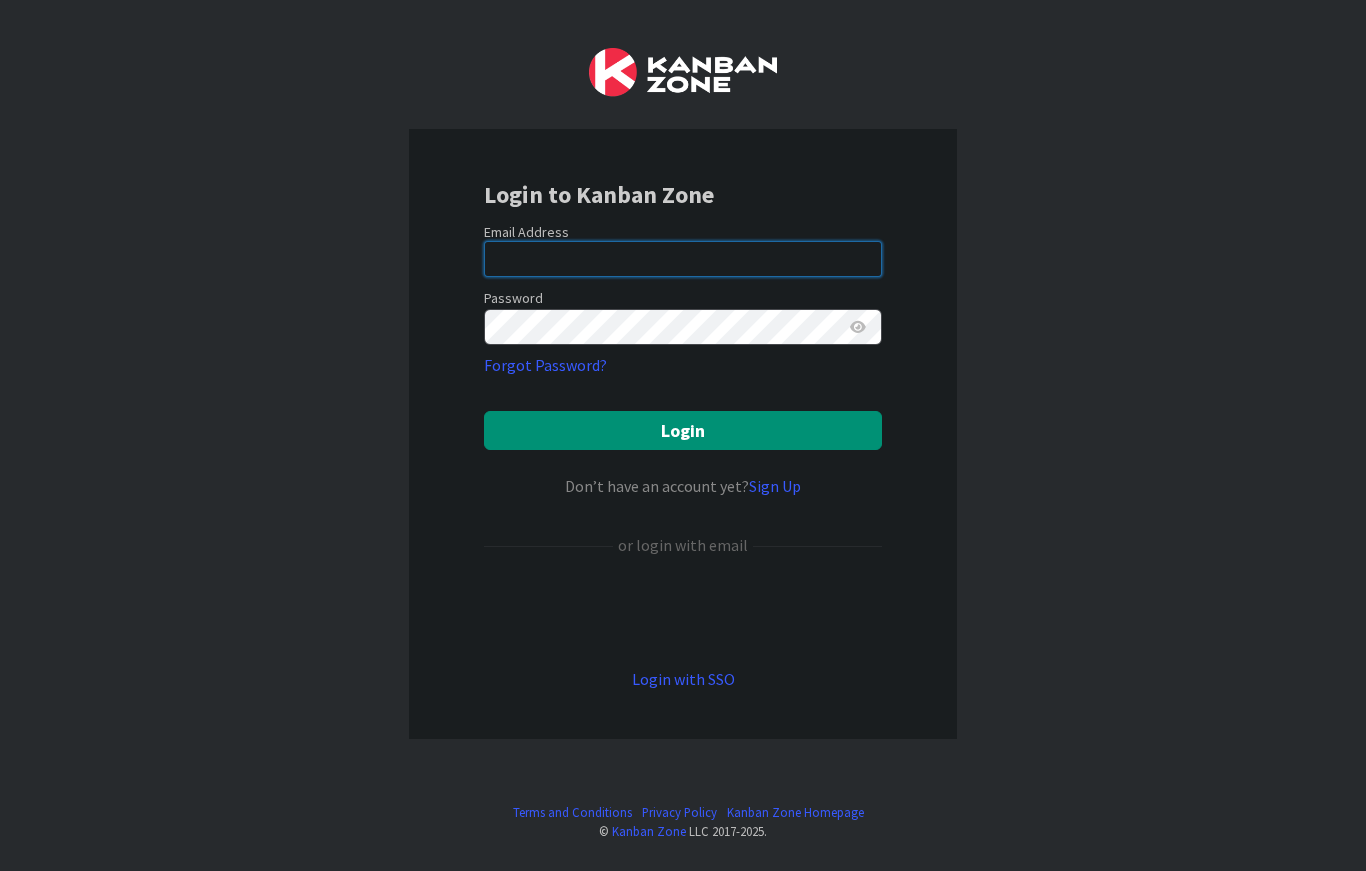 click at bounding box center (683, 259) 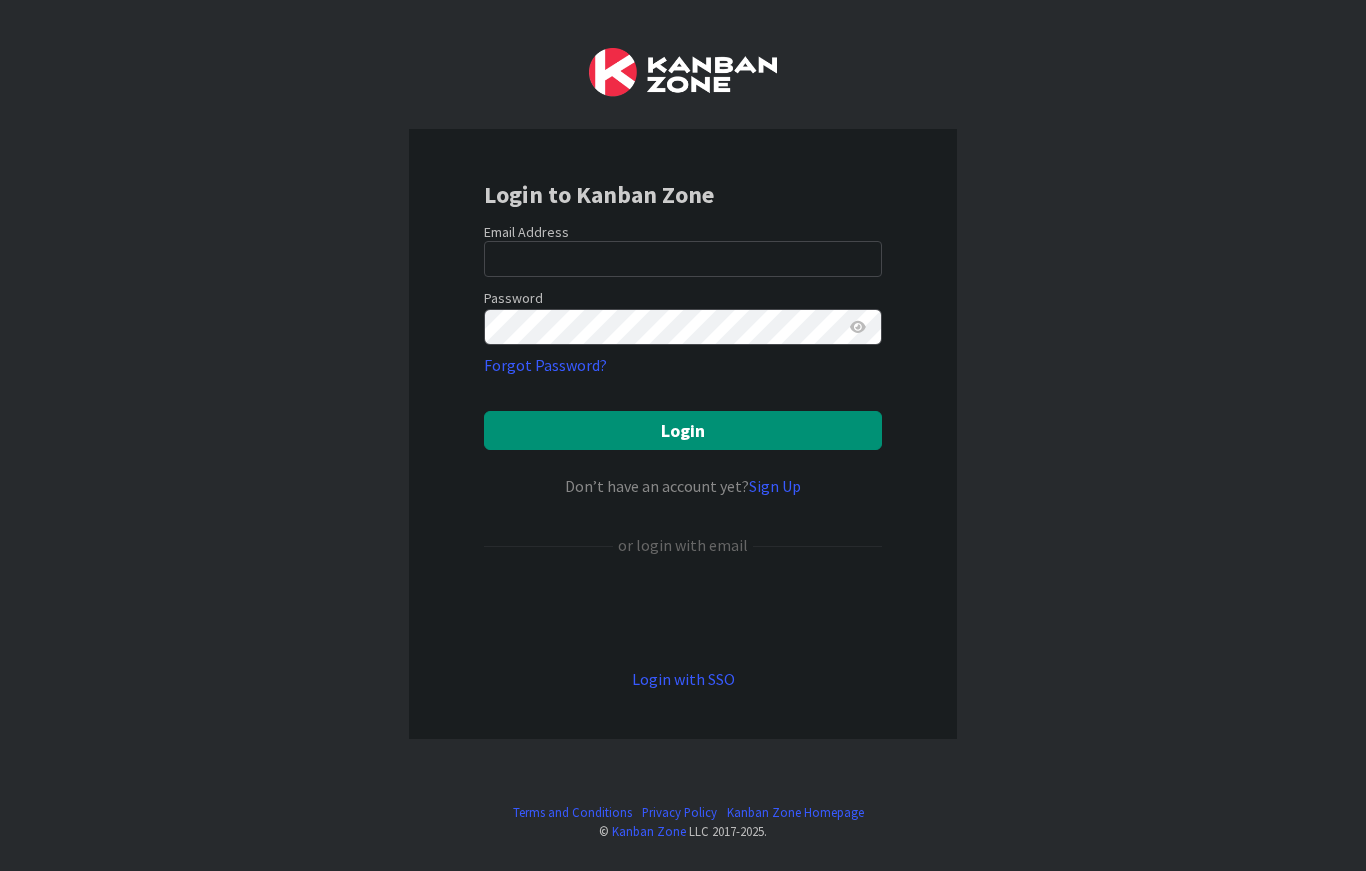 click on "Login to Kanban Zone Email Address Password Forgot Password? Login Don’t have an account yet?  Sign Up or login with email Login with SSO Terms and Conditions Privacy Policy Kanban Zone Homepage ©   Kanban Zone   LLC 2017- 2025 ." at bounding box center [683, 435] 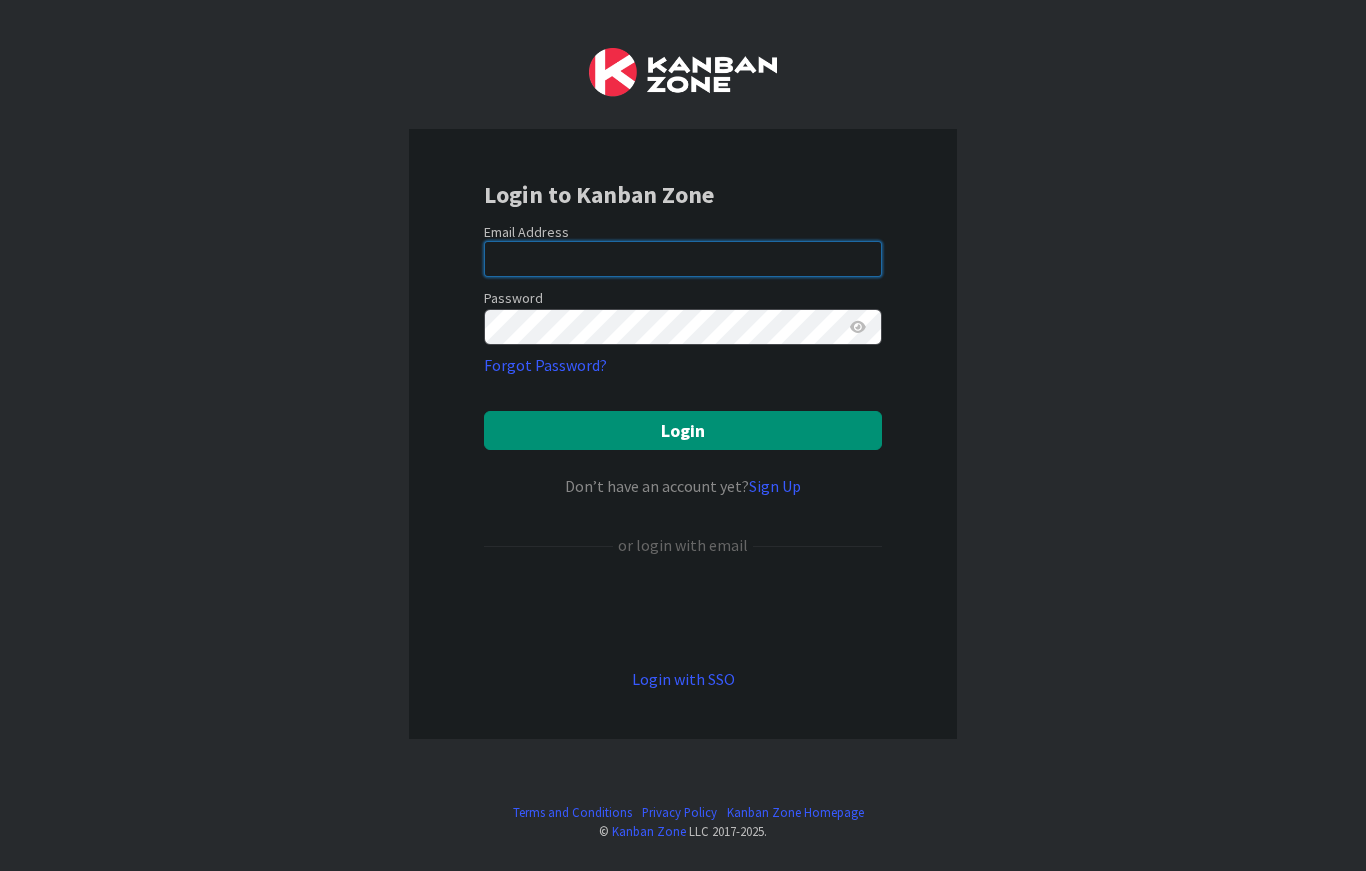 click at bounding box center [683, 259] 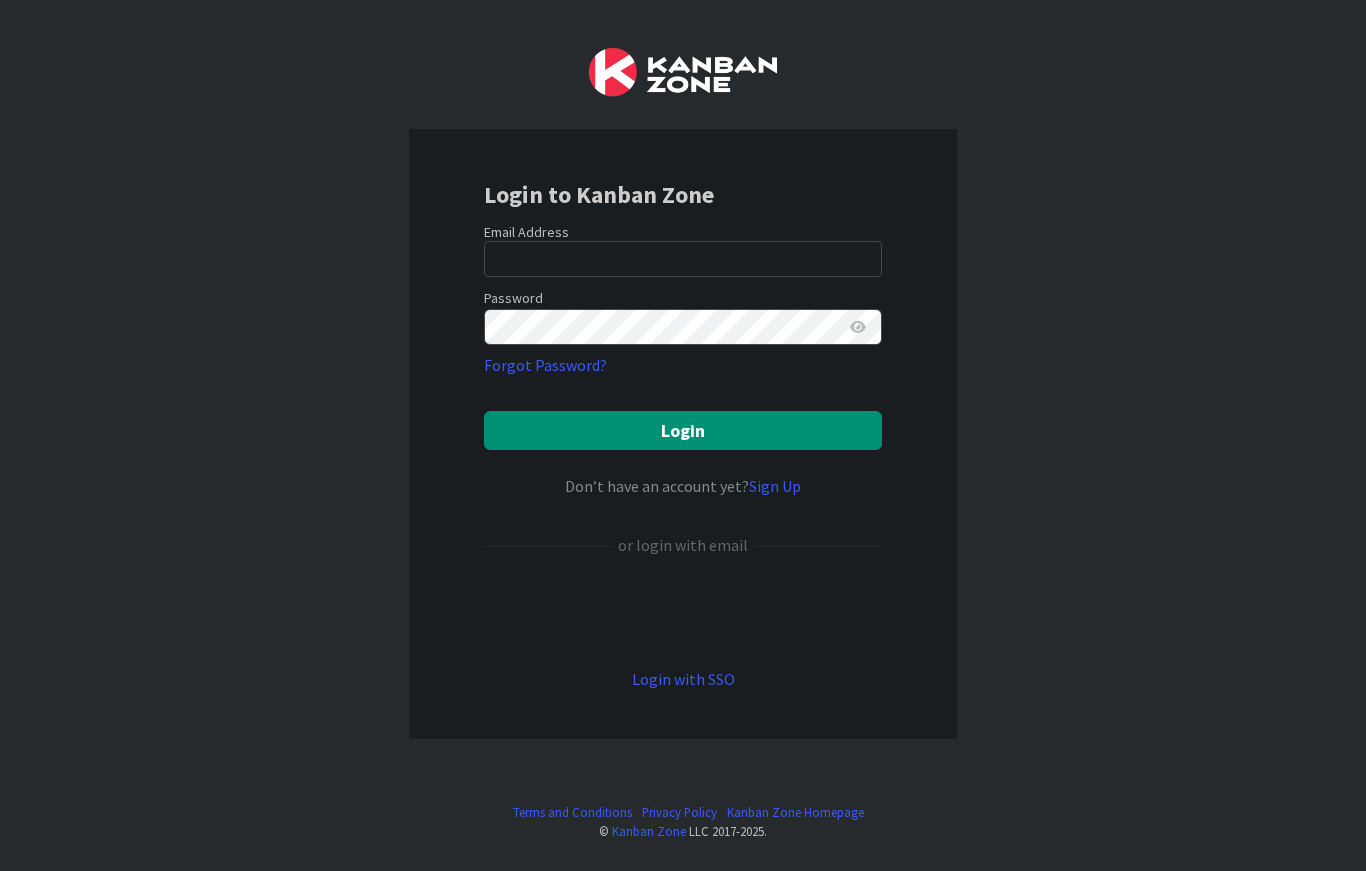 type on "[EMAIL]" 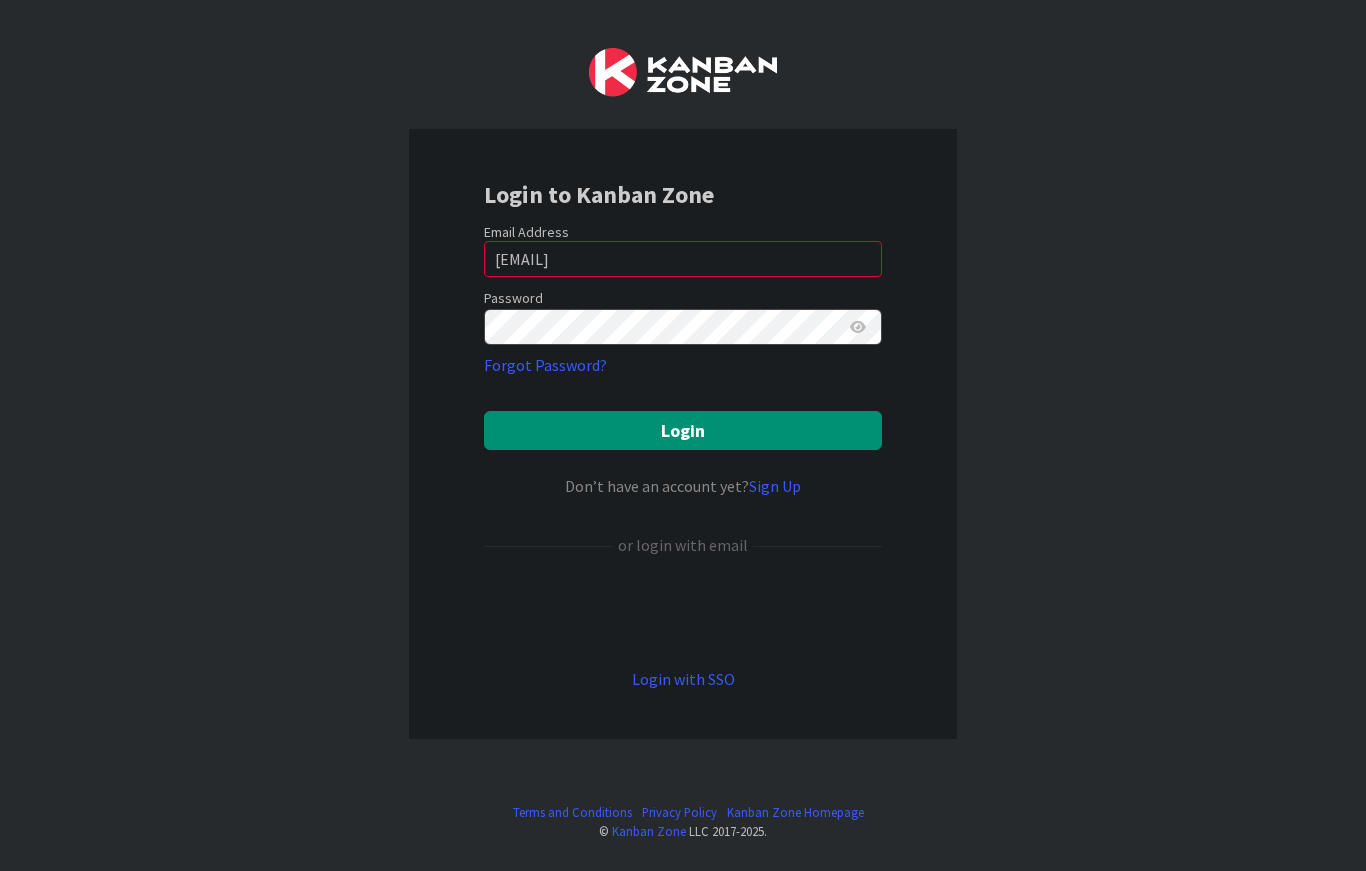 click on "Login to Kanban Zone Email Address [EMAIL] Password Forgot Password? Login Don’t have an account yet?  Sign Up or login with email Login with SSO Terms and Conditions Privacy Policy Kanban Zone Homepage ©   Kanban Zone   LLC 2017- 2025 ." at bounding box center (683, 435) 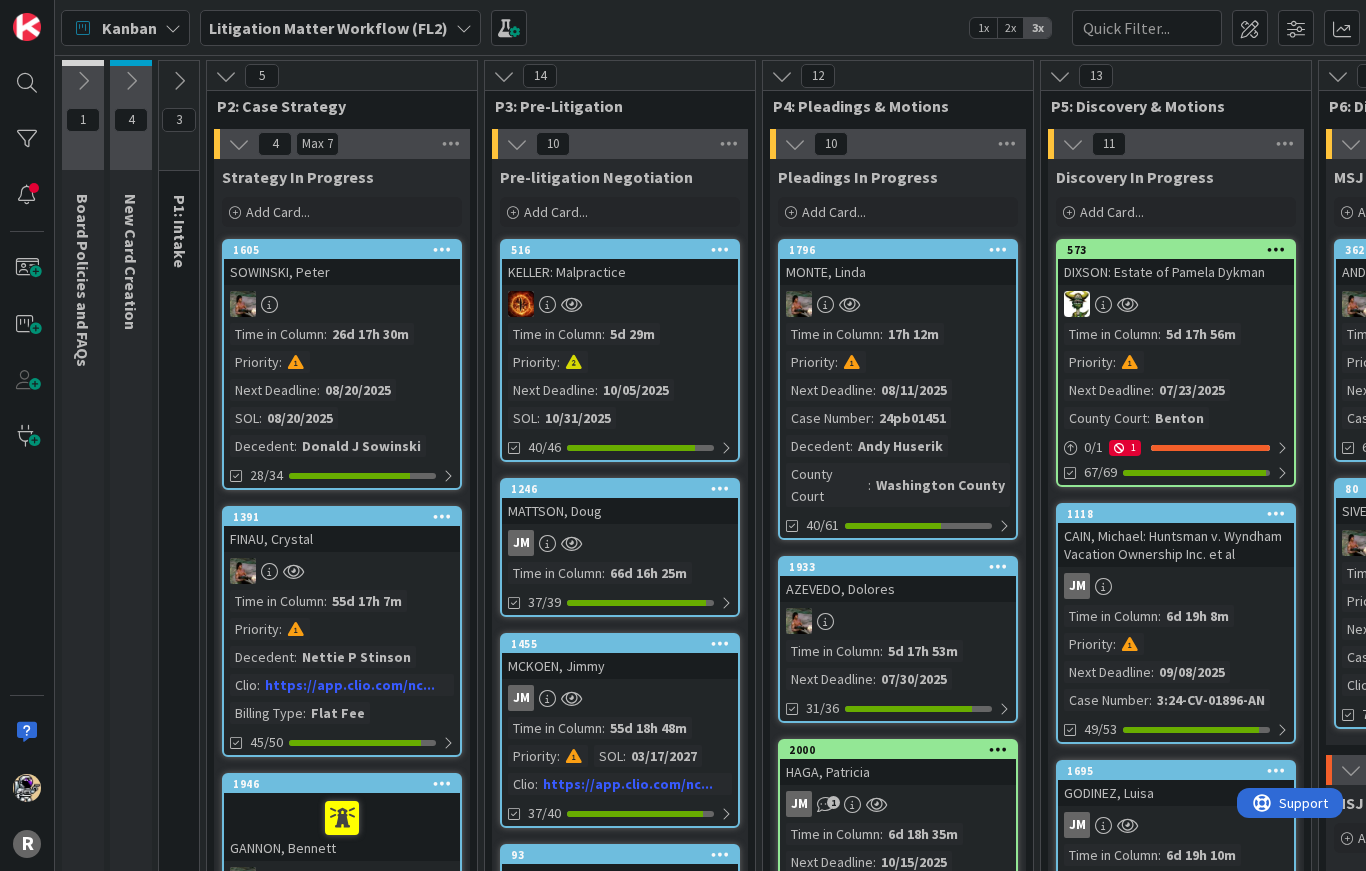 scroll, scrollTop: 0, scrollLeft: 0, axis: both 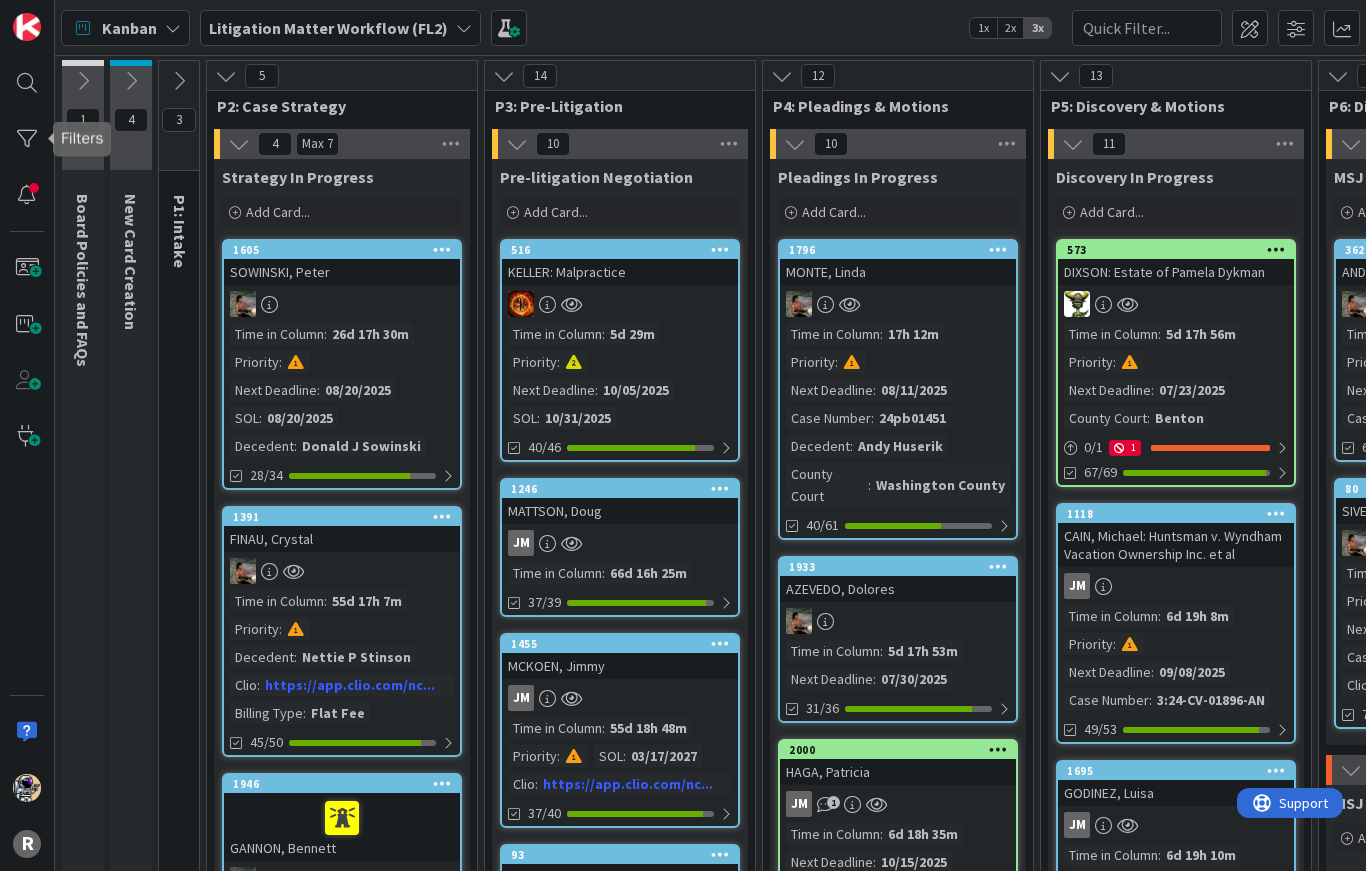 click at bounding box center [27, 139] 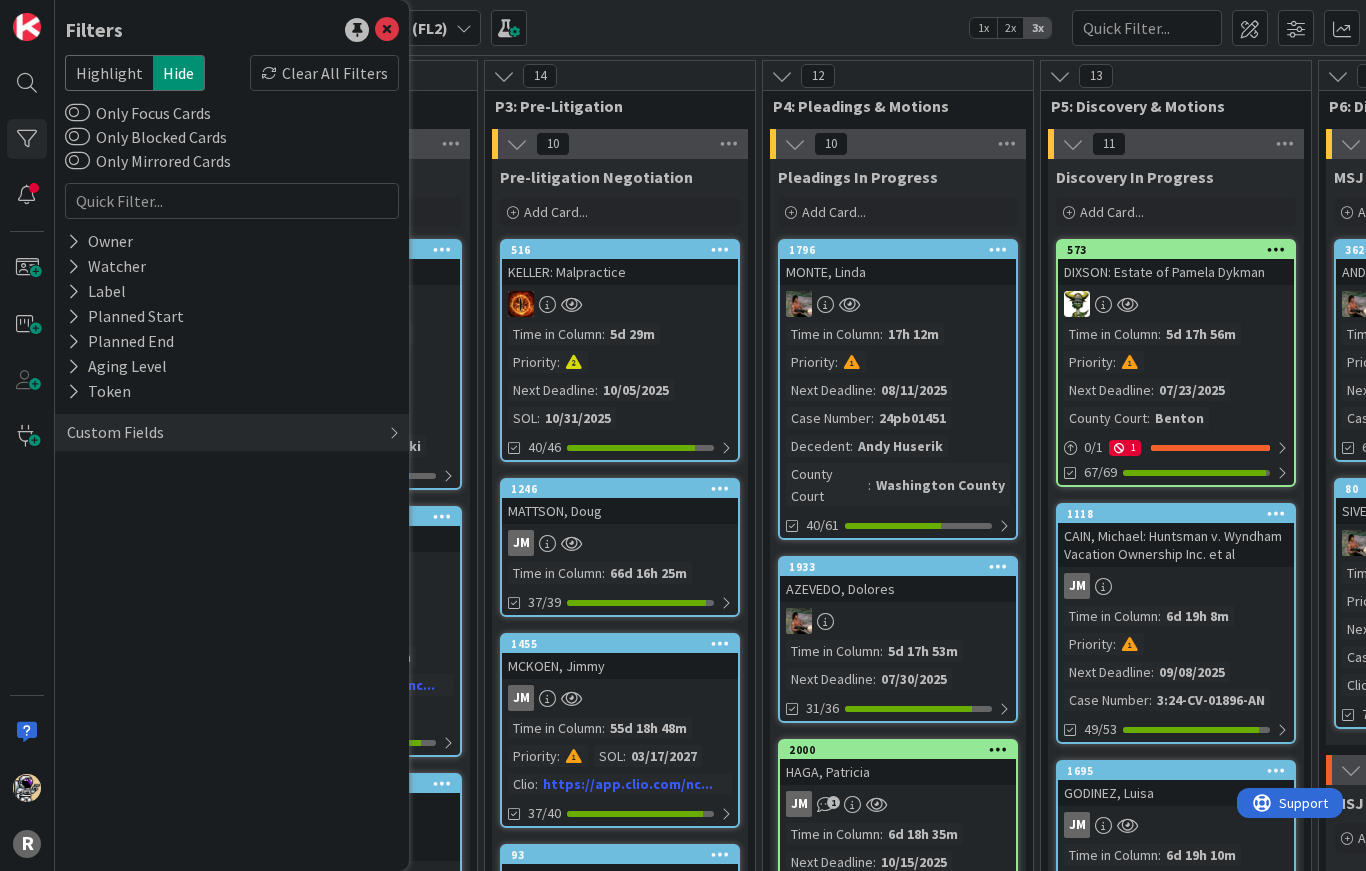 click on "Owner" at bounding box center [232, 241] 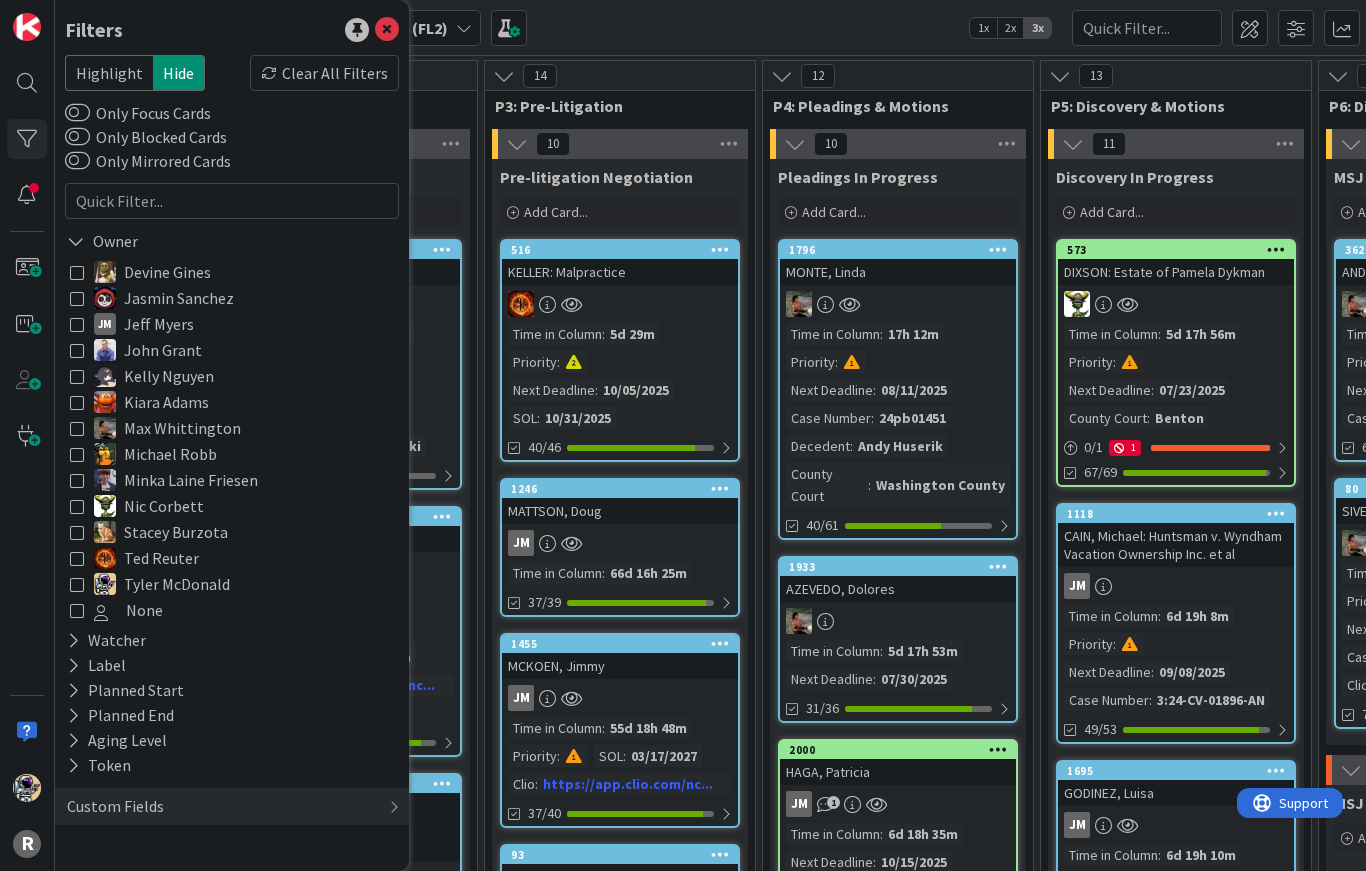 click on "Max Whittington" at bounding box center [182, 428] 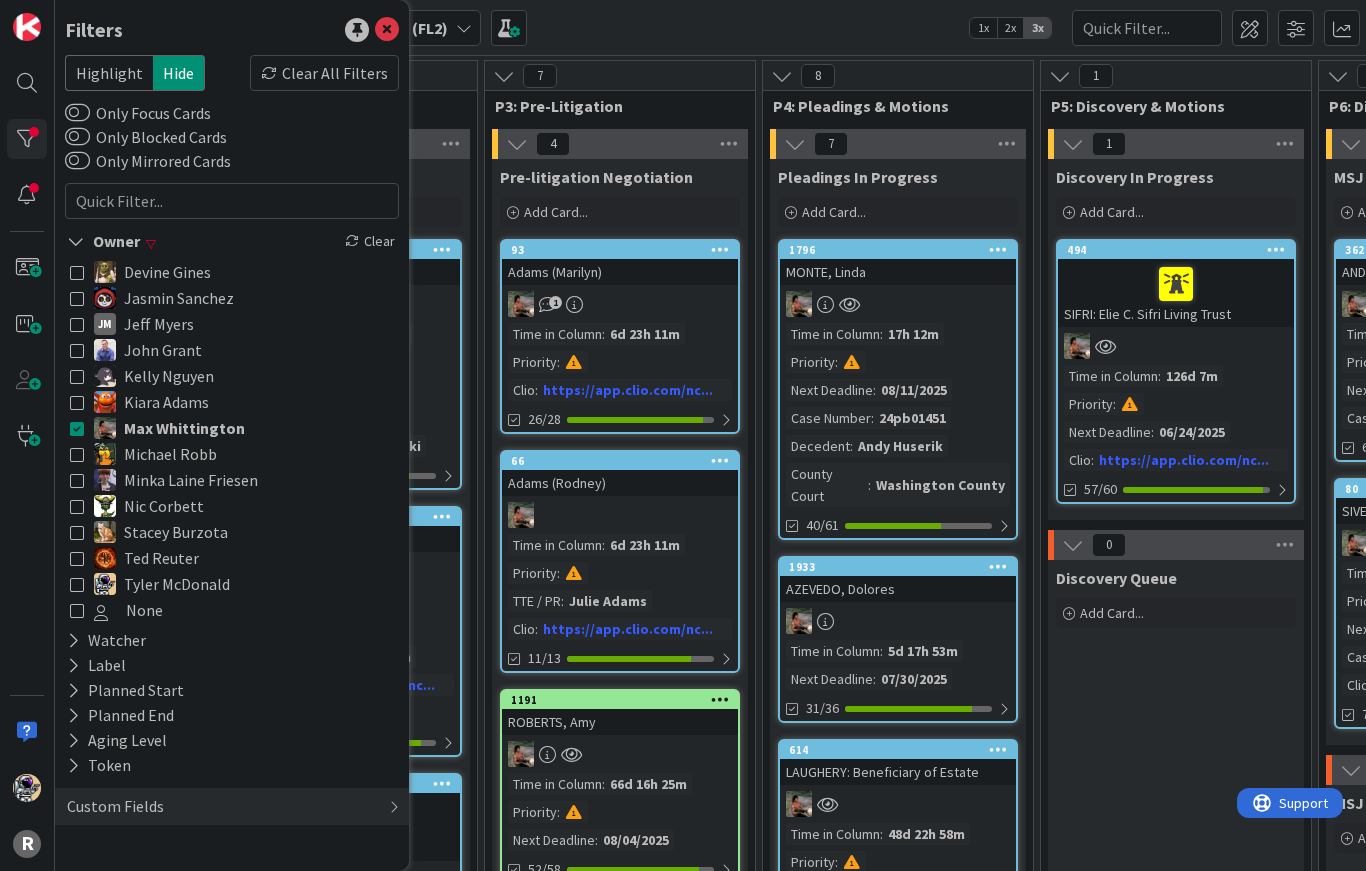 click on "Ted Reuter" at bounding box center [161, 558] 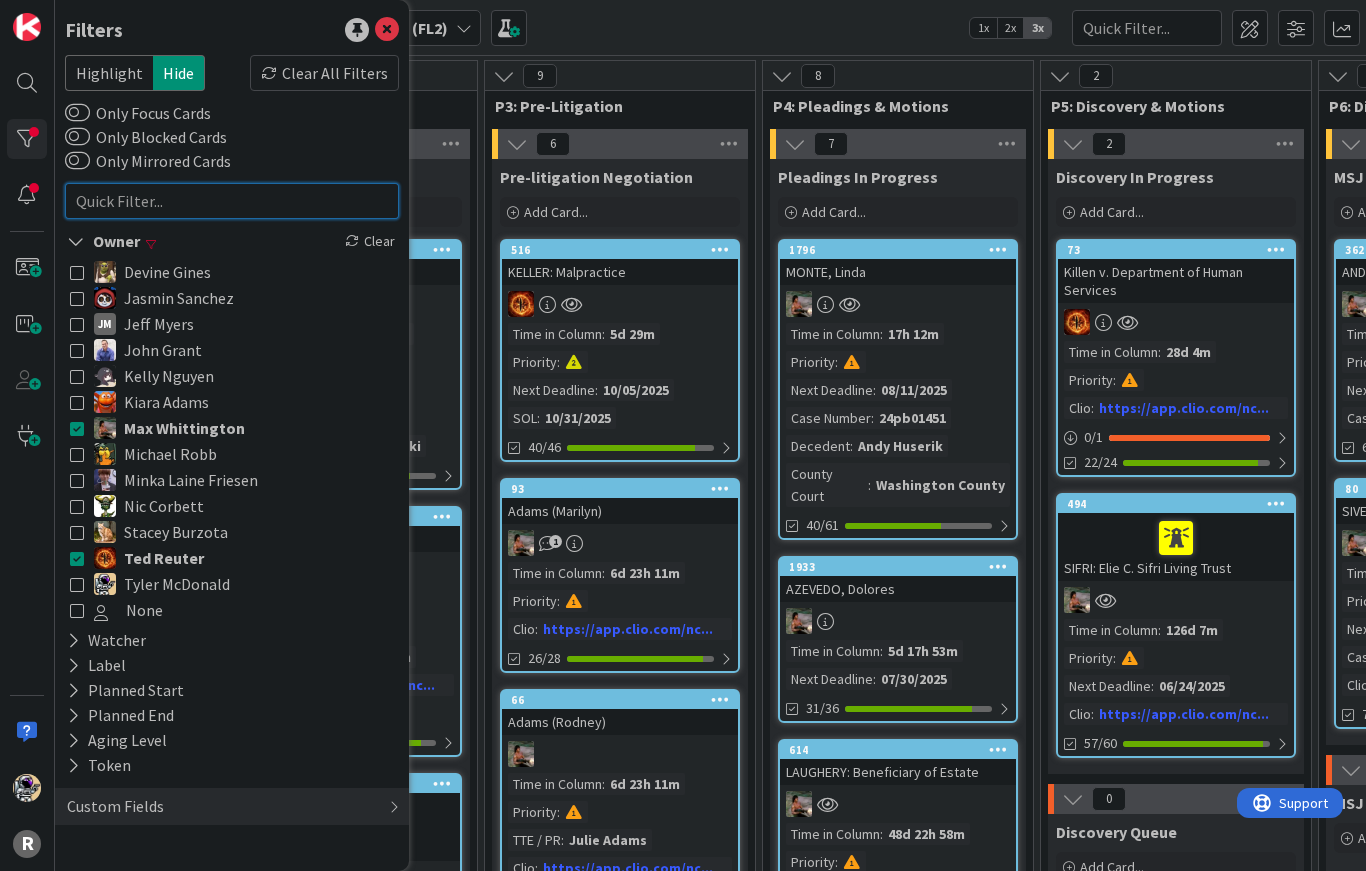 type on "I" 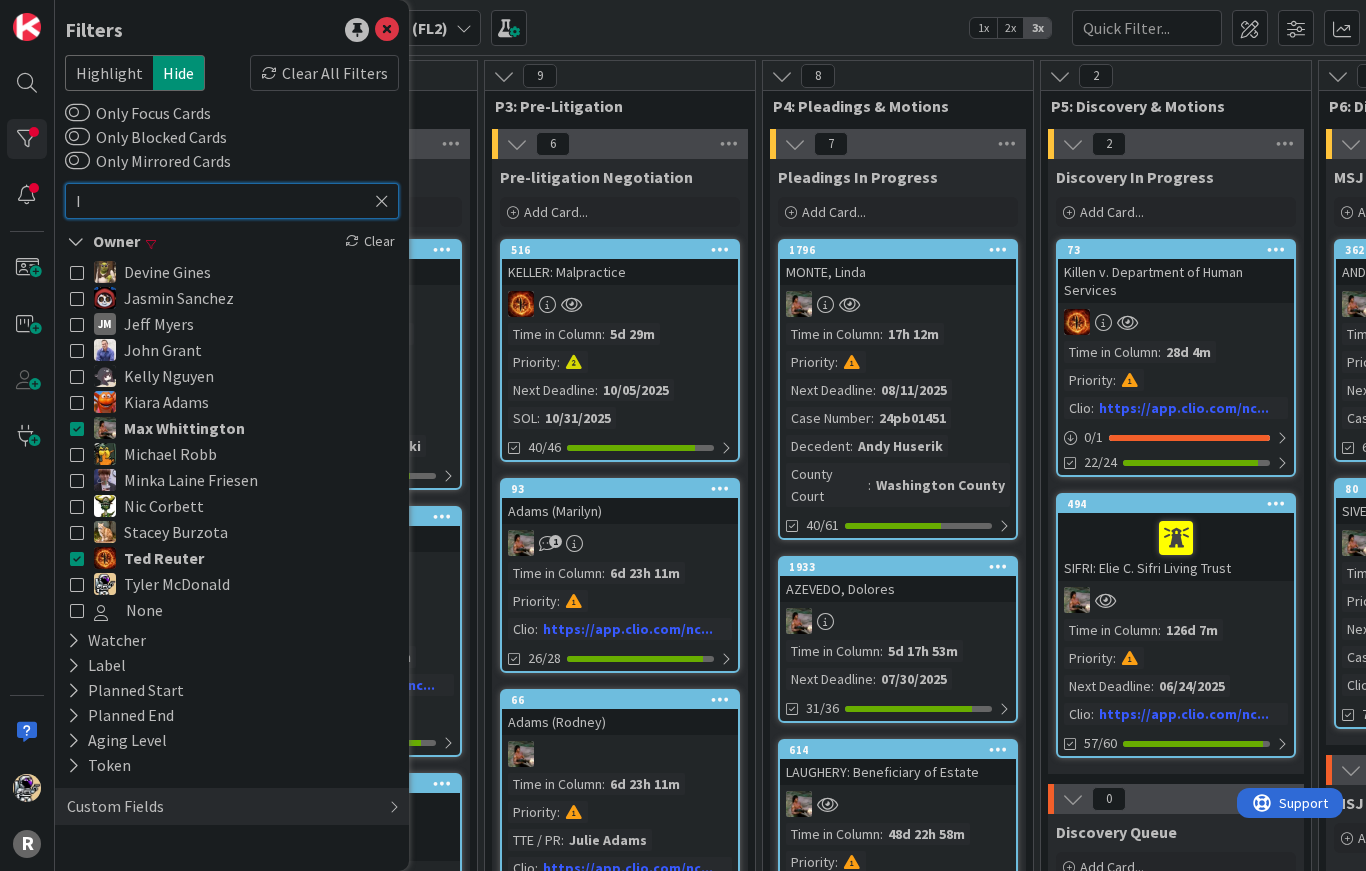 type on "I" 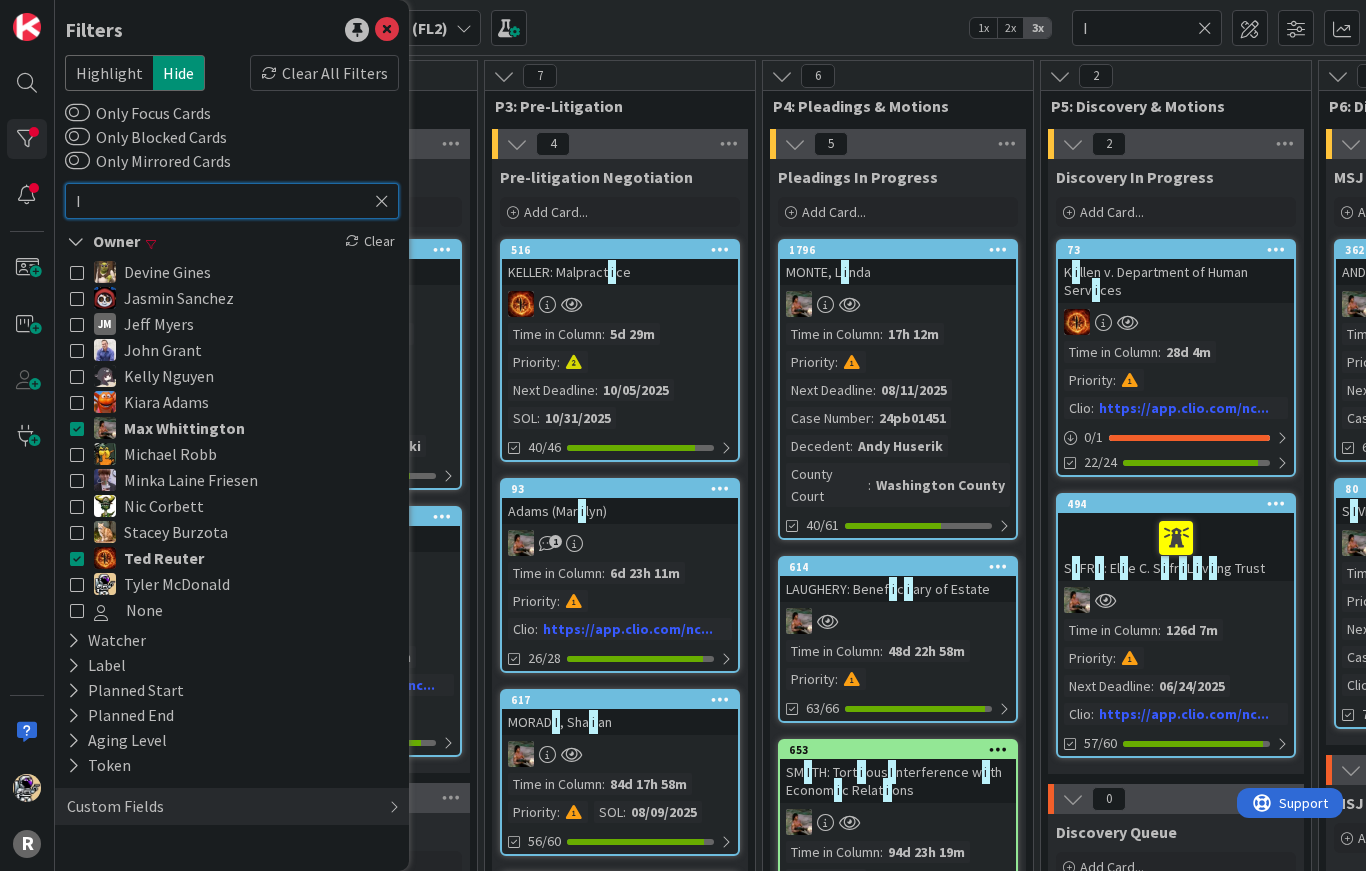 type on "I" 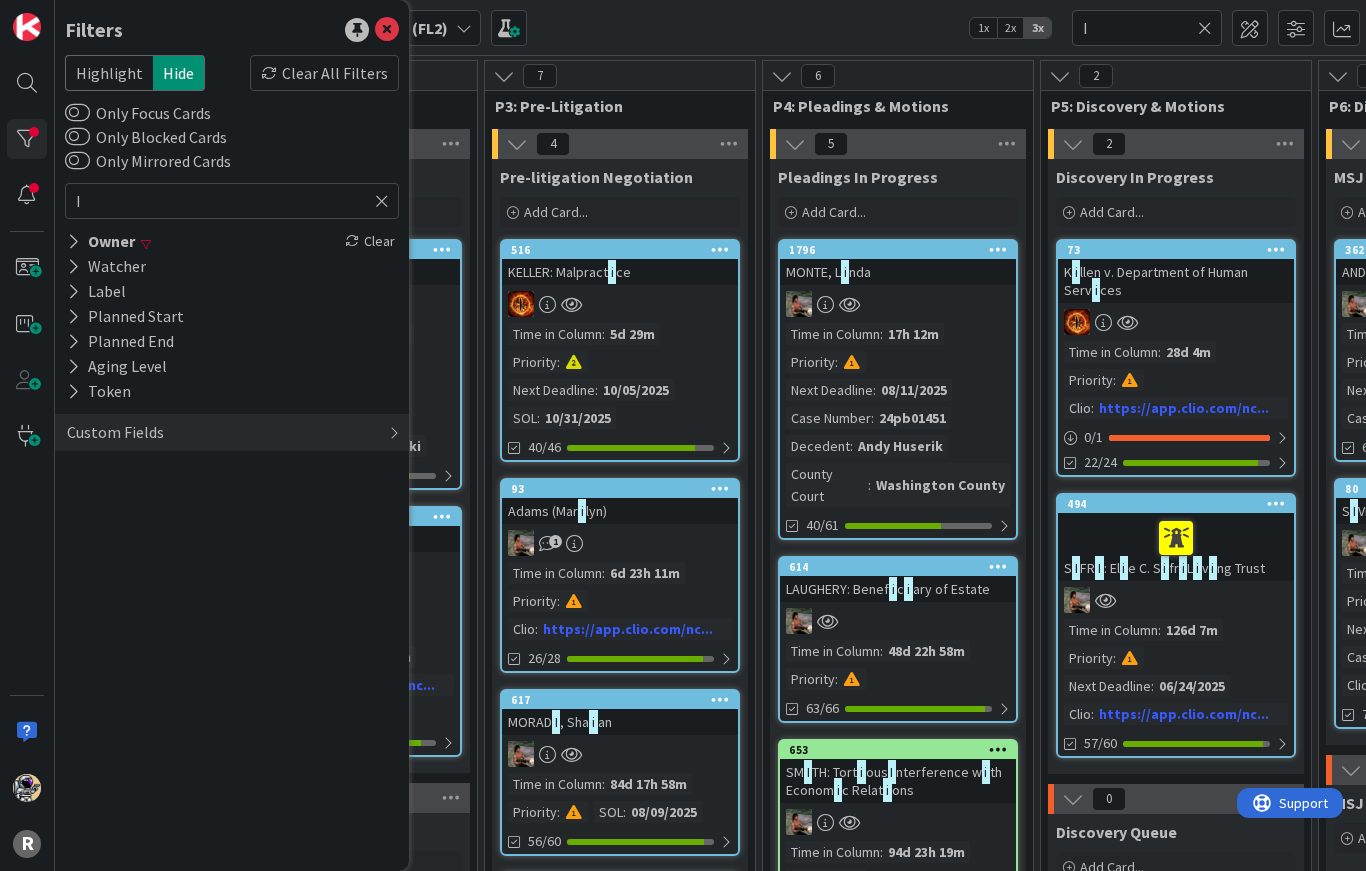 click at bounding box center [382, 201] 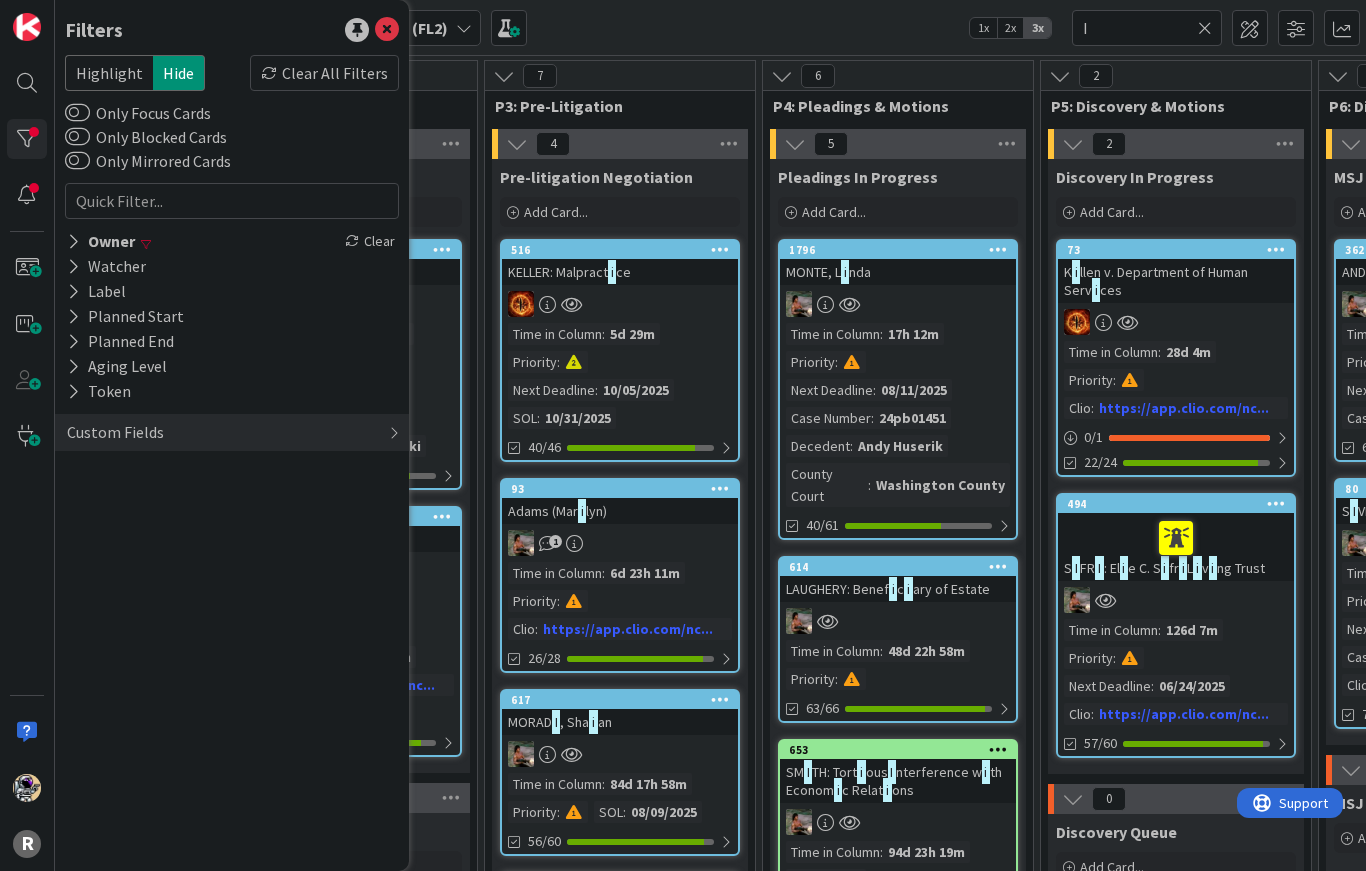 type 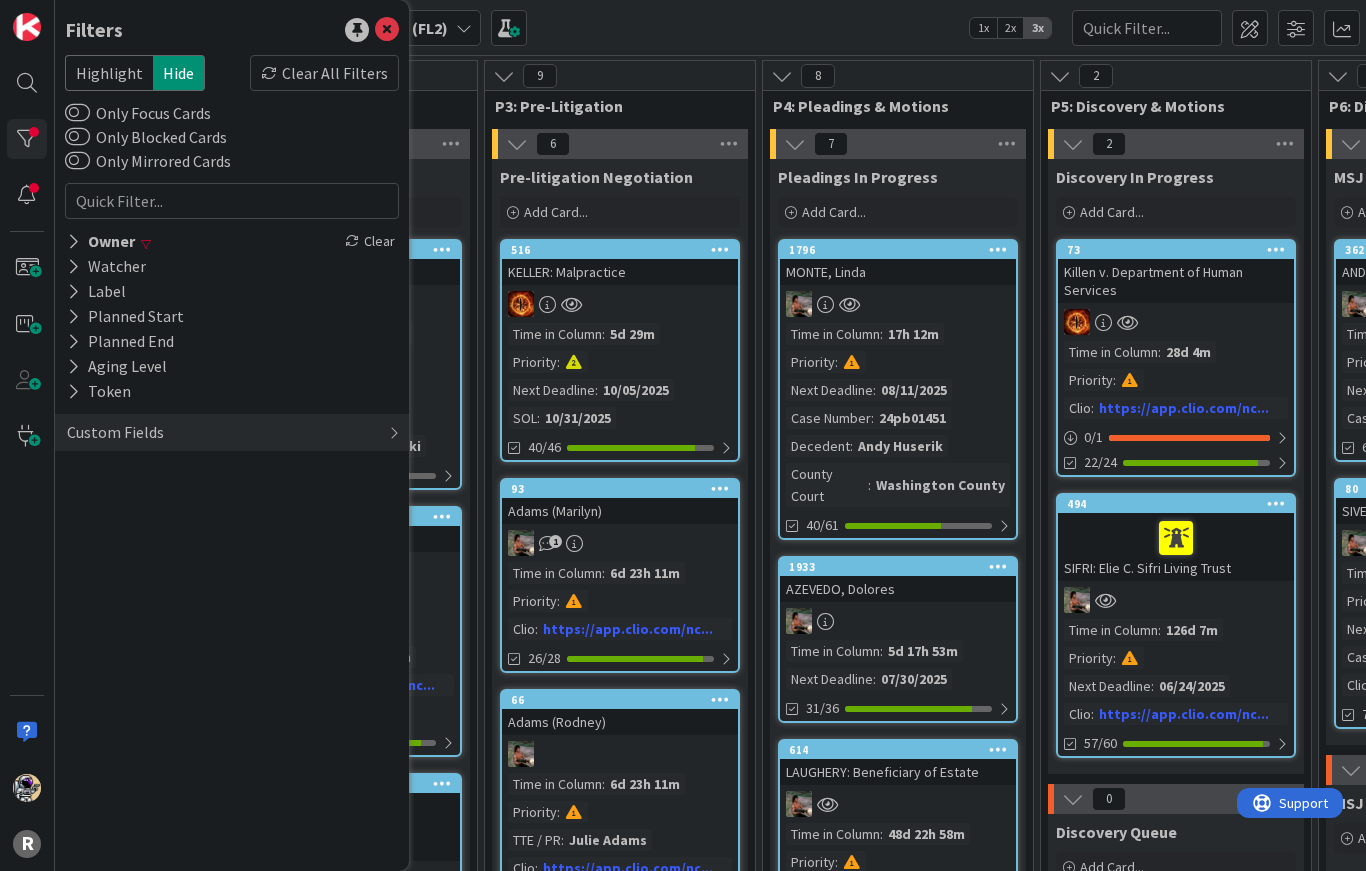 click on "Custom Fields" at bounding box center [115, 432] 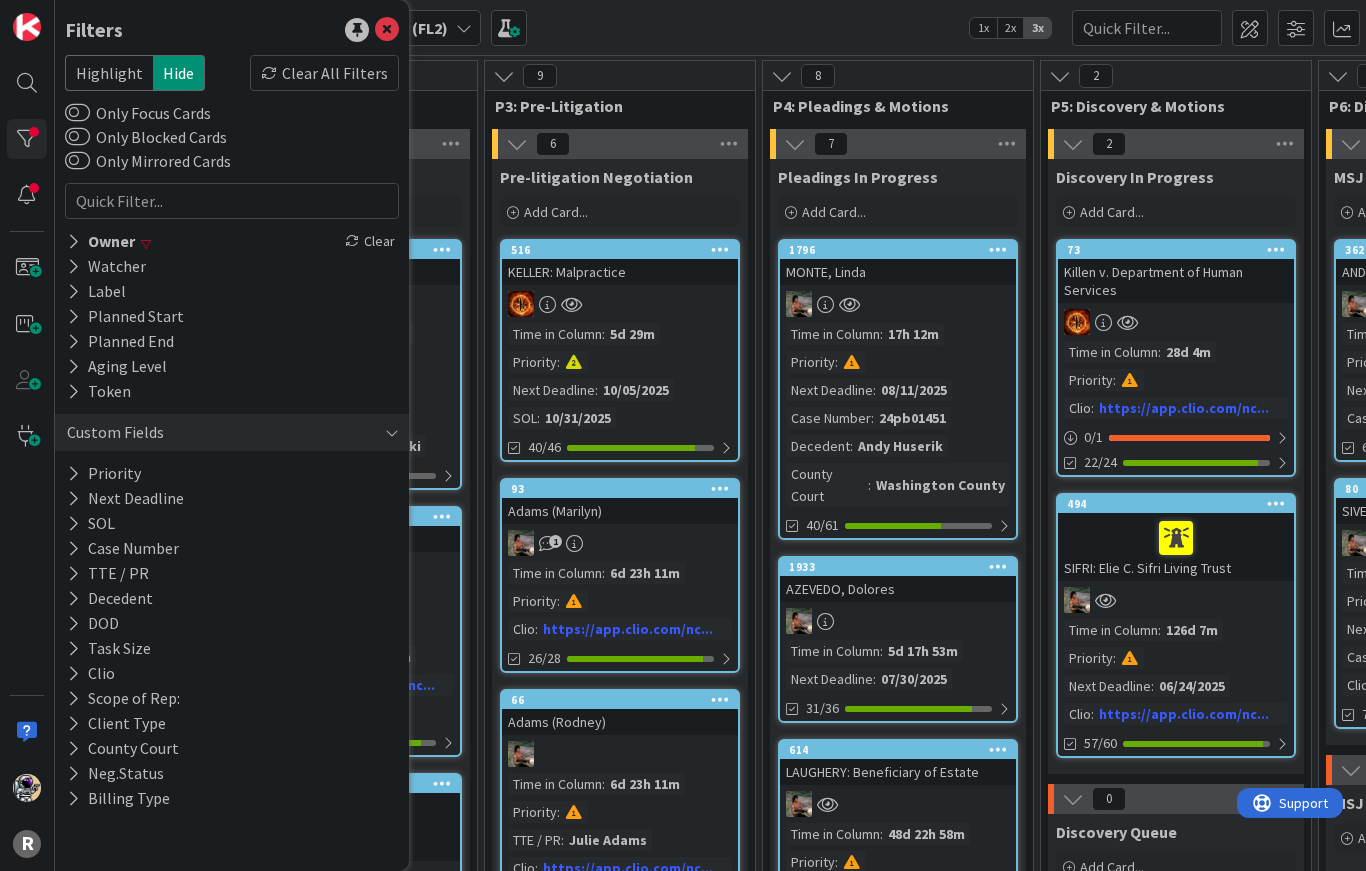 click on "Priority" at bounding box center [104, 473] 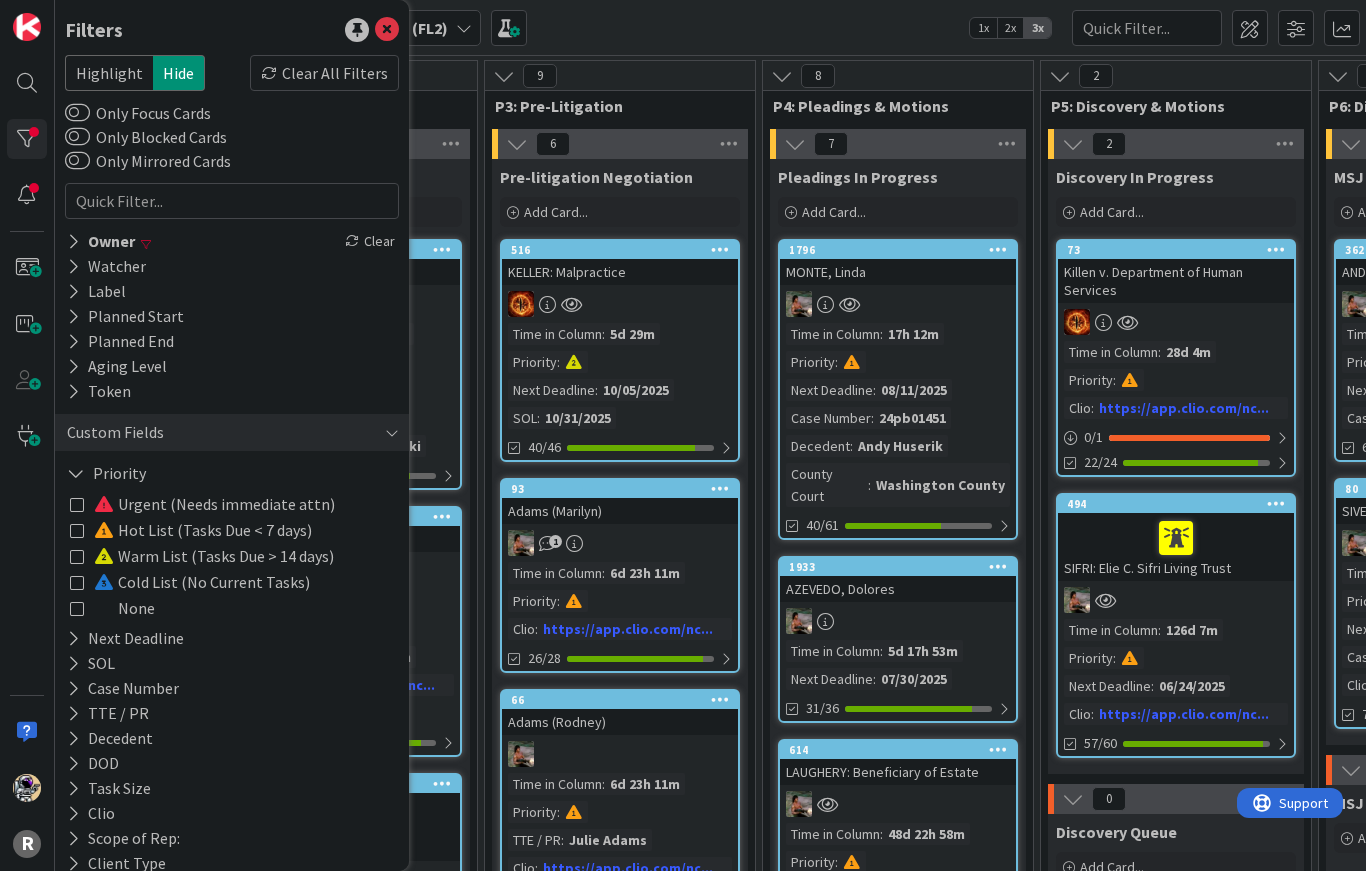 click at bounding box center (77, 504) 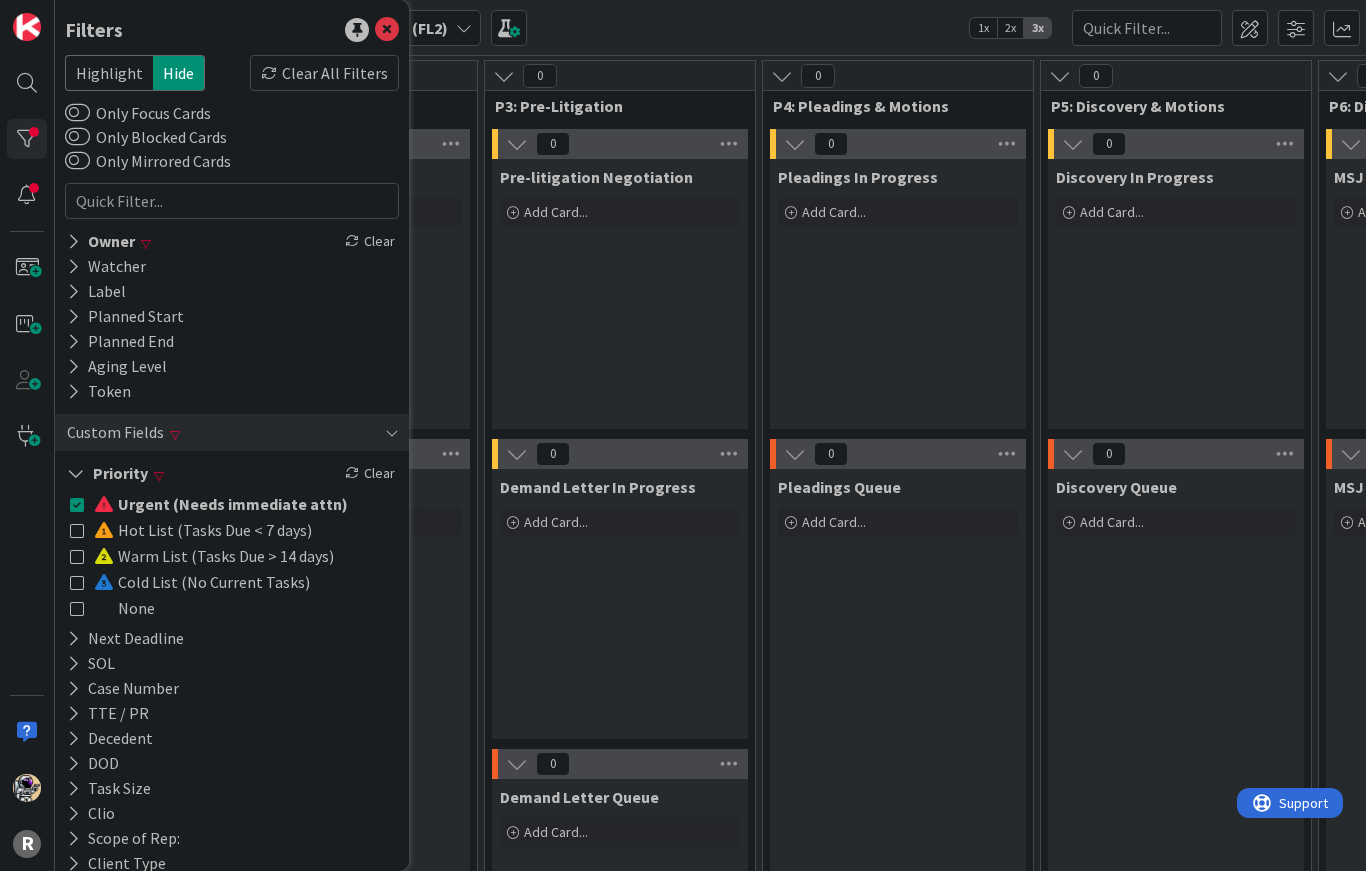 click at bounding box center [77, 530] 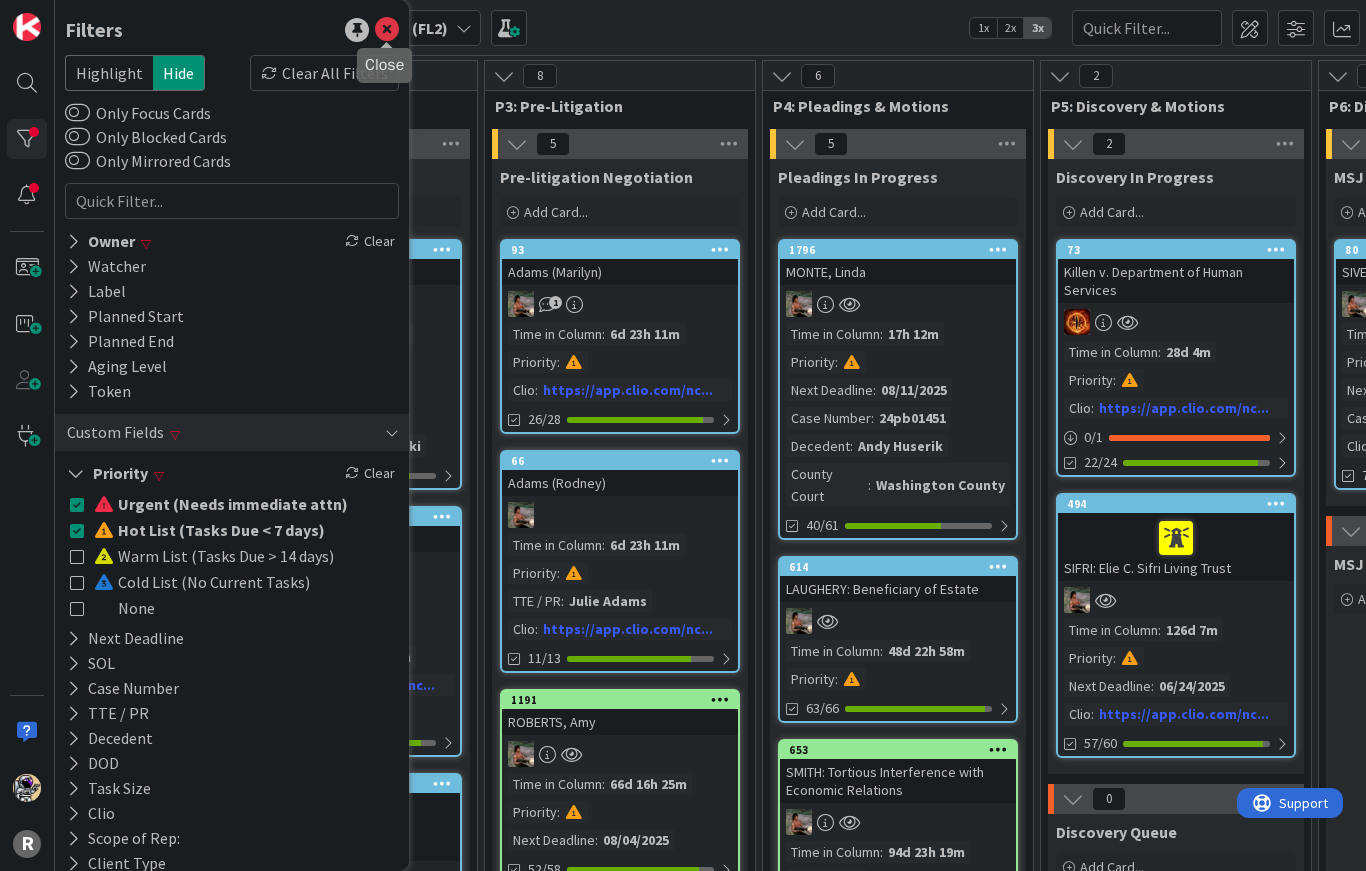 click at bounding box center (387, 30) 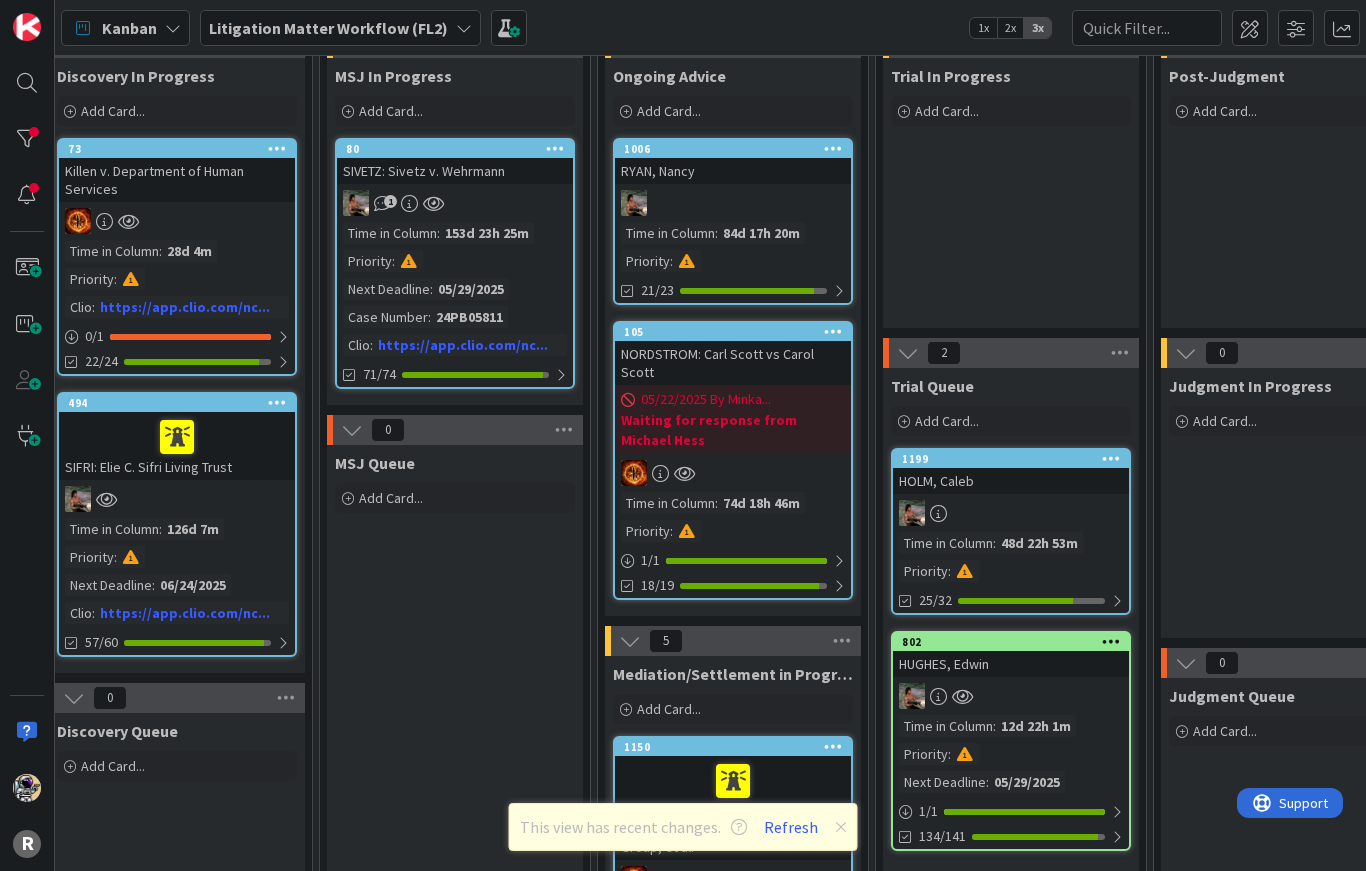 scroll, scrollTop: 102, scrollLeft: 998, axis: both 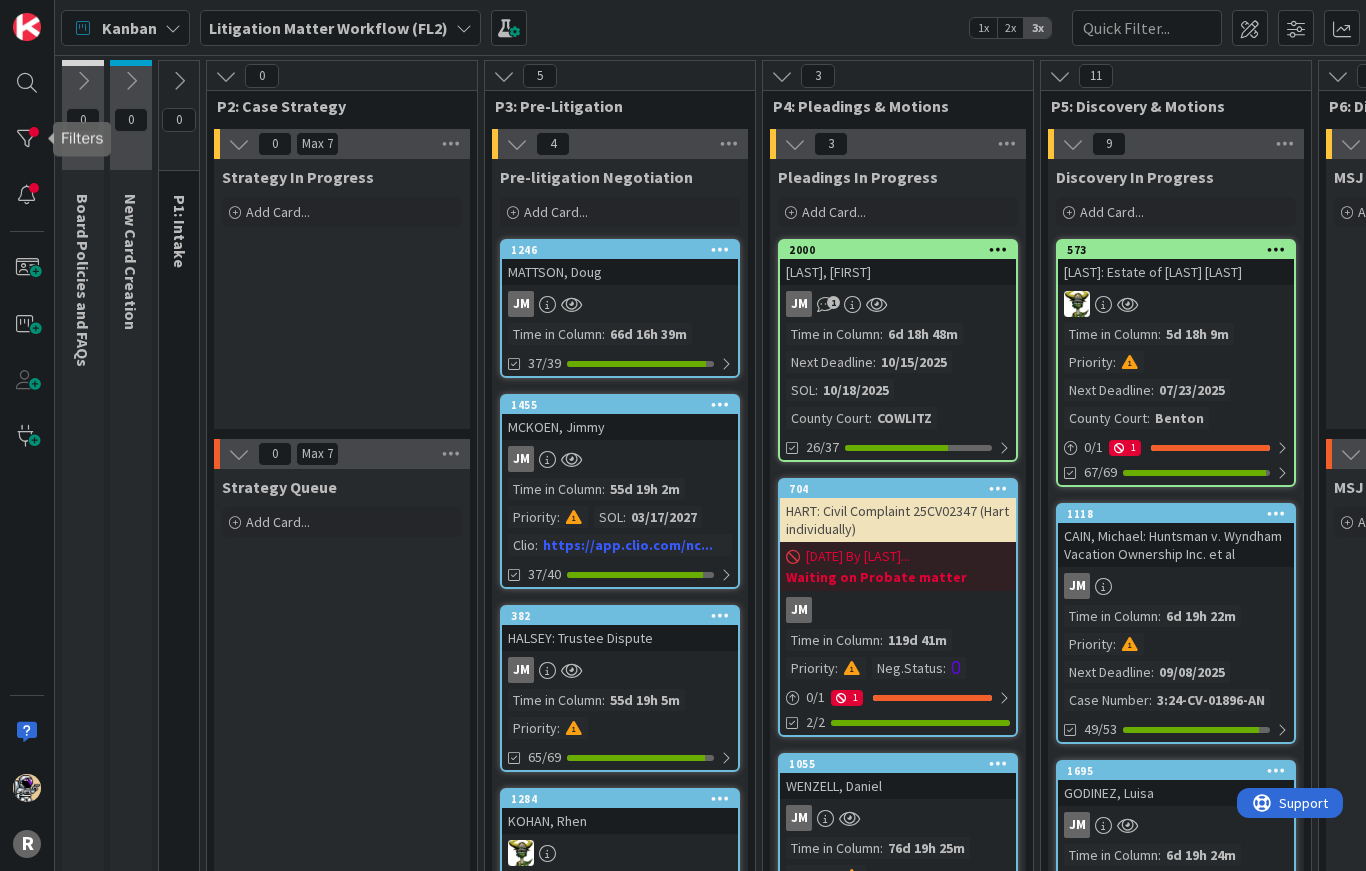 click at bounding box center [27, 139] 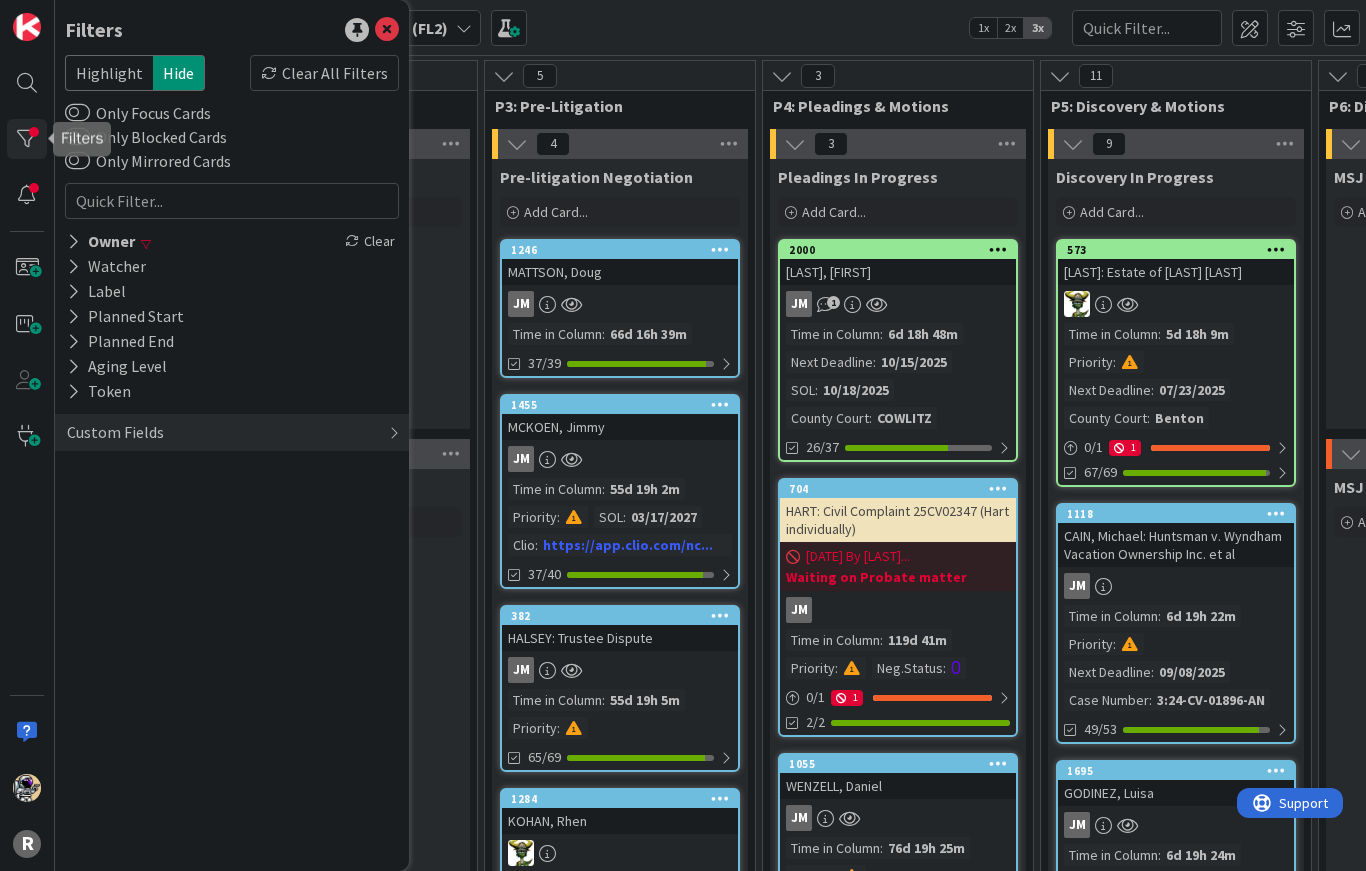 click on "Owner" at bounding box center [101, 241] 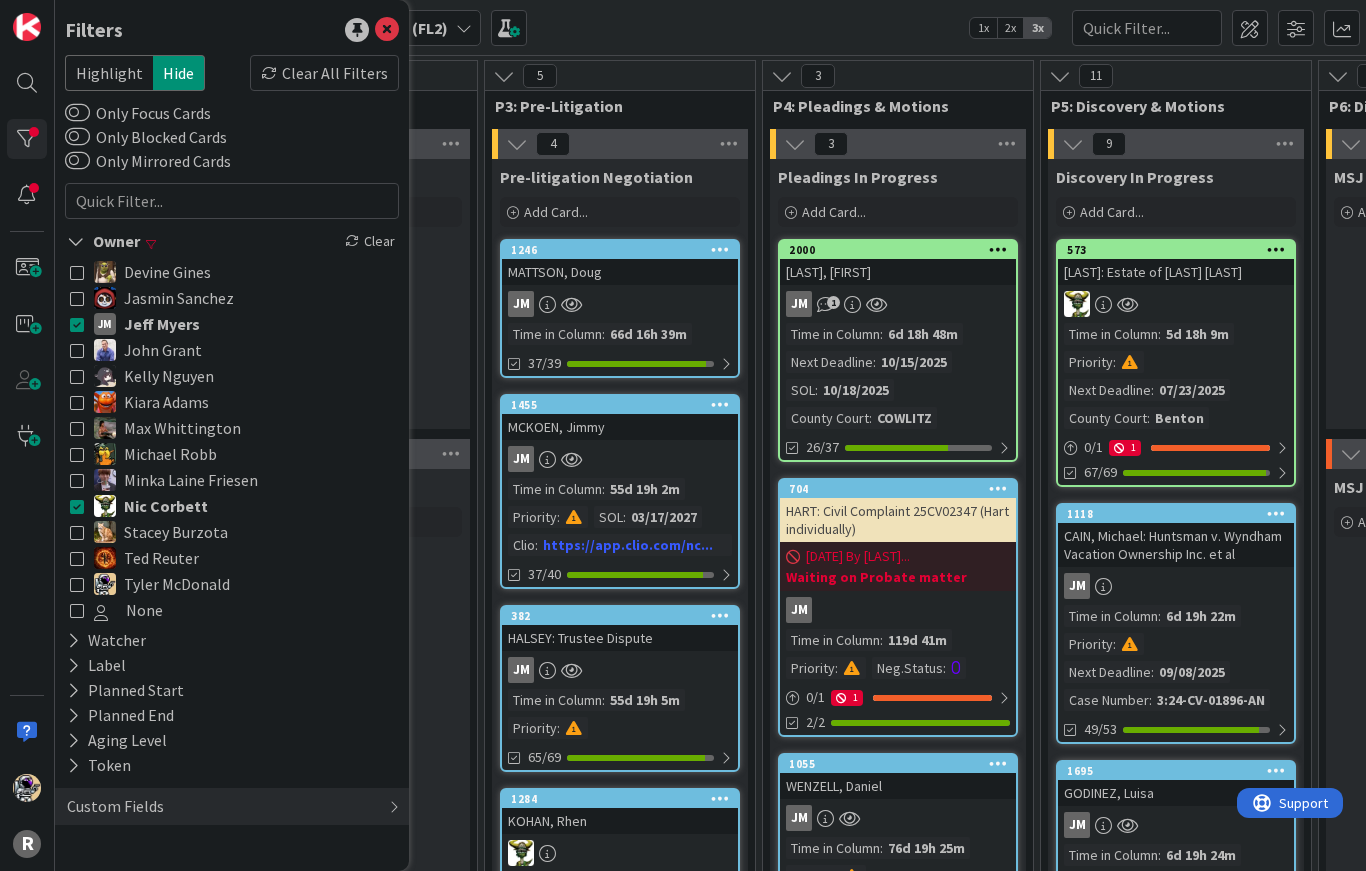 click on "Devine Gines   Jasmin Sanchez JM   Jeff Myers   John Grant   Kelly Nguyen   Kiara Adams   Max Whittington   Michael Robb   Minka Laine Friesen   Nic Corbett   Stacey Burzota   Ted Reuter   Tyler McDonald None" at bounding box center [232, 441] 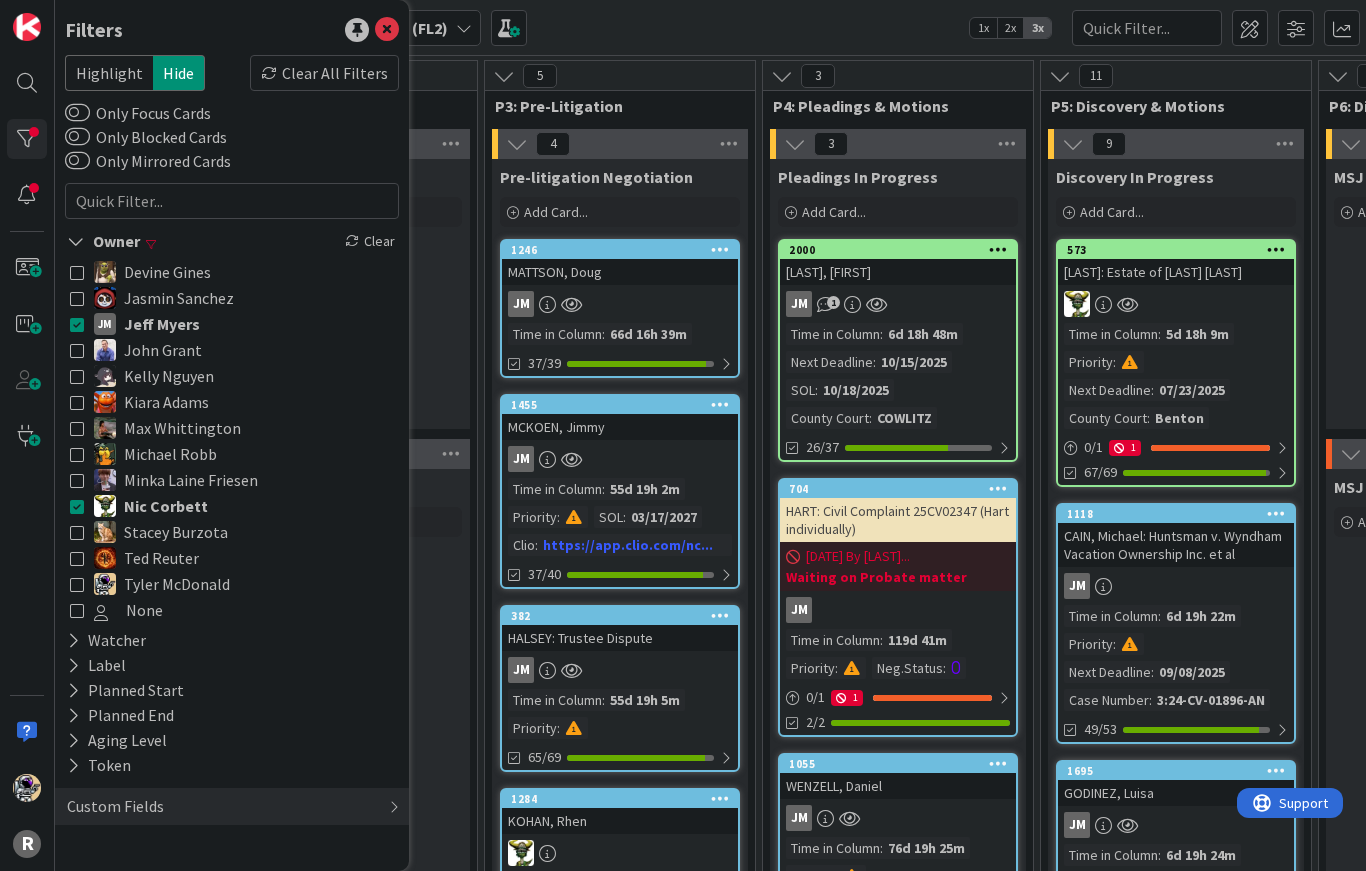 click at bounding box center [77, 324] 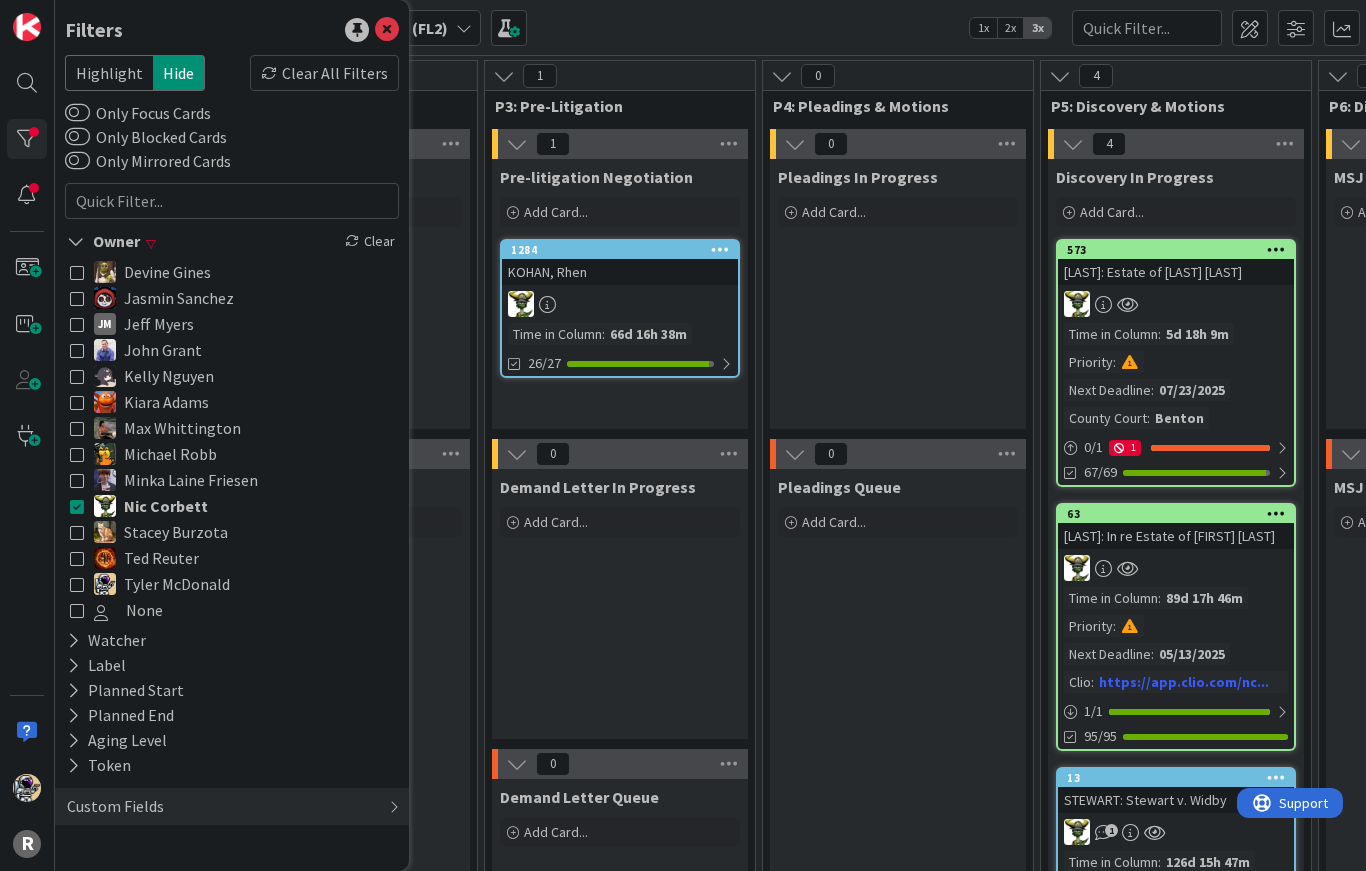click at bounding box center (77, 506) 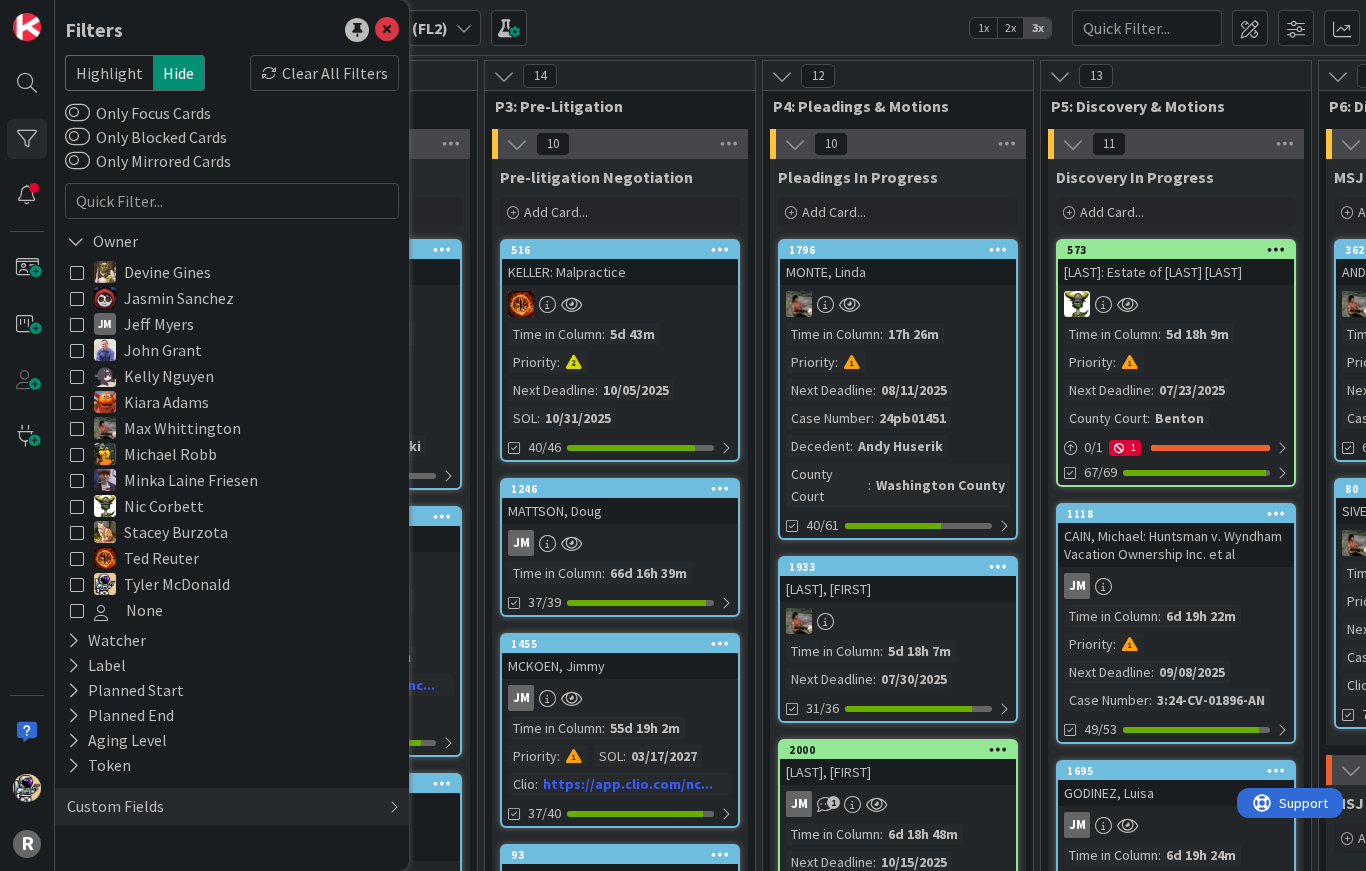 click at bounding box center (77, 558) 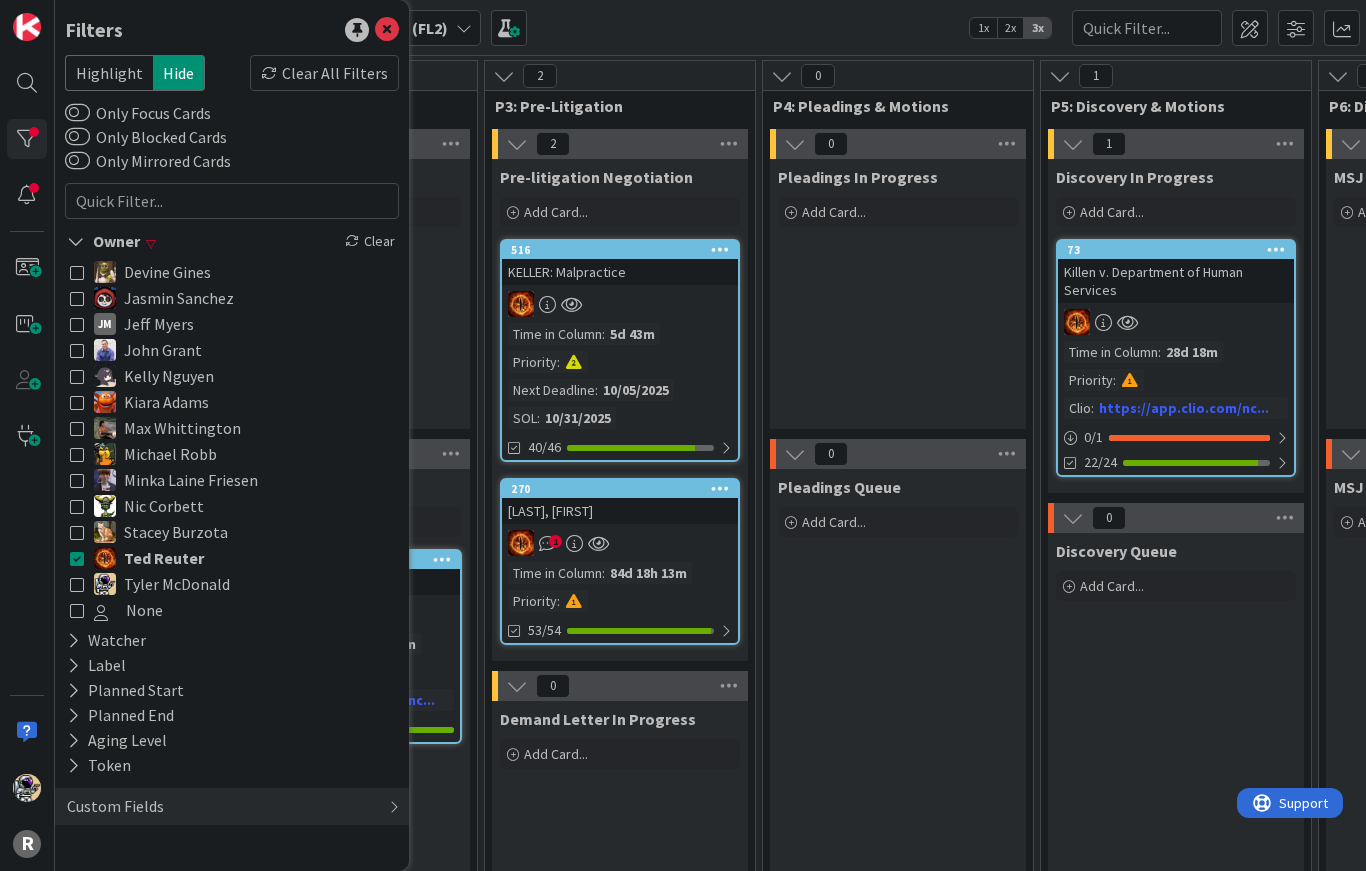 click at bounding box center [77, 428] 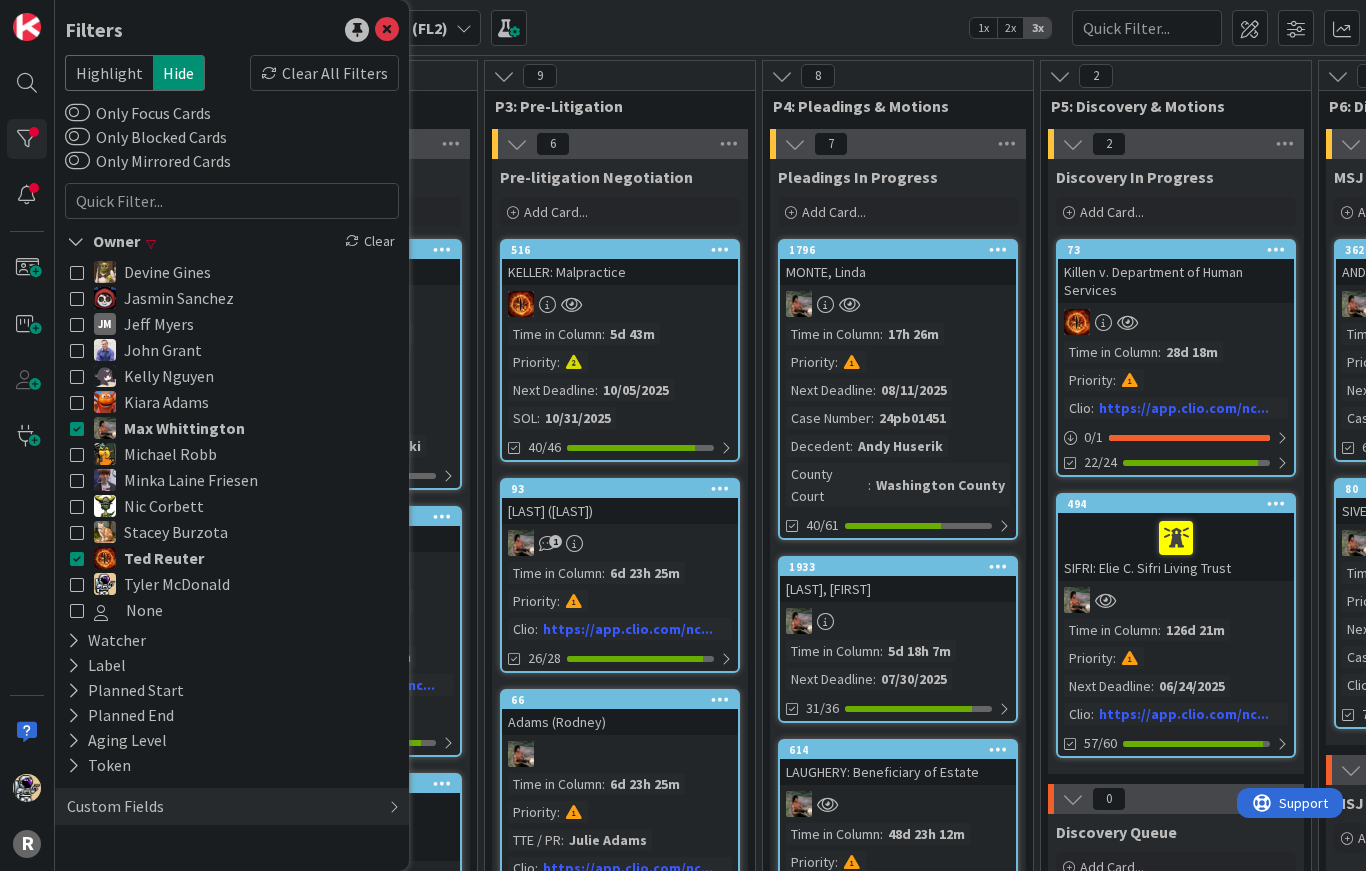 click on "Owner" at bounding box center [103, 241] 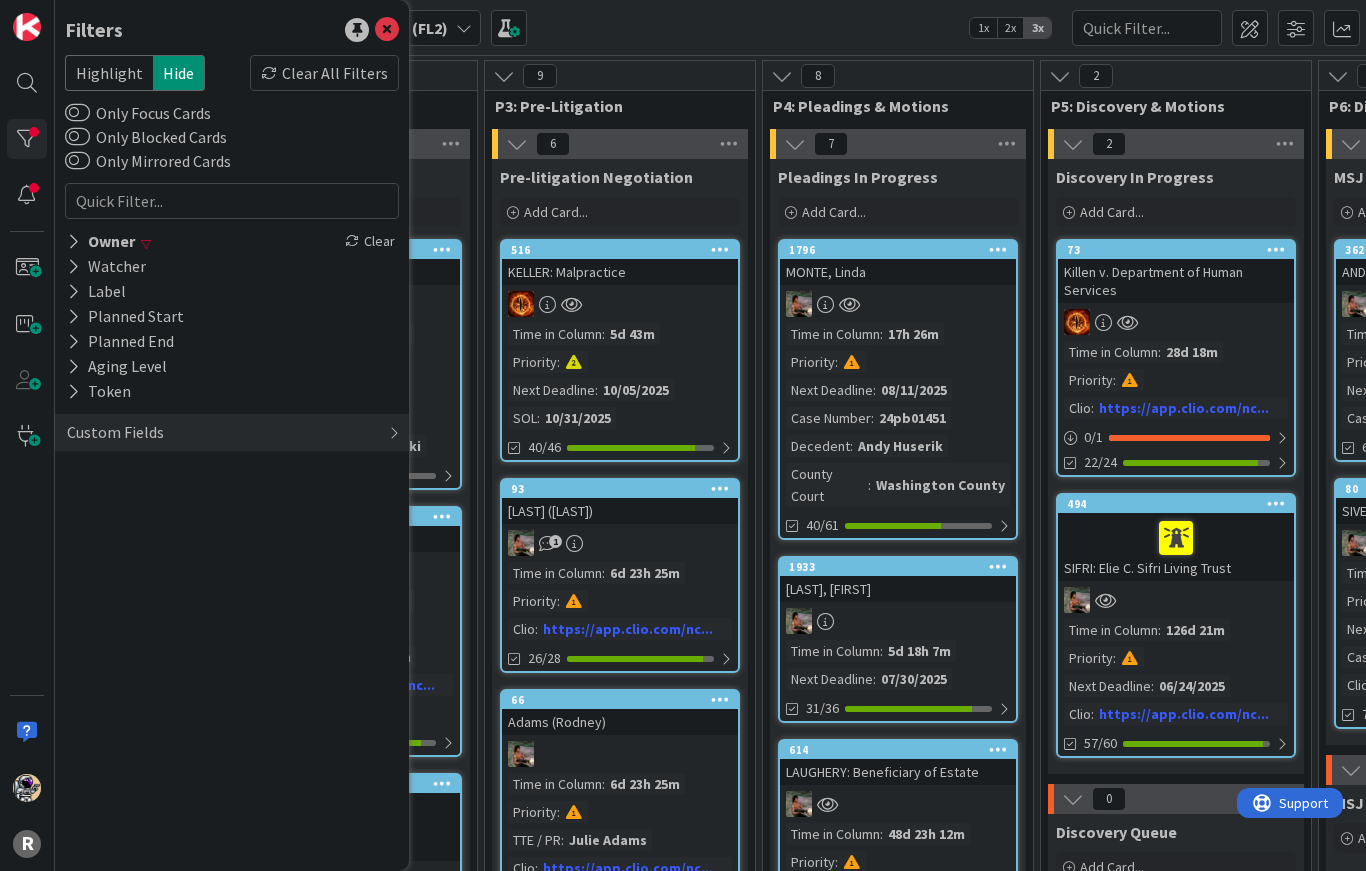 click on "Custom Fields" at bounding box center (115, 432) 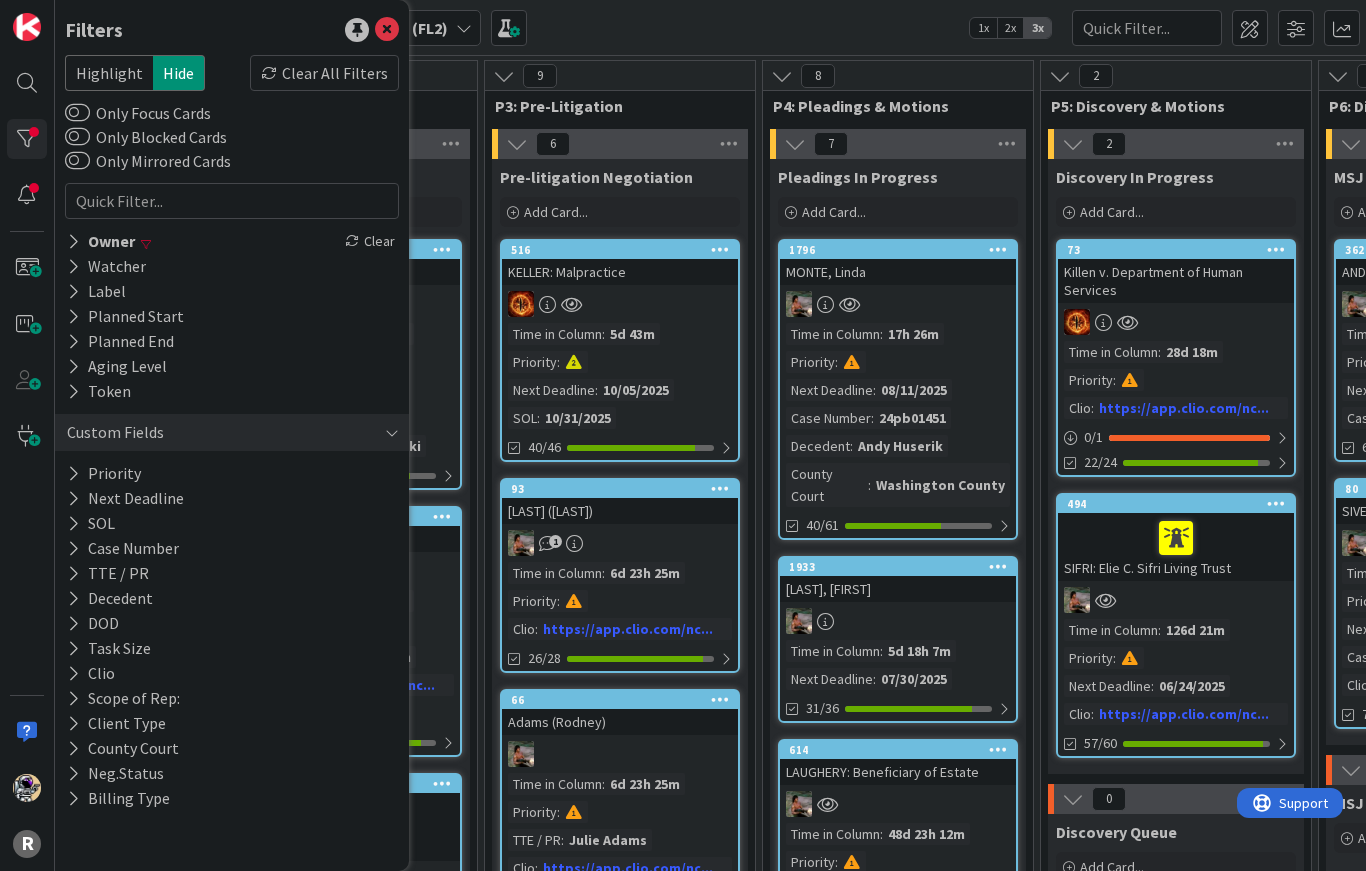 click on "Priority" at bounding box center [104, 473] 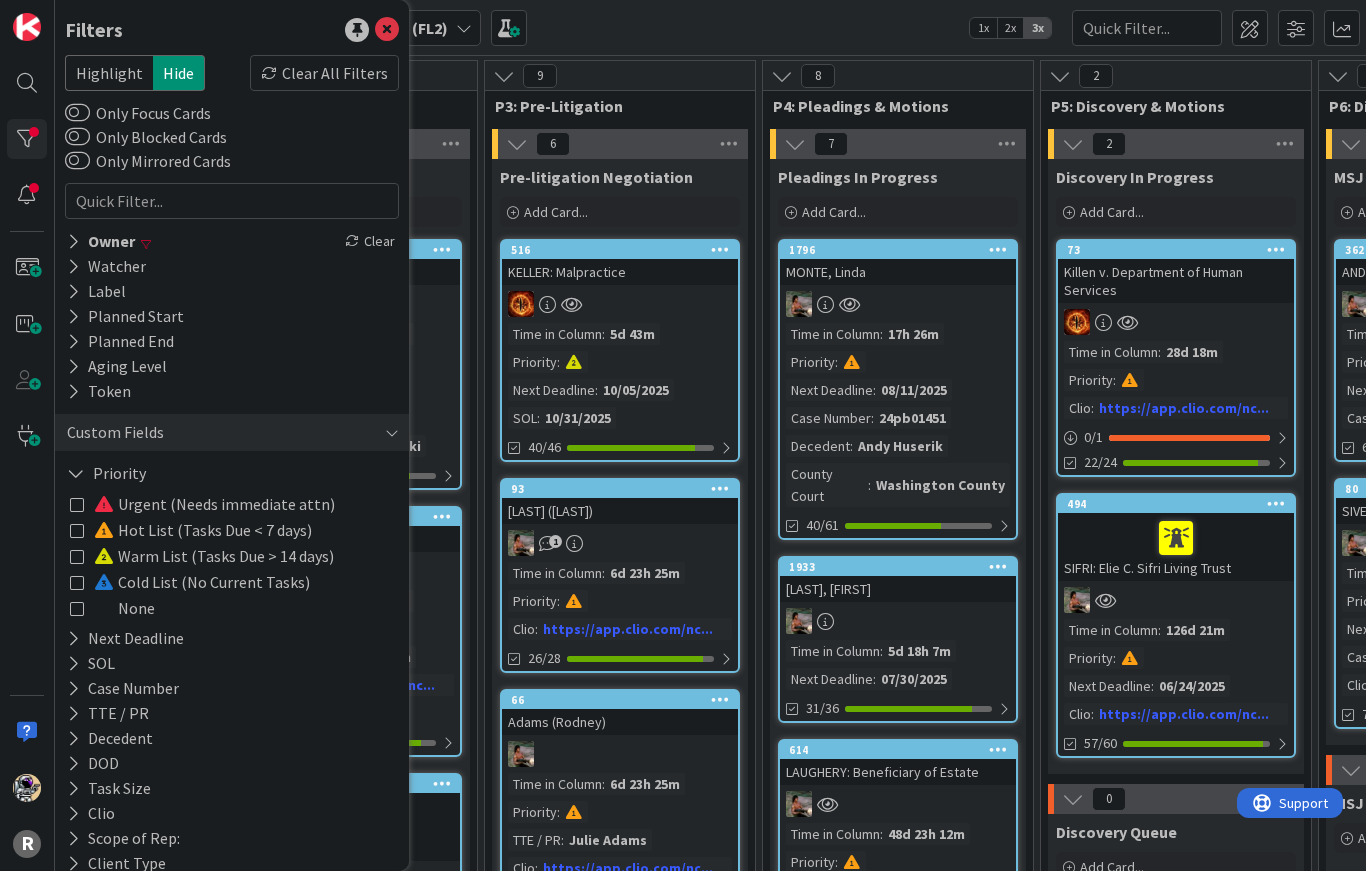 click at bounding box center [77, 504] 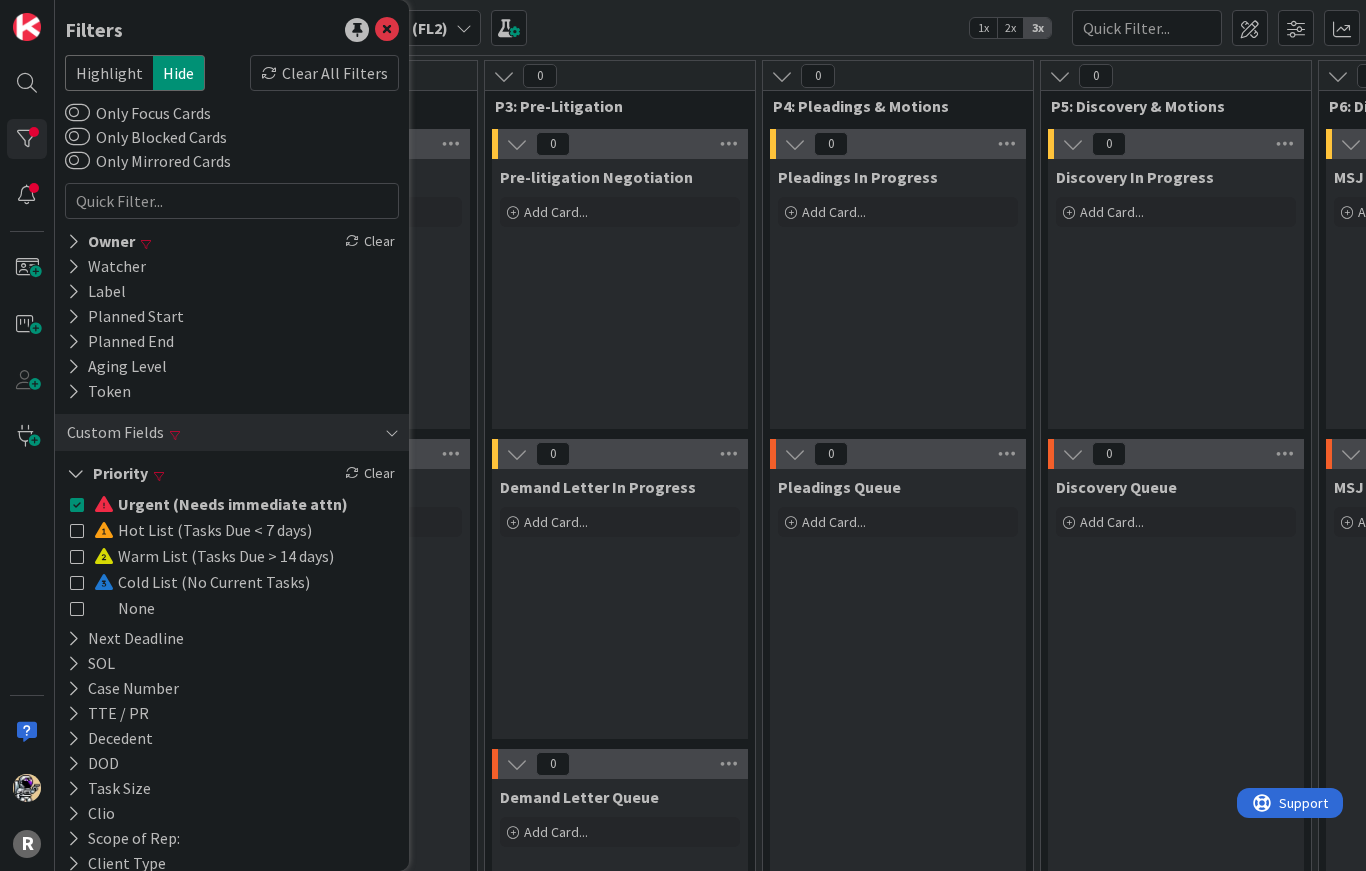 click on "Hot List (Tasks Due < 7 days)" at bounding box center (191, 530) 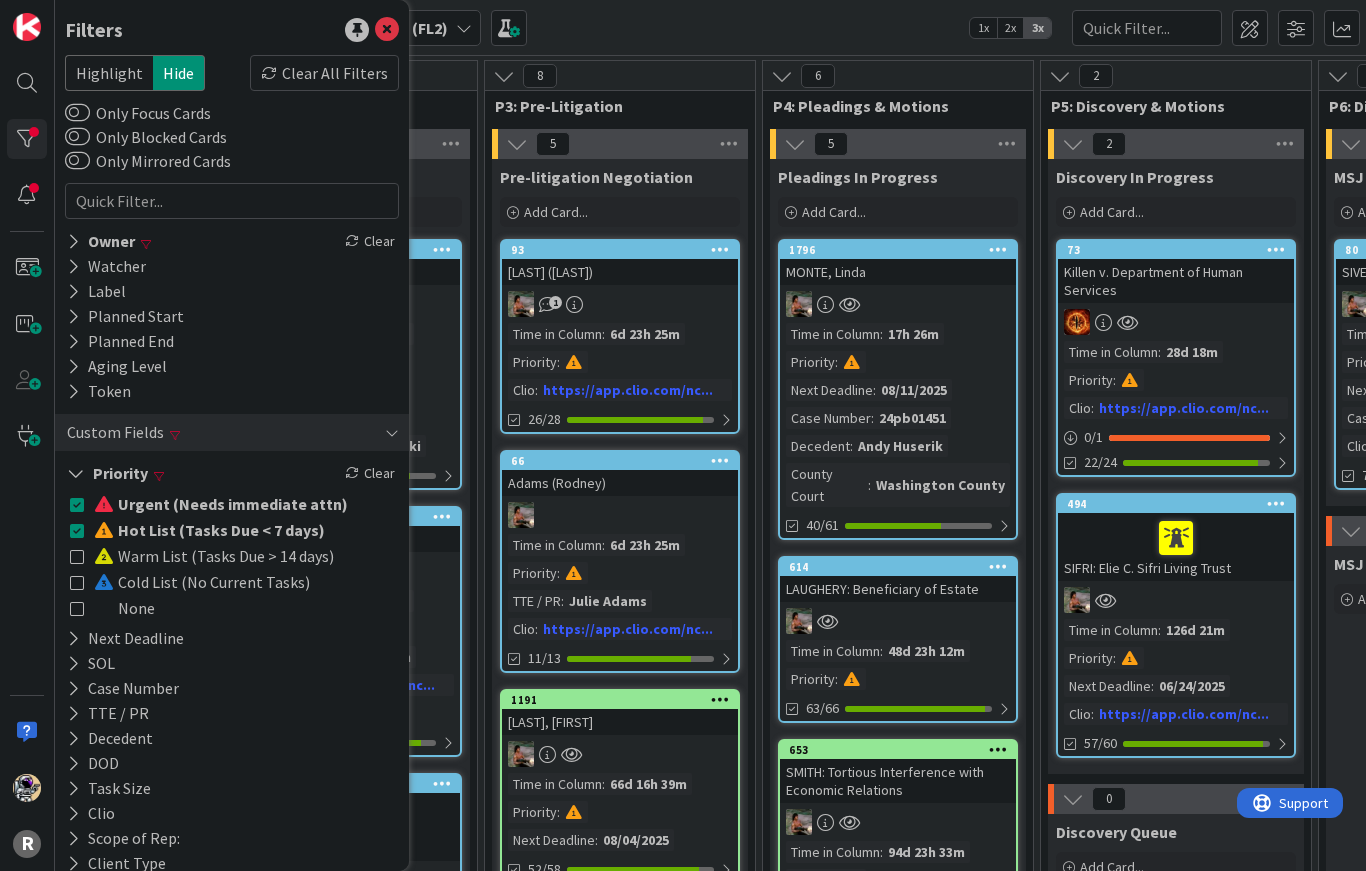 click on "Custom Fields" at bounding box center (115, 432) 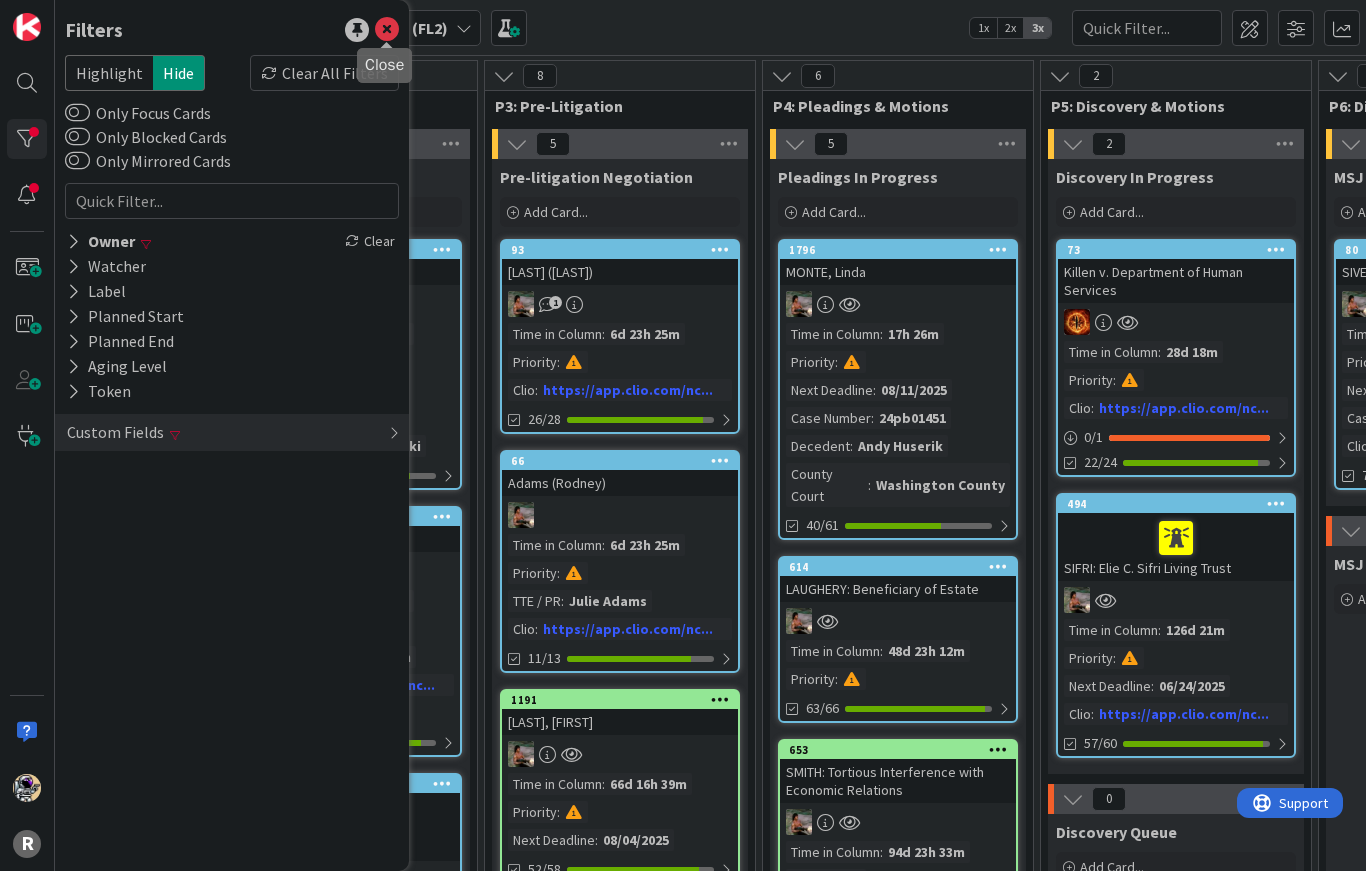 click at bounding box center [387, 30] 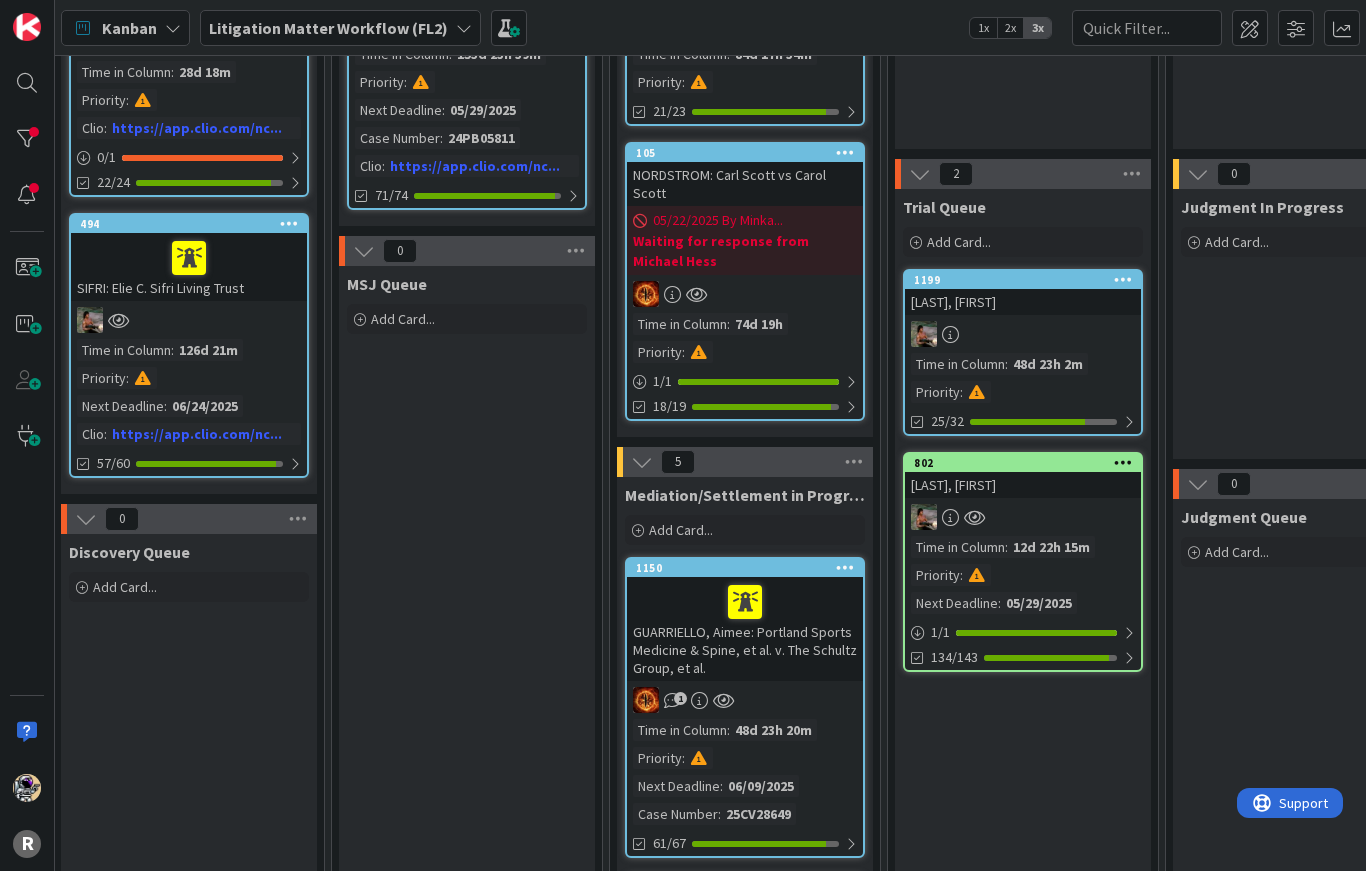 scroll, scrollTop: 286, scrollLeft: 994, axis: both 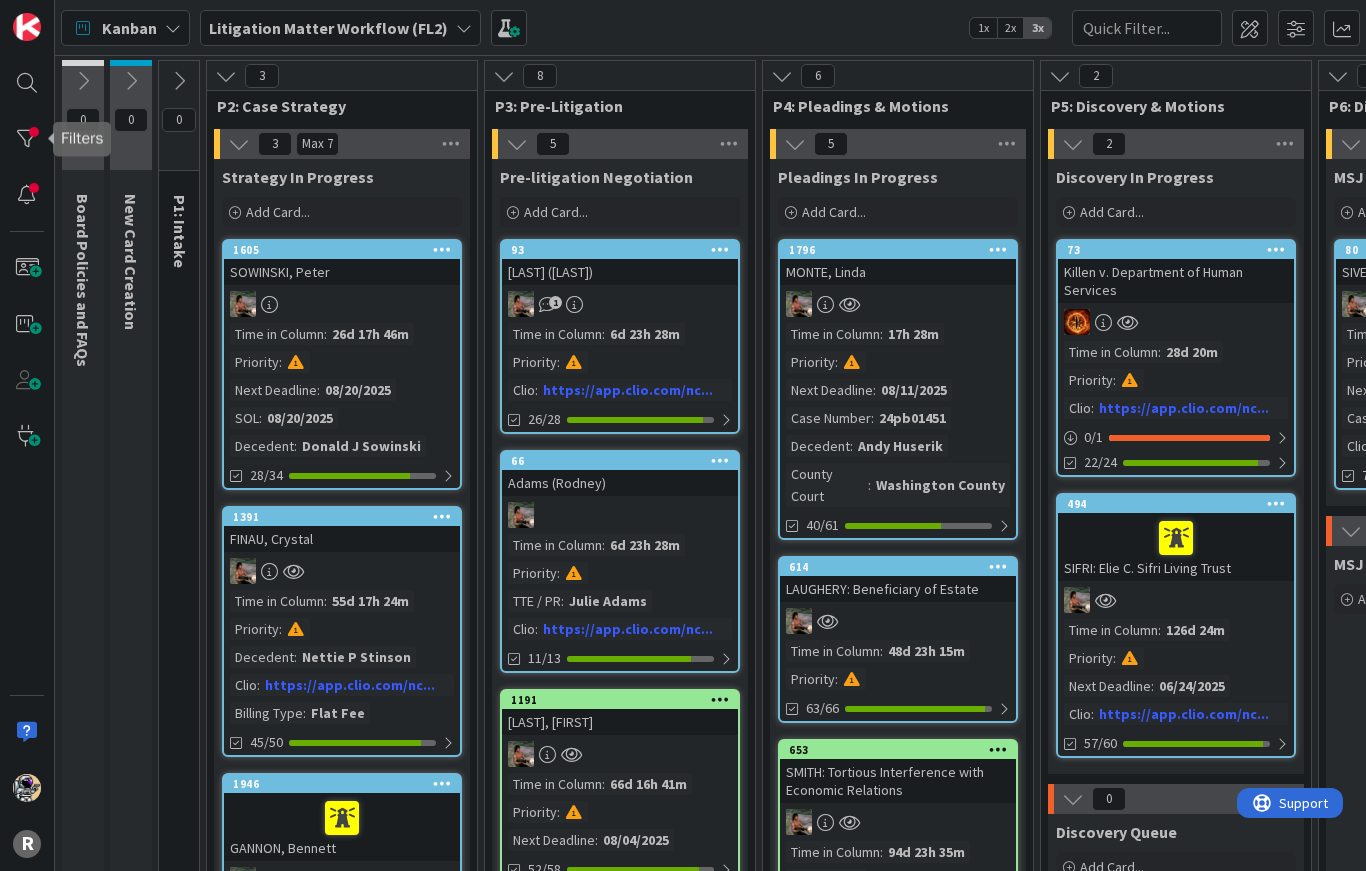 click at bounding box center (27, 139) 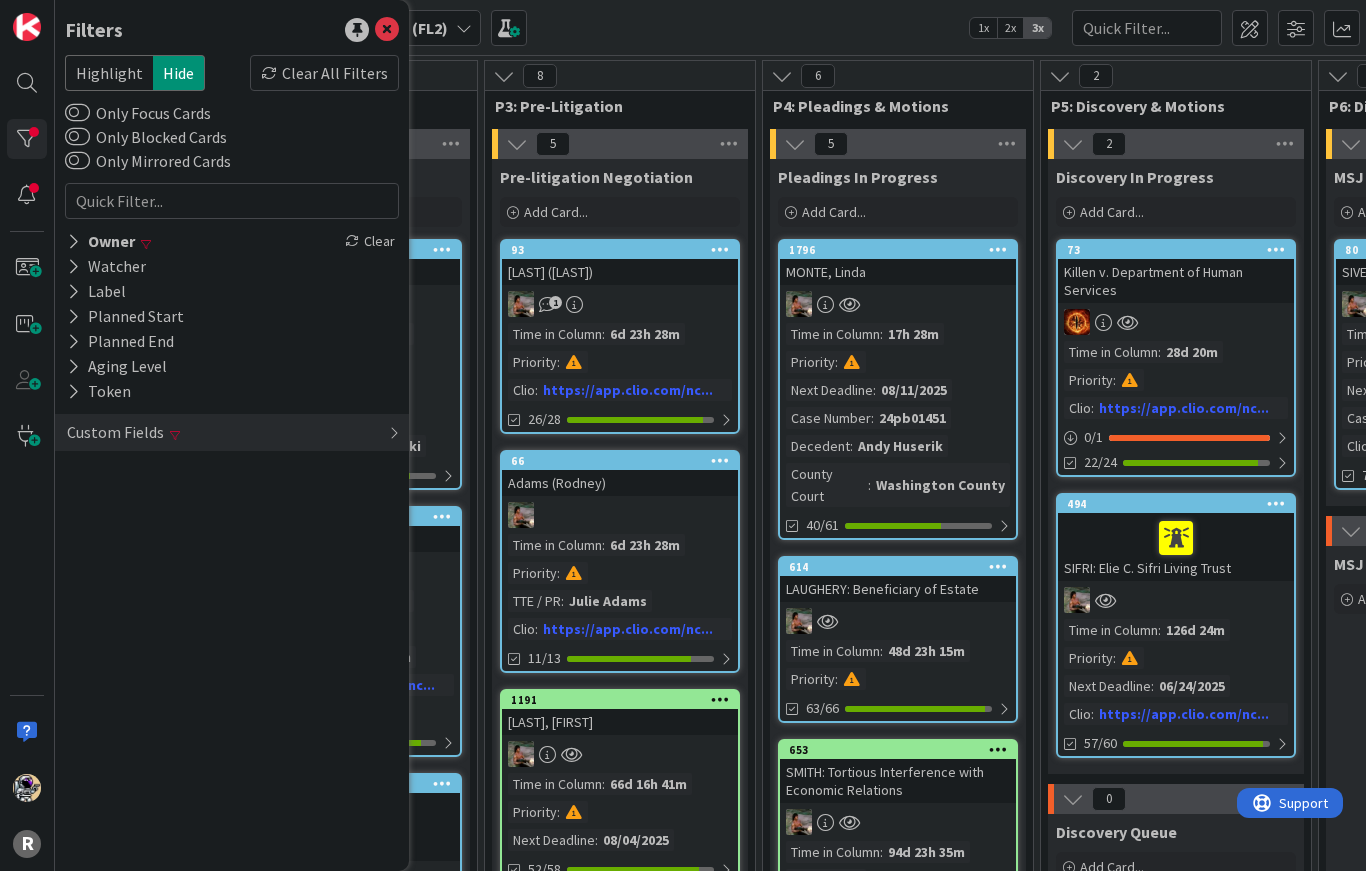 click at bounding box center [73, 241] 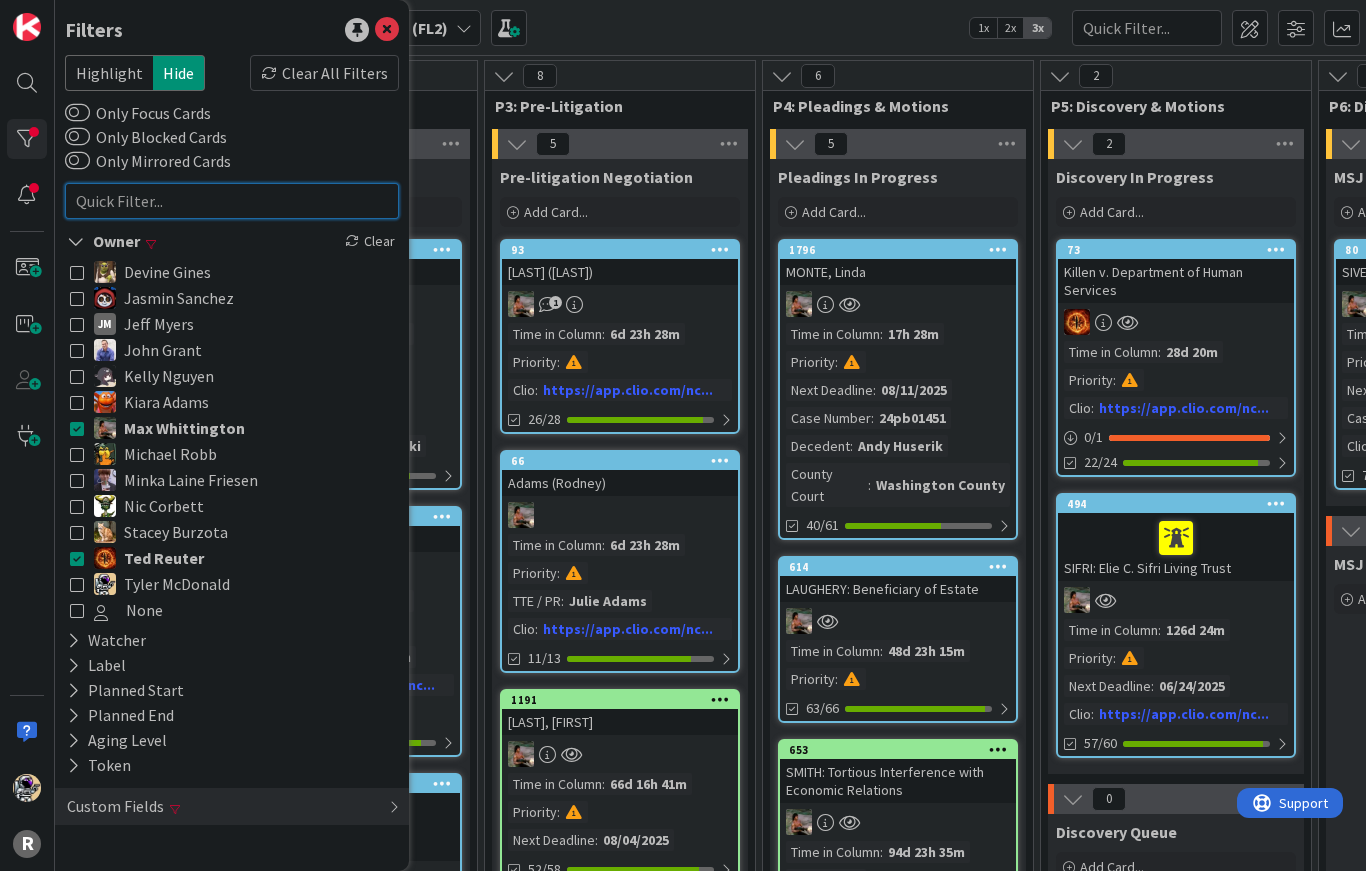 type on "." 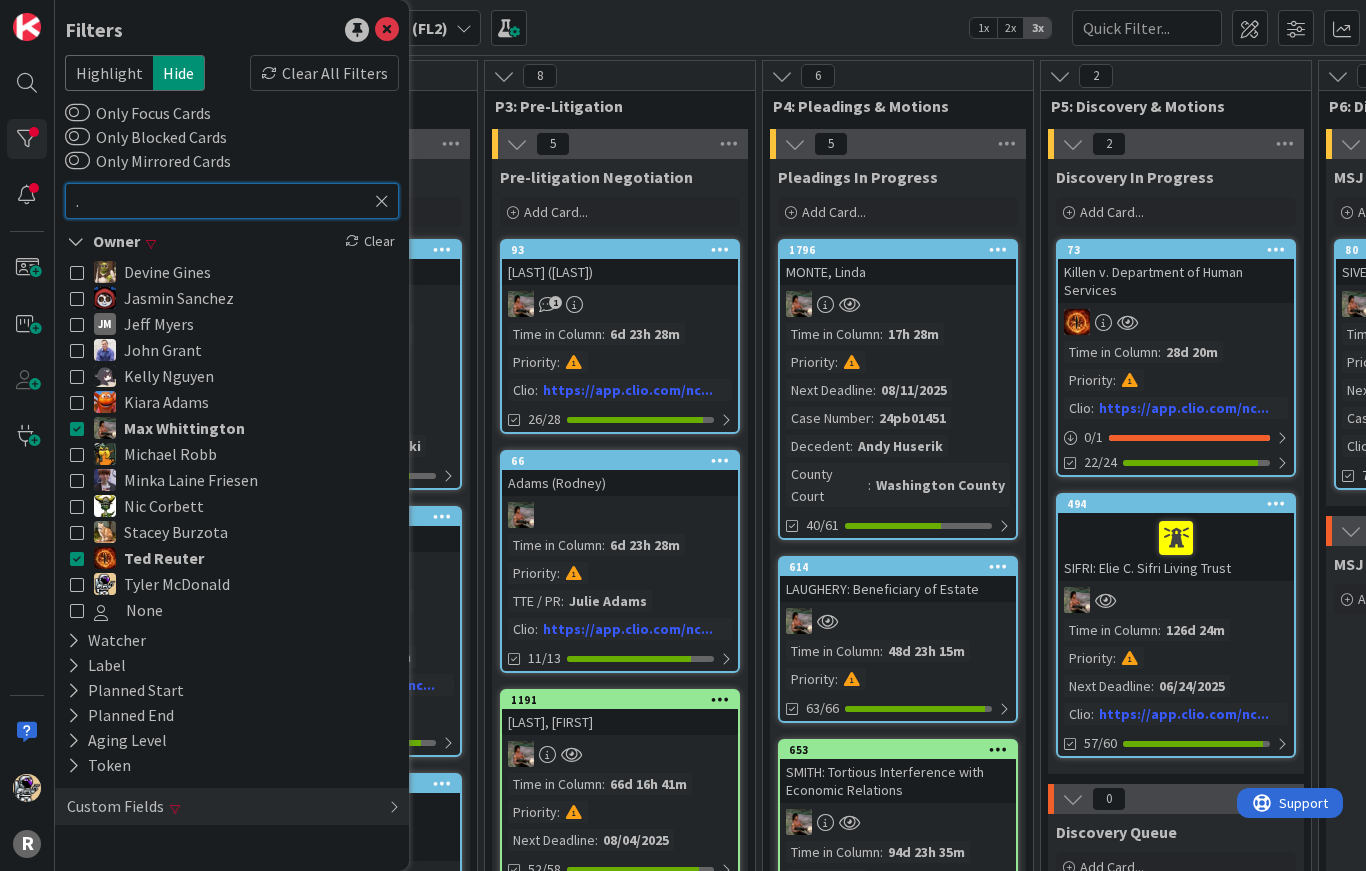 type on "." 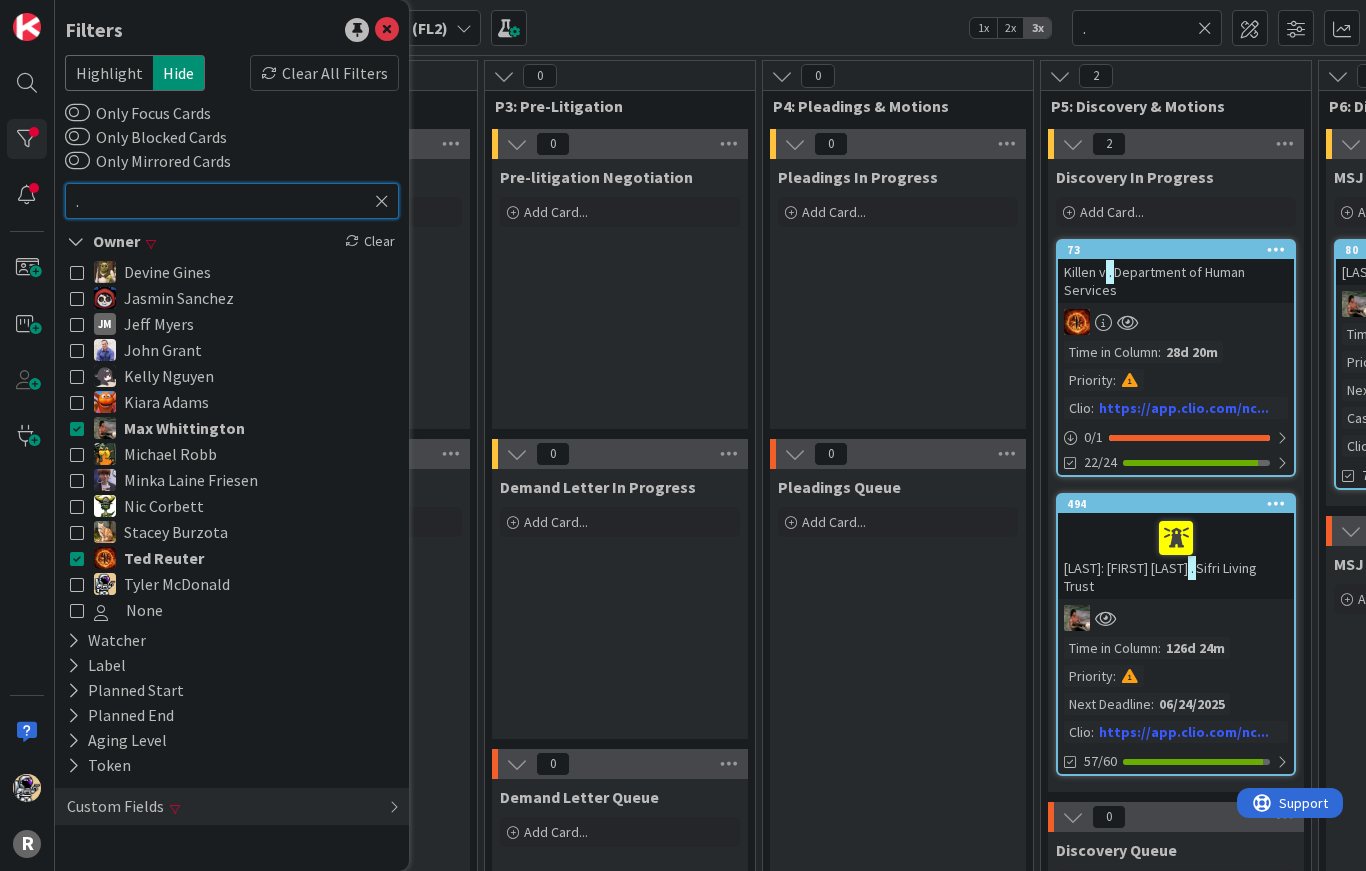 type on "." 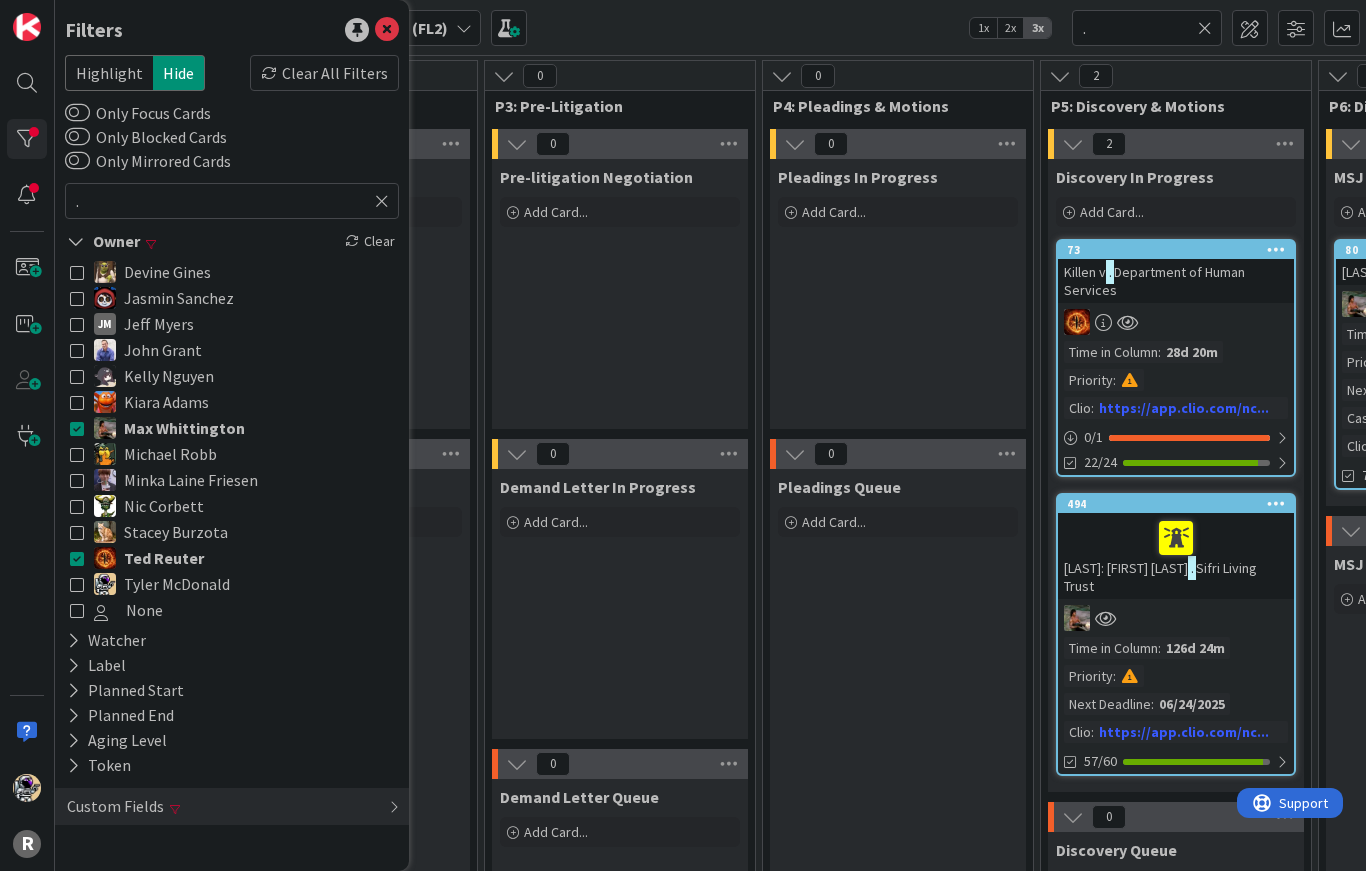 click on "Clear" at bounding box center [370, 241] 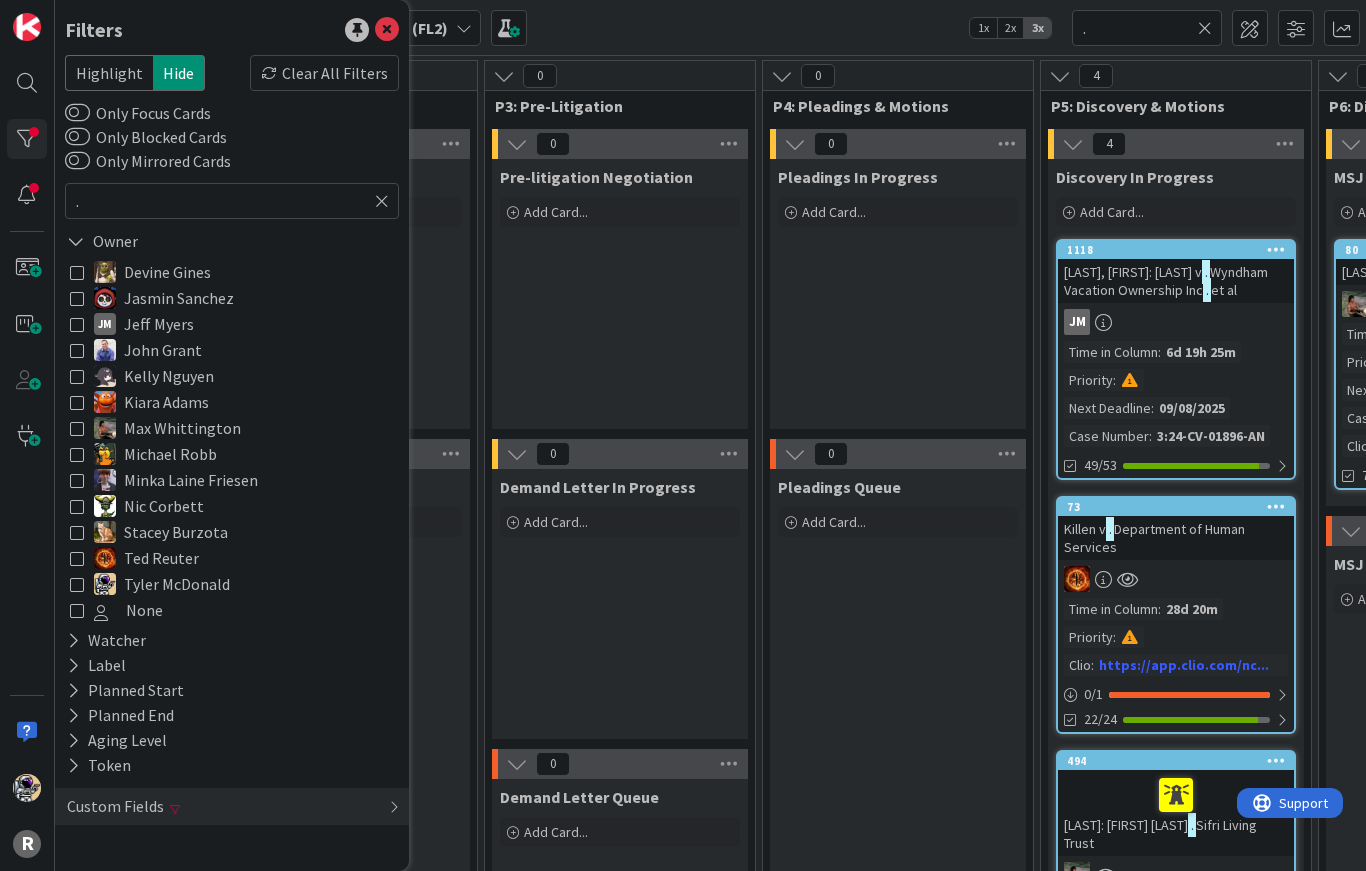 click at bounding box center [382, 201] 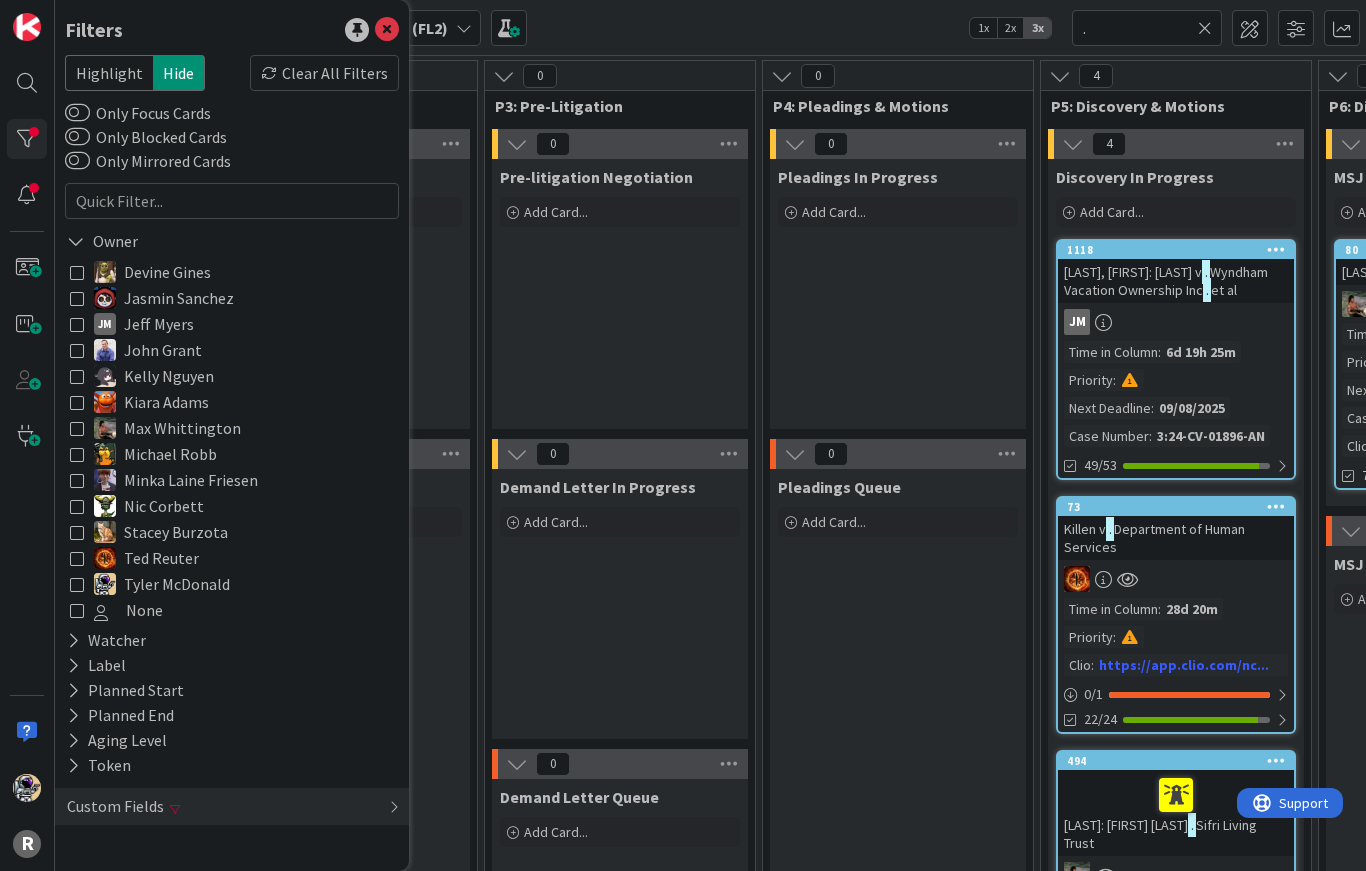 type 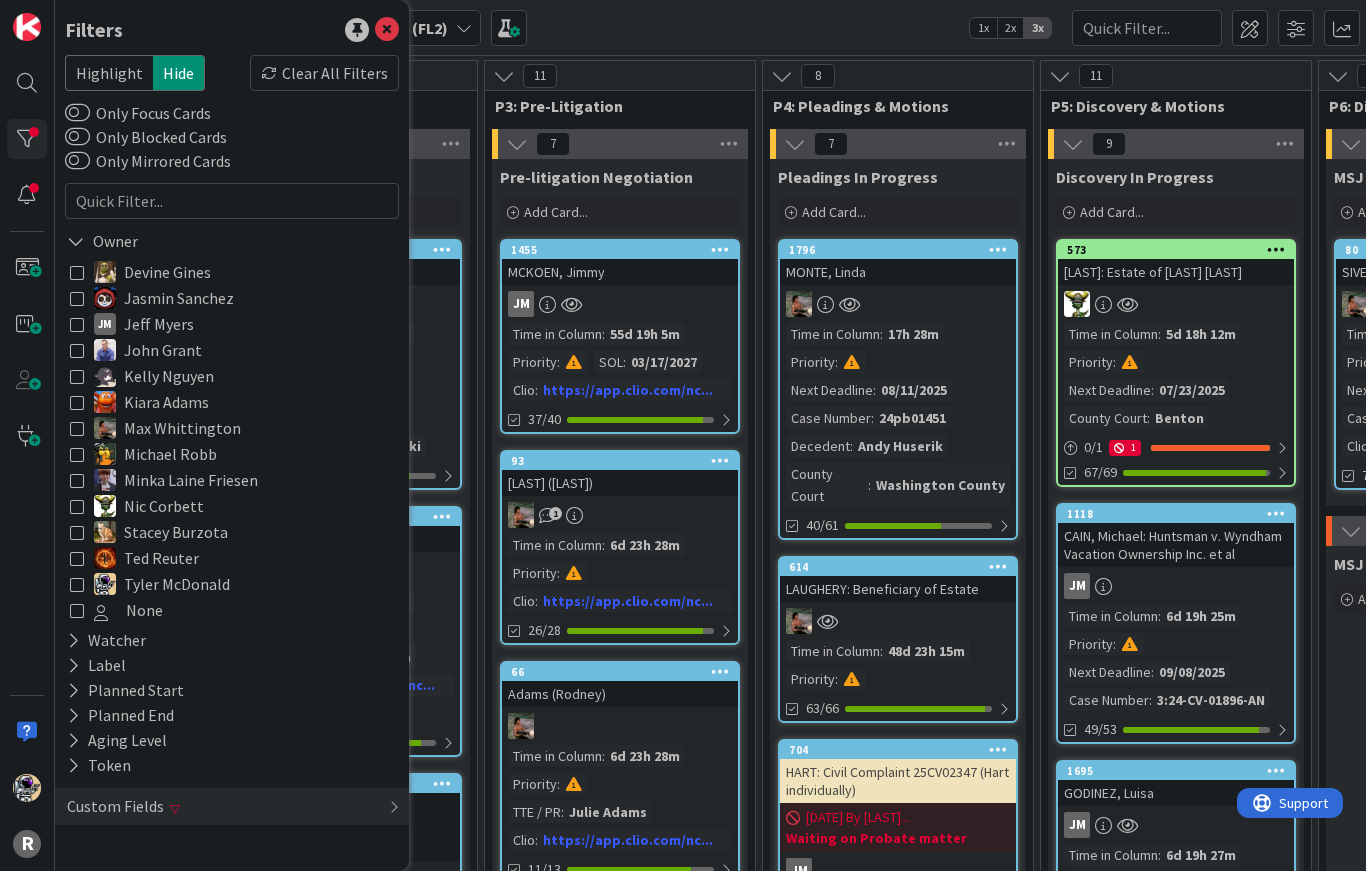 click at bounding box center [77, 428] 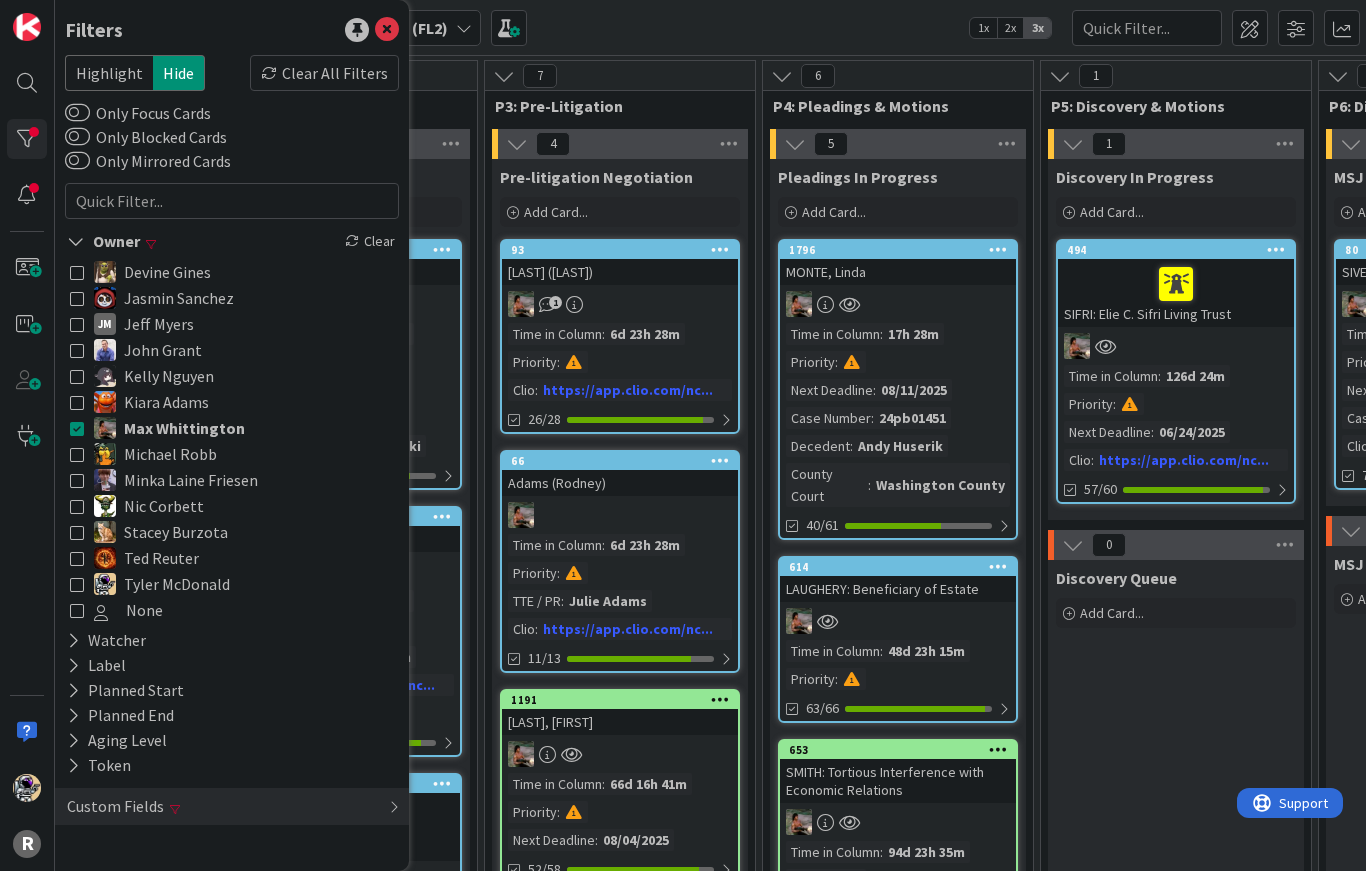 click at bounding box center [77, 558] 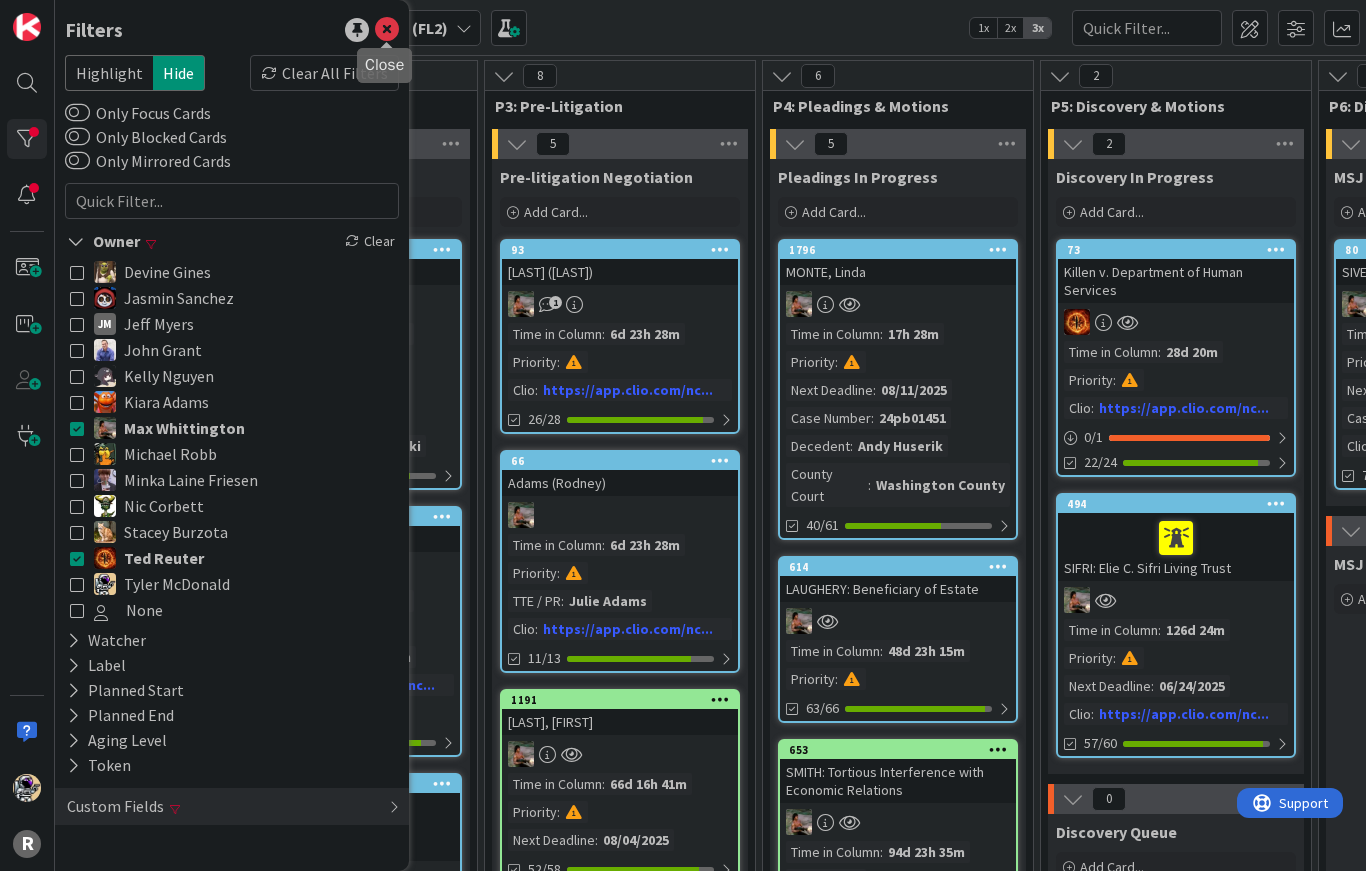 click at bounding box center (387, 30) 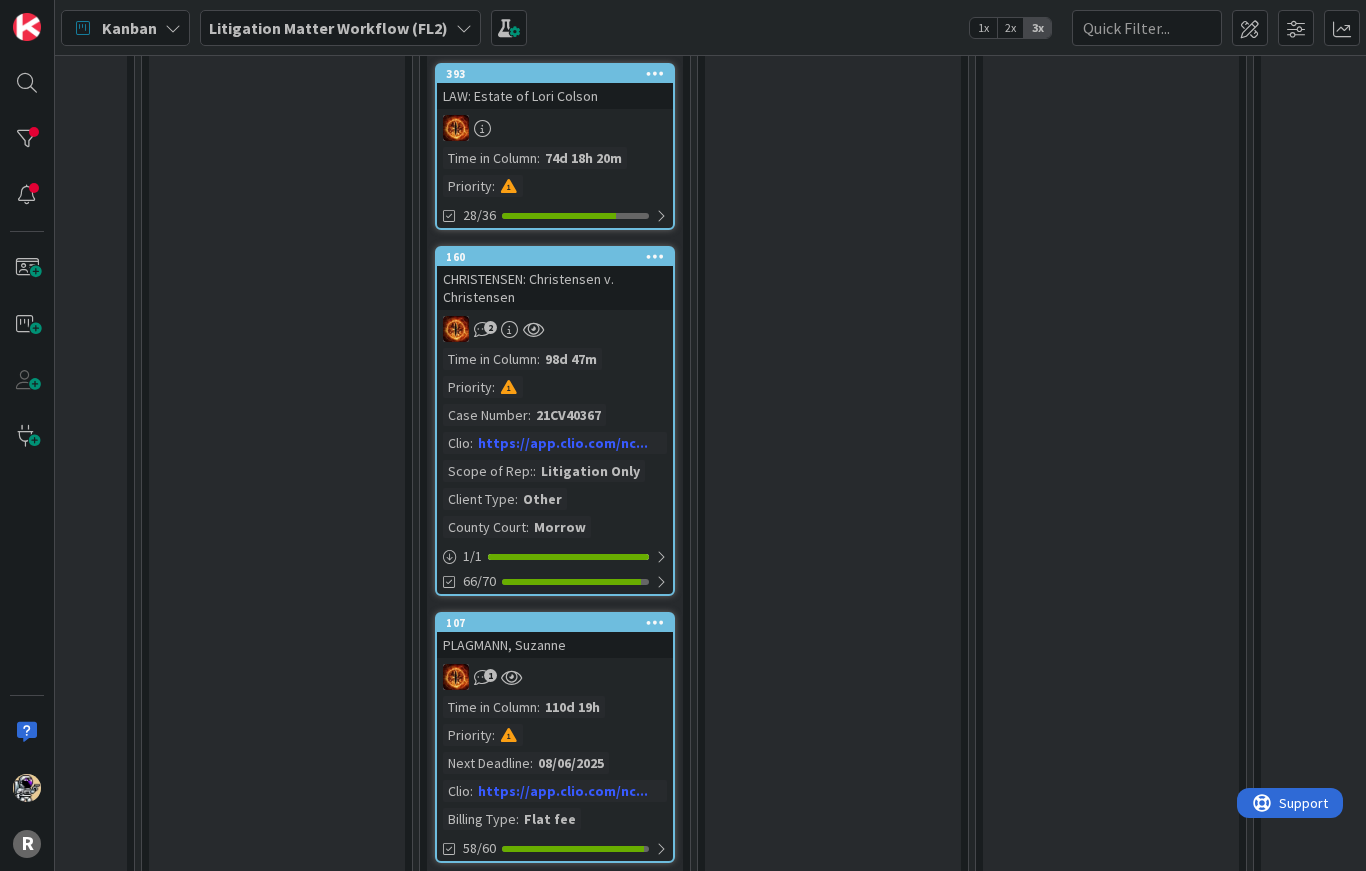 scroll, scrollTop: 1092, scrollLeft: 1177, axis: both 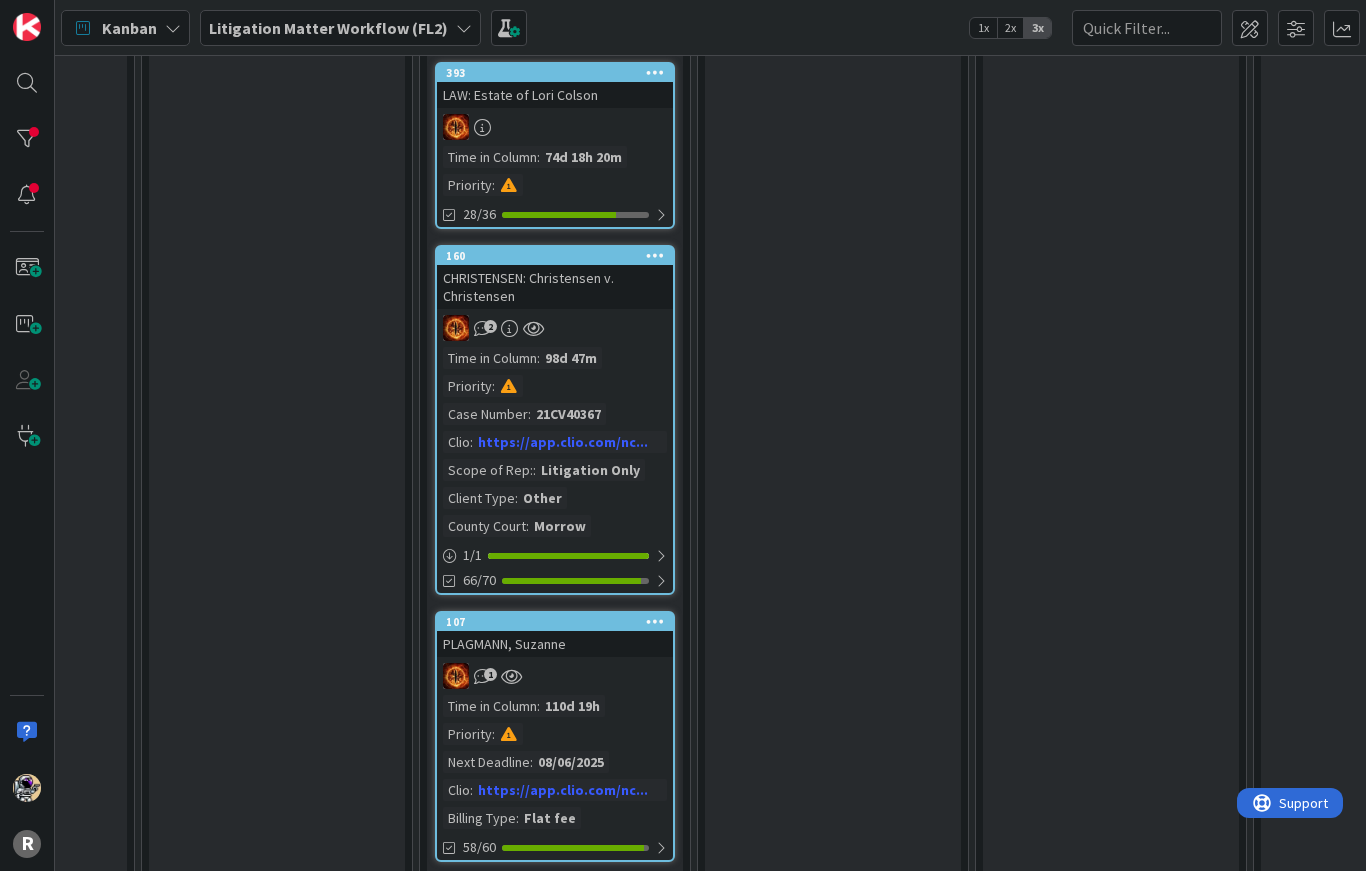 click on "CHRISTENSEN:  Christensen v. Christensen" at bounding box center [555, 287] 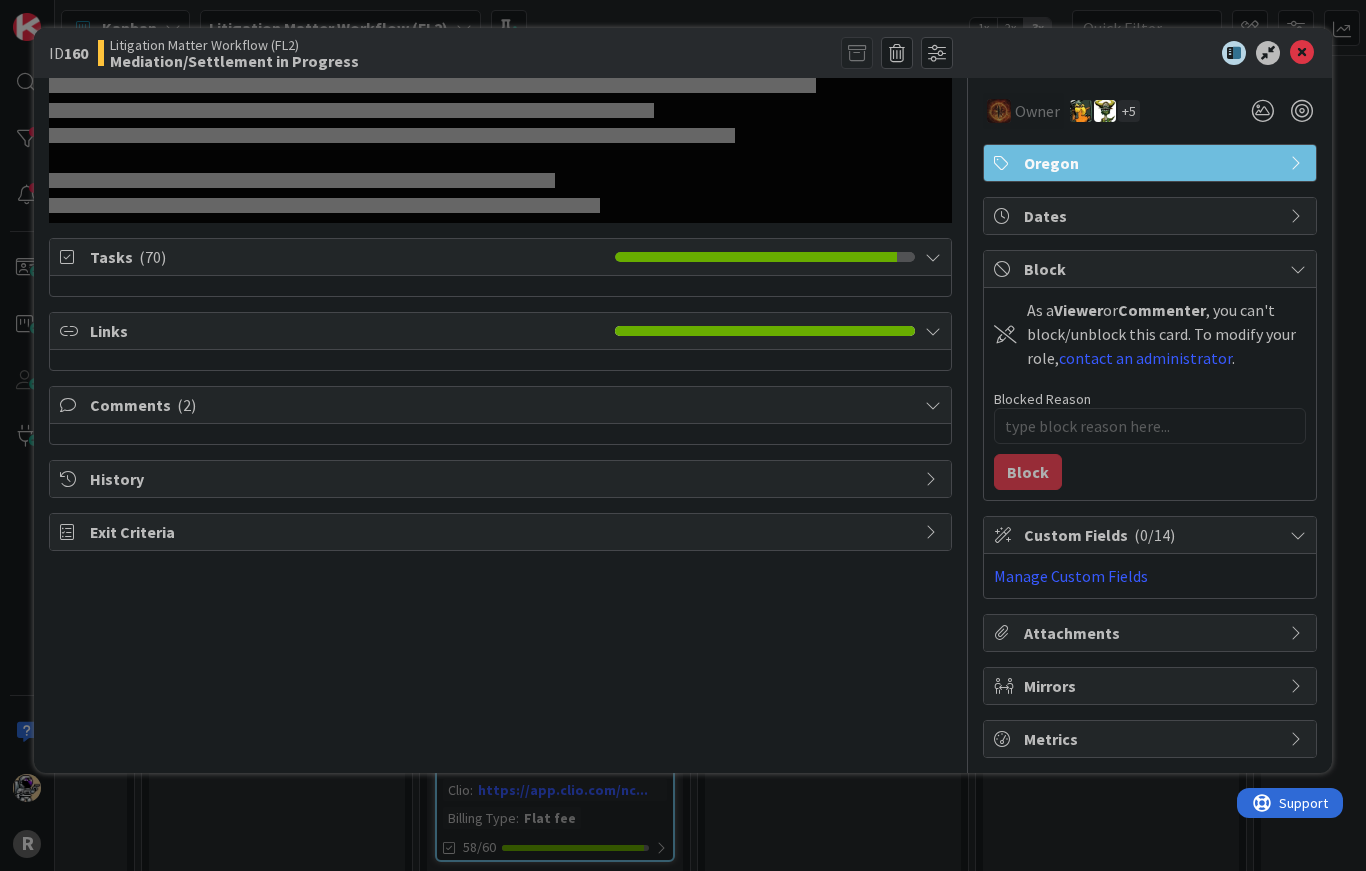 scroll, scrollTop: 0, scrollLeft: 0, axis: both 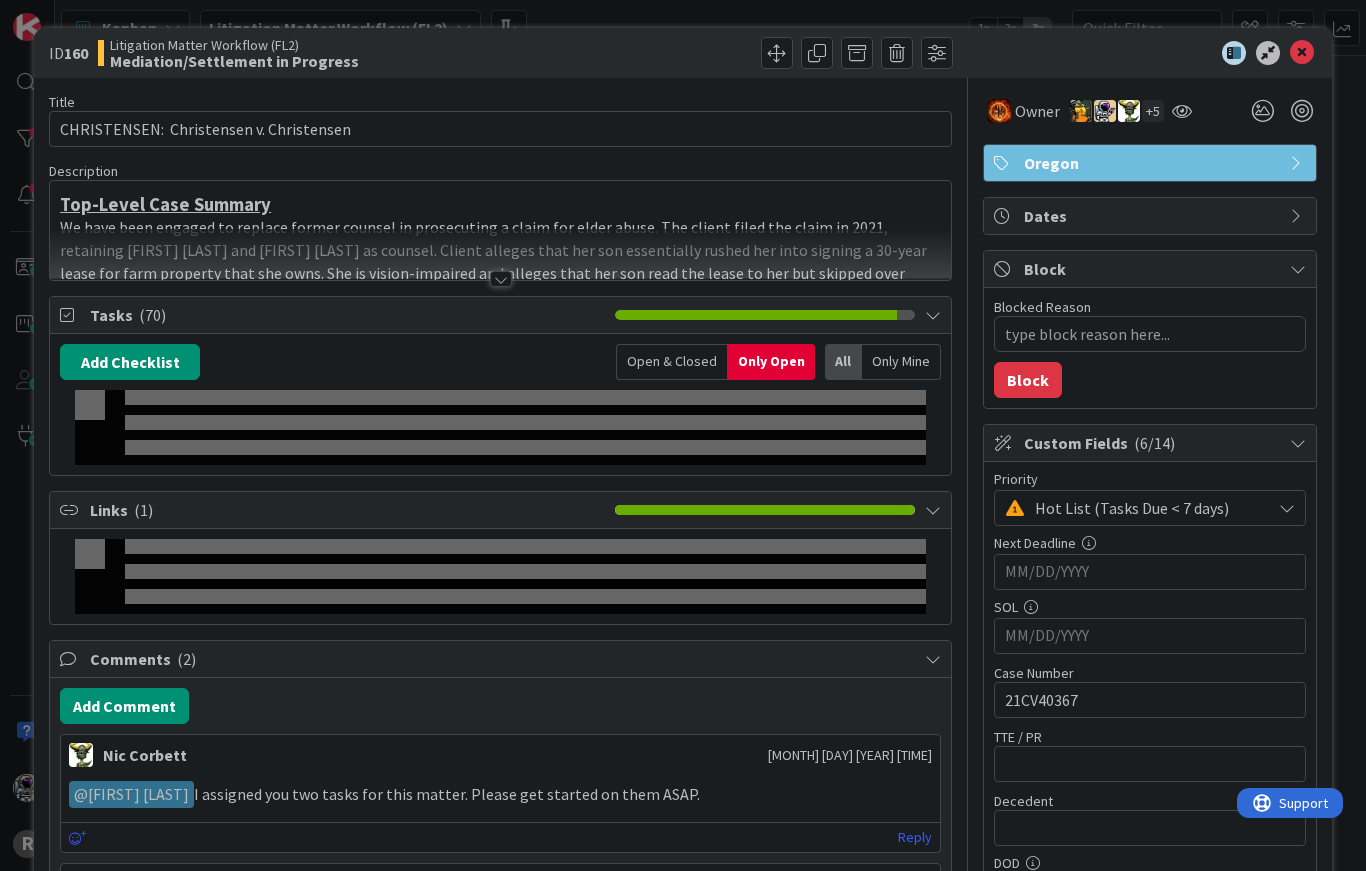 type on "x" 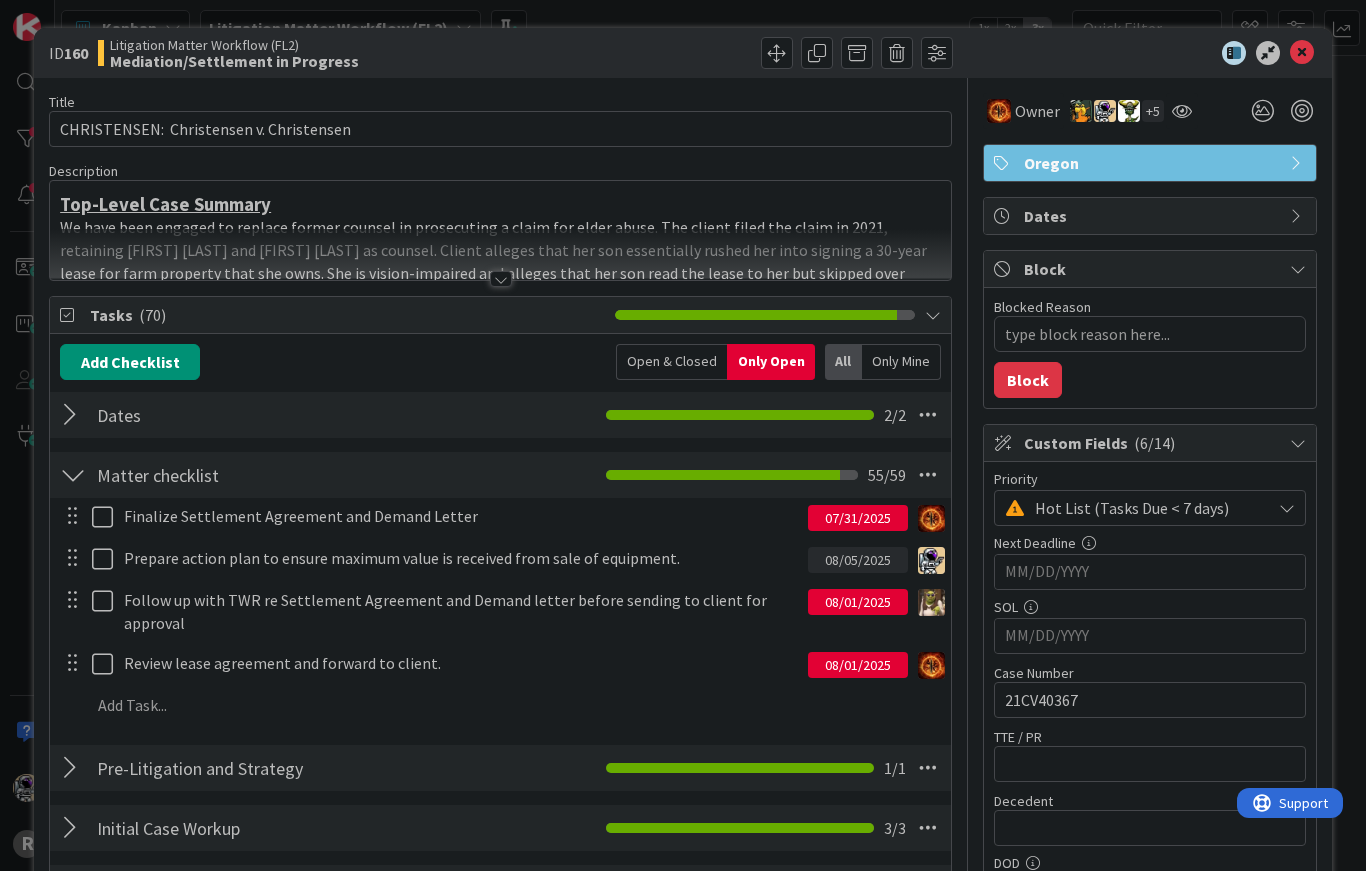 scroll, scrollTop: 0, scrollLeft: 0, axis: both 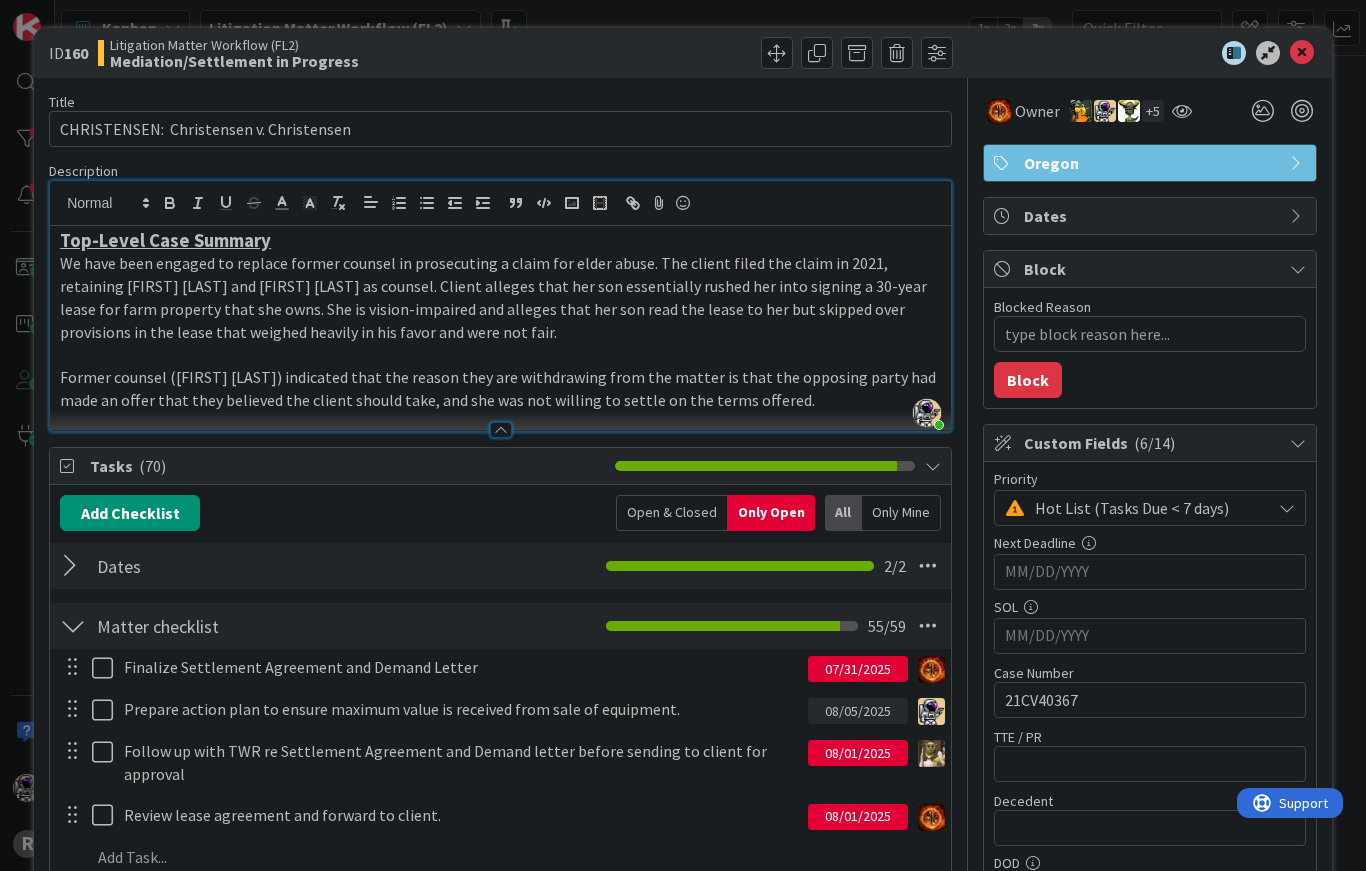type 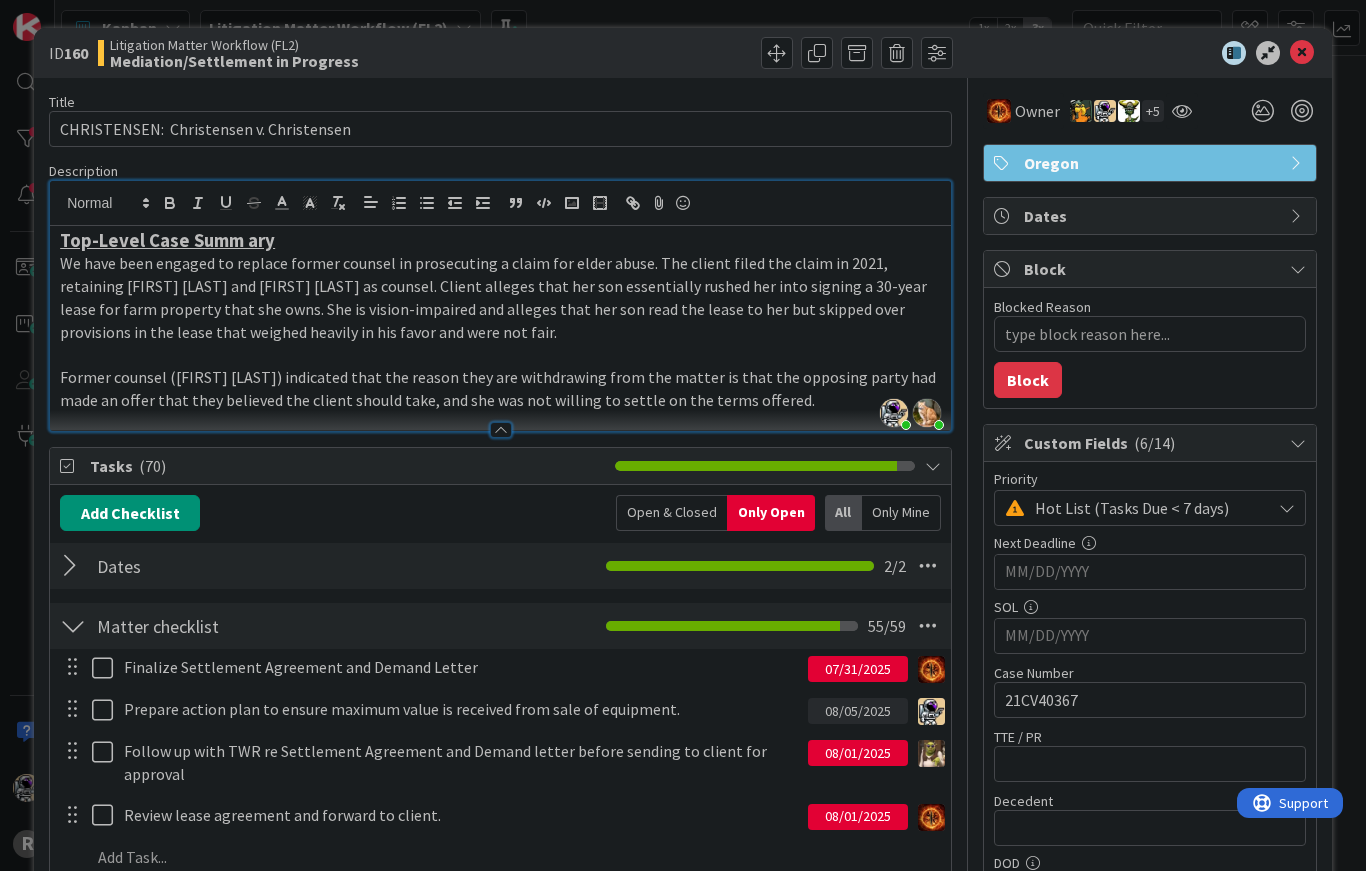click on "Top-Level Case Summ ary" at bounding box center (167, 240) 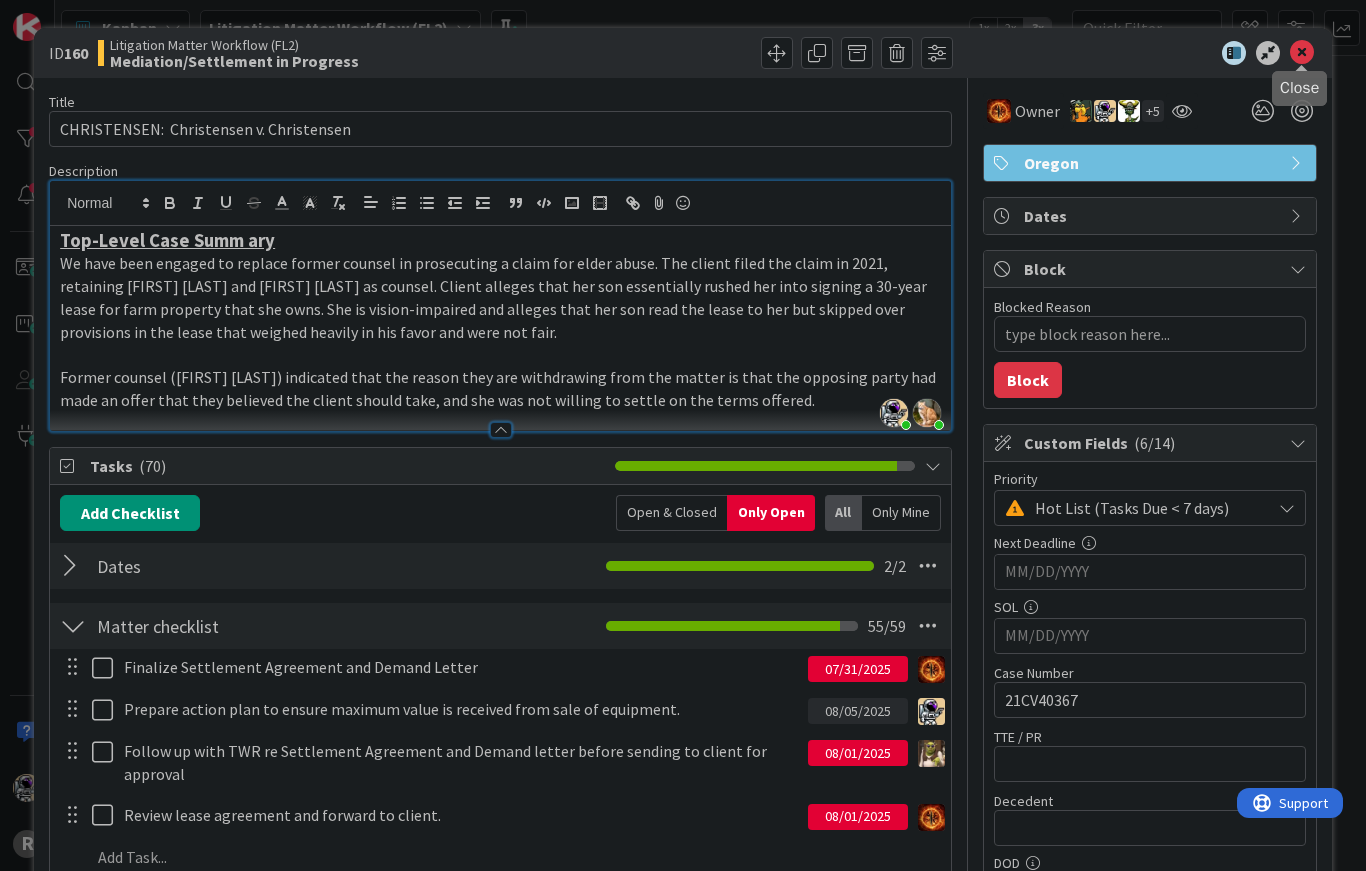 click at bounding box center [1302, 53] 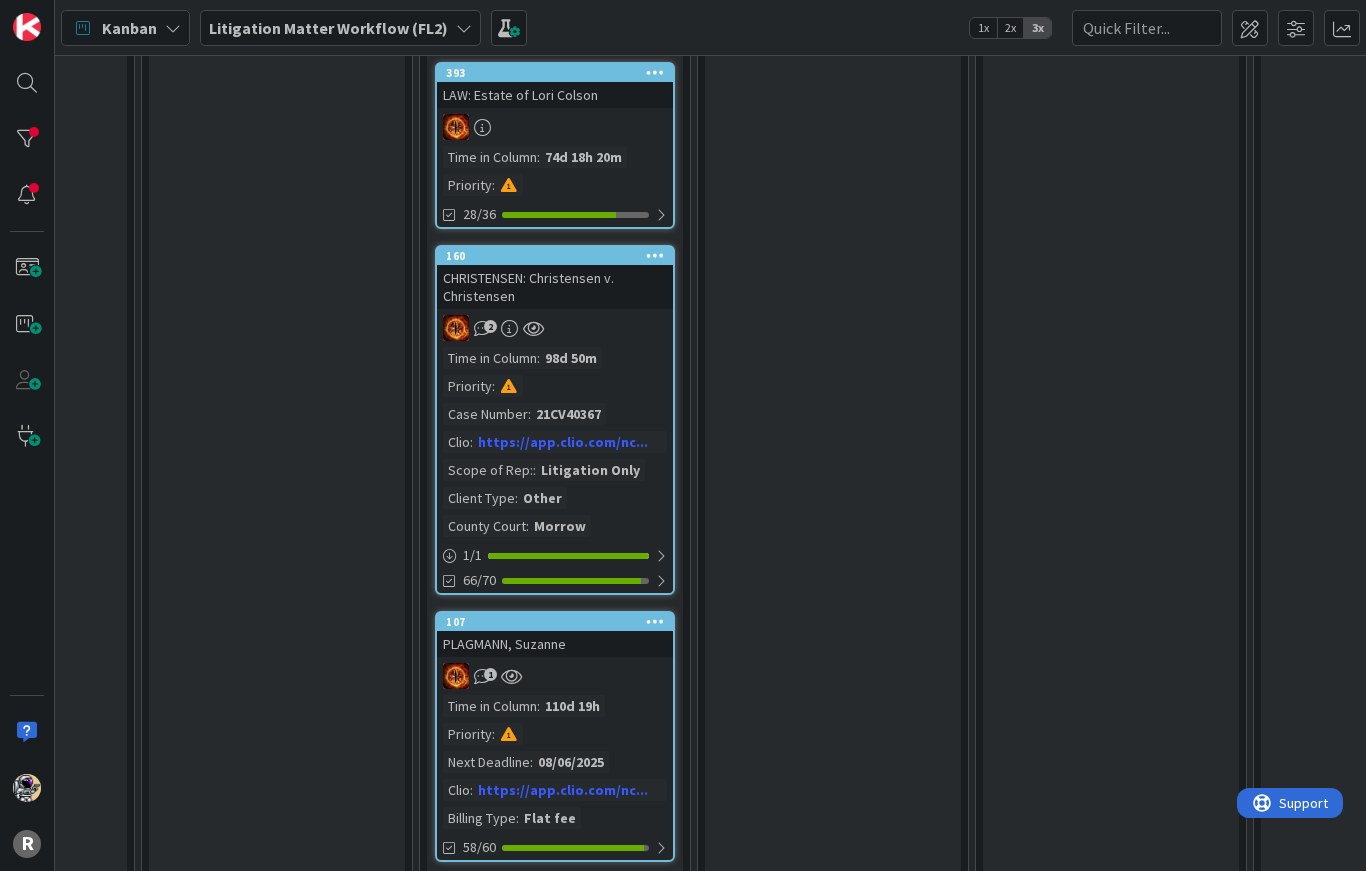 click on "2" at bounding box center (555, 328) 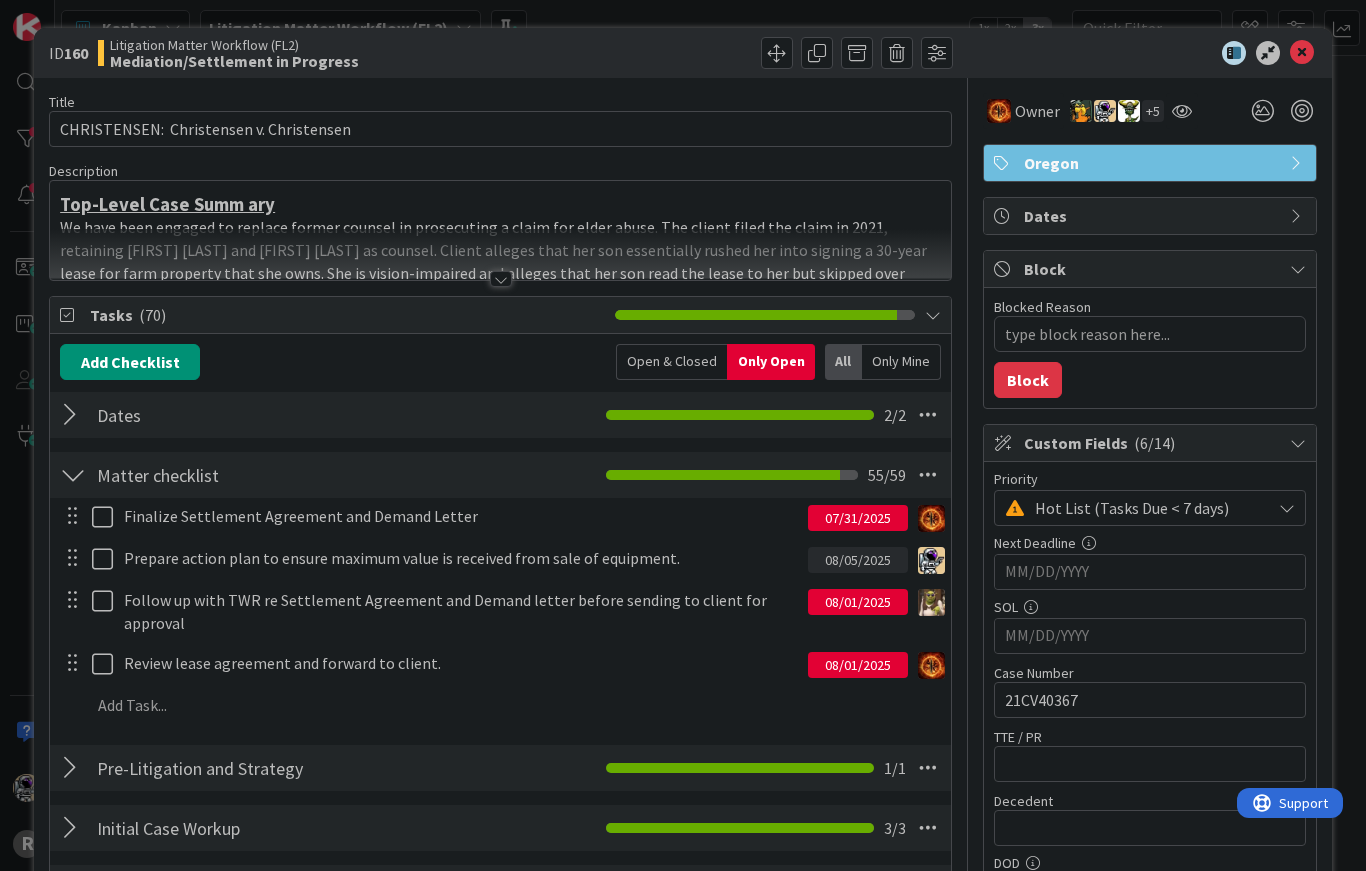 scroll, scrollTop: 0, scrollLeft: 0, axis: both 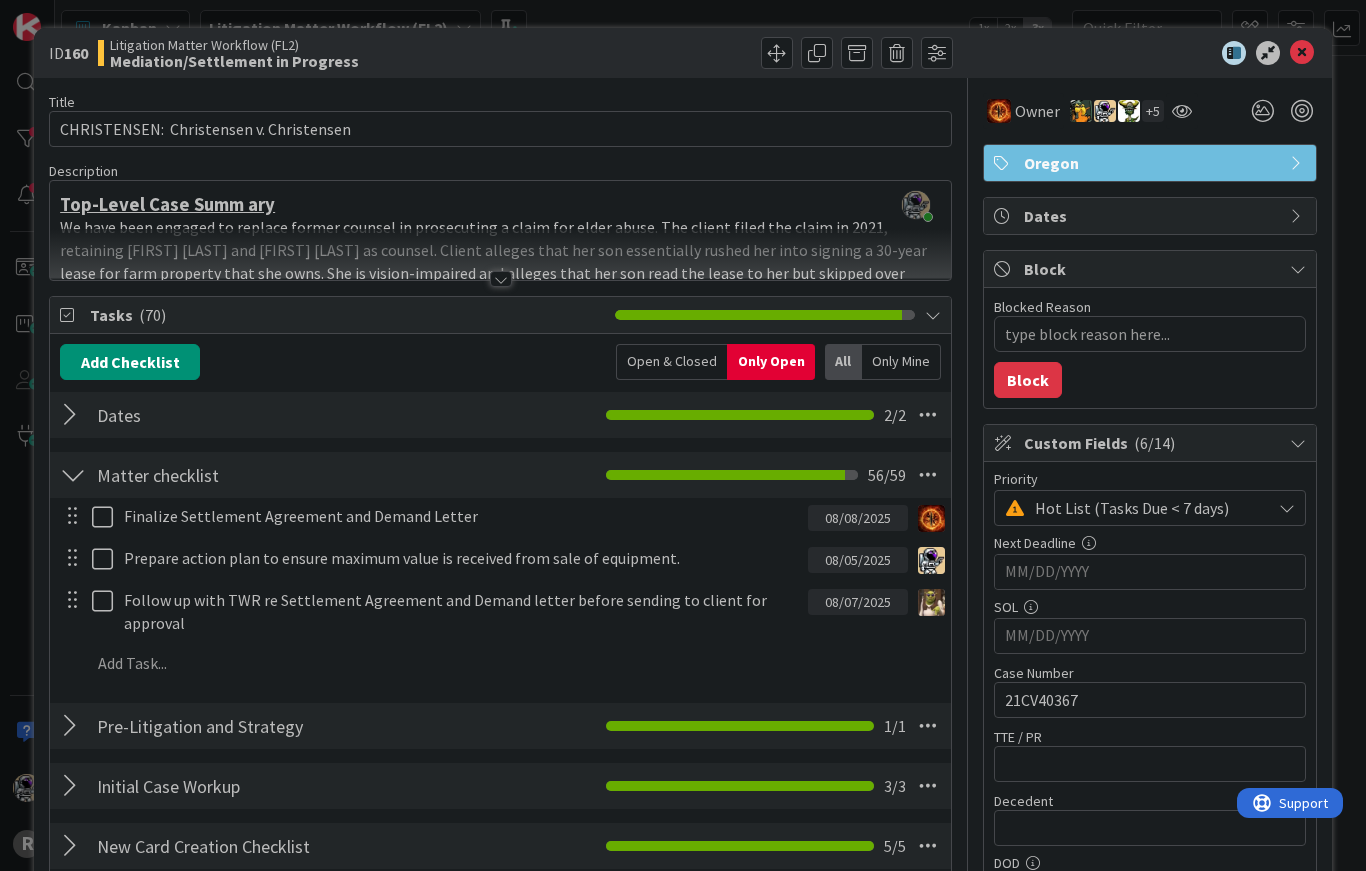 click at bounding box center (1302, 53) 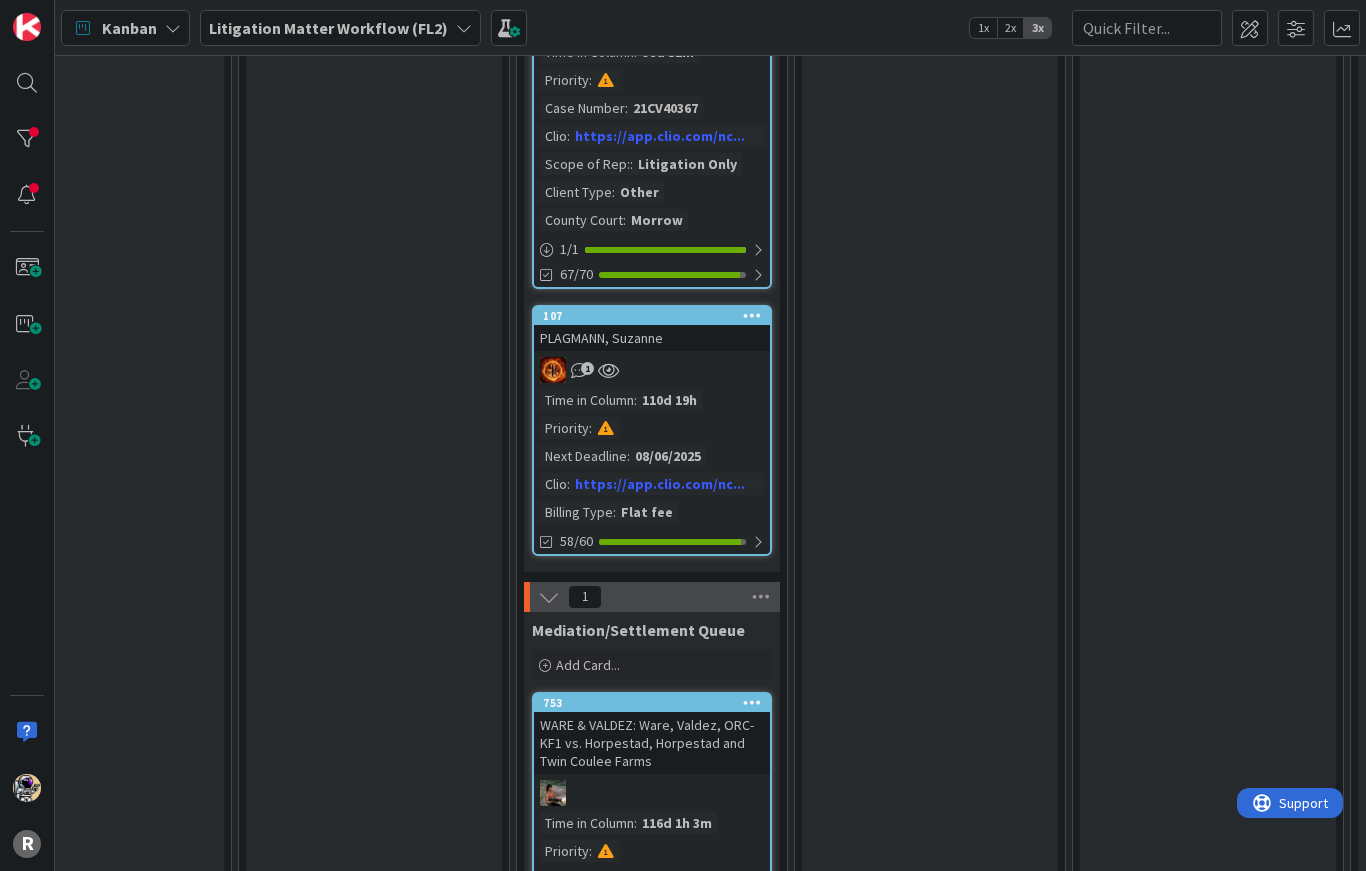 scroll, scrollTop: 1436, scrollLeft: 1063, axis: both 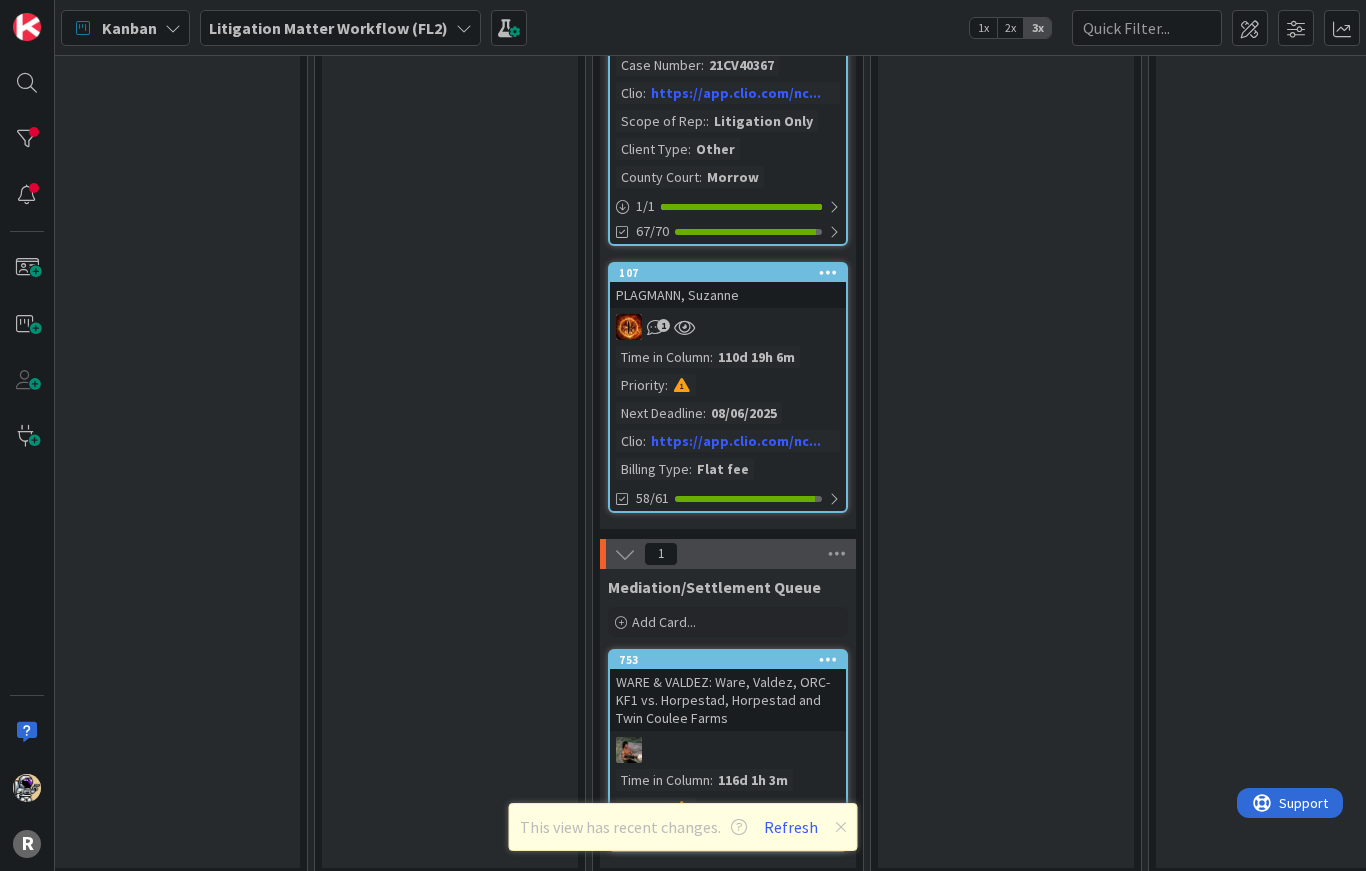 click at bounding box center [841, 827] 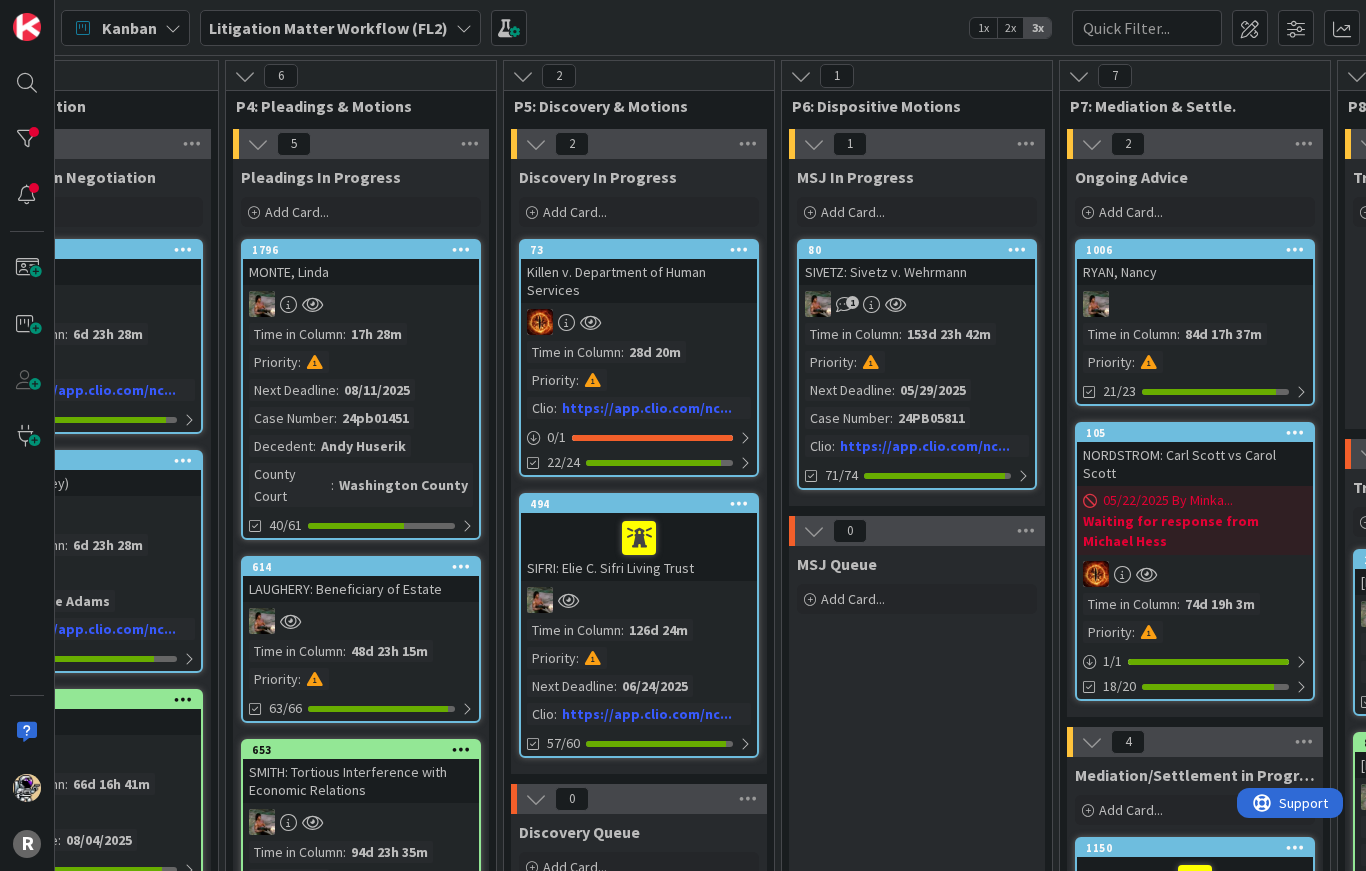 scroll, scrollTop: 0, scrollLeft: 537, axis: horizontal 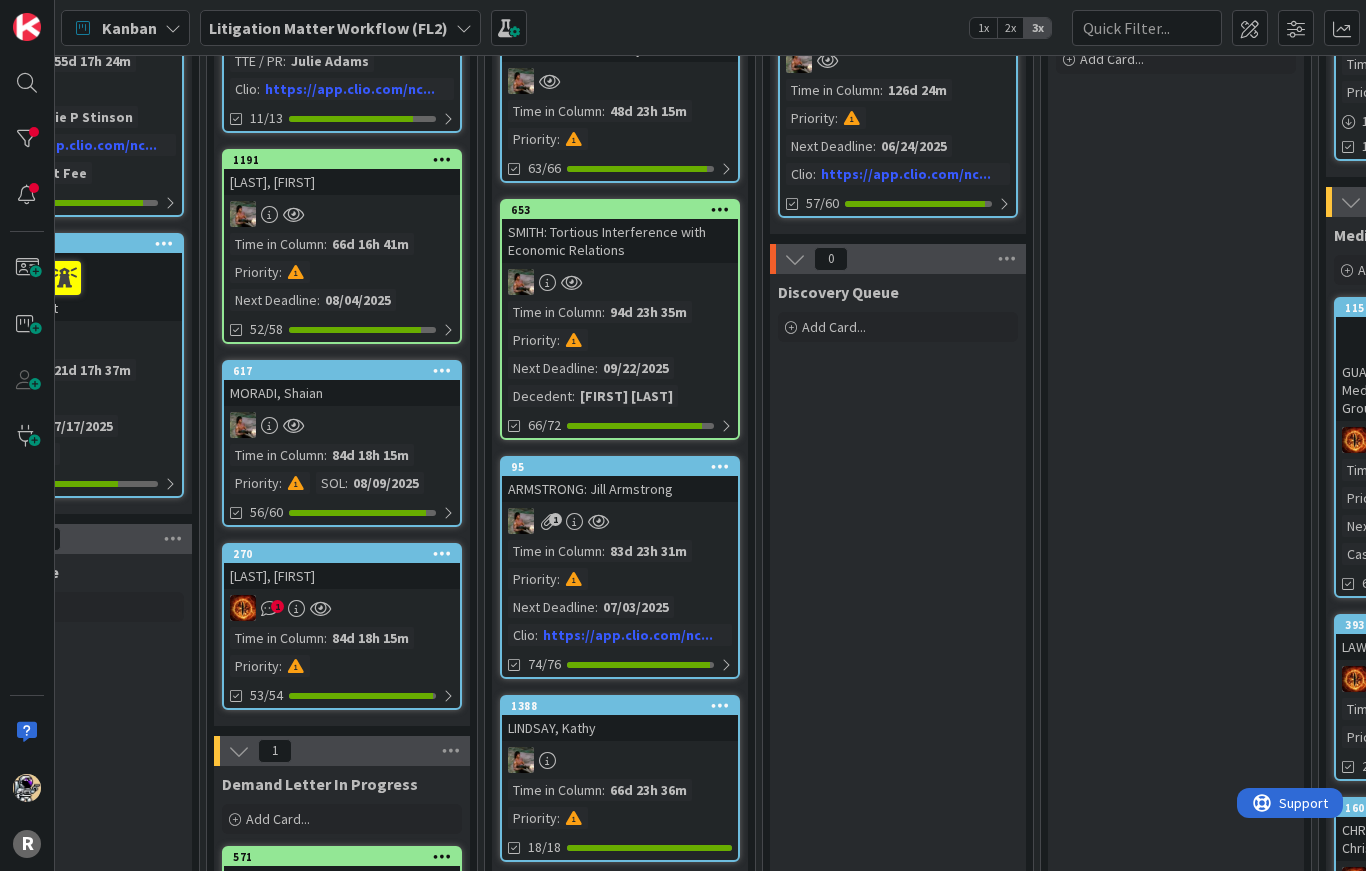 click on "SMITH: Tortious Interference with Economic Relations" at bounding box center (620, 241) 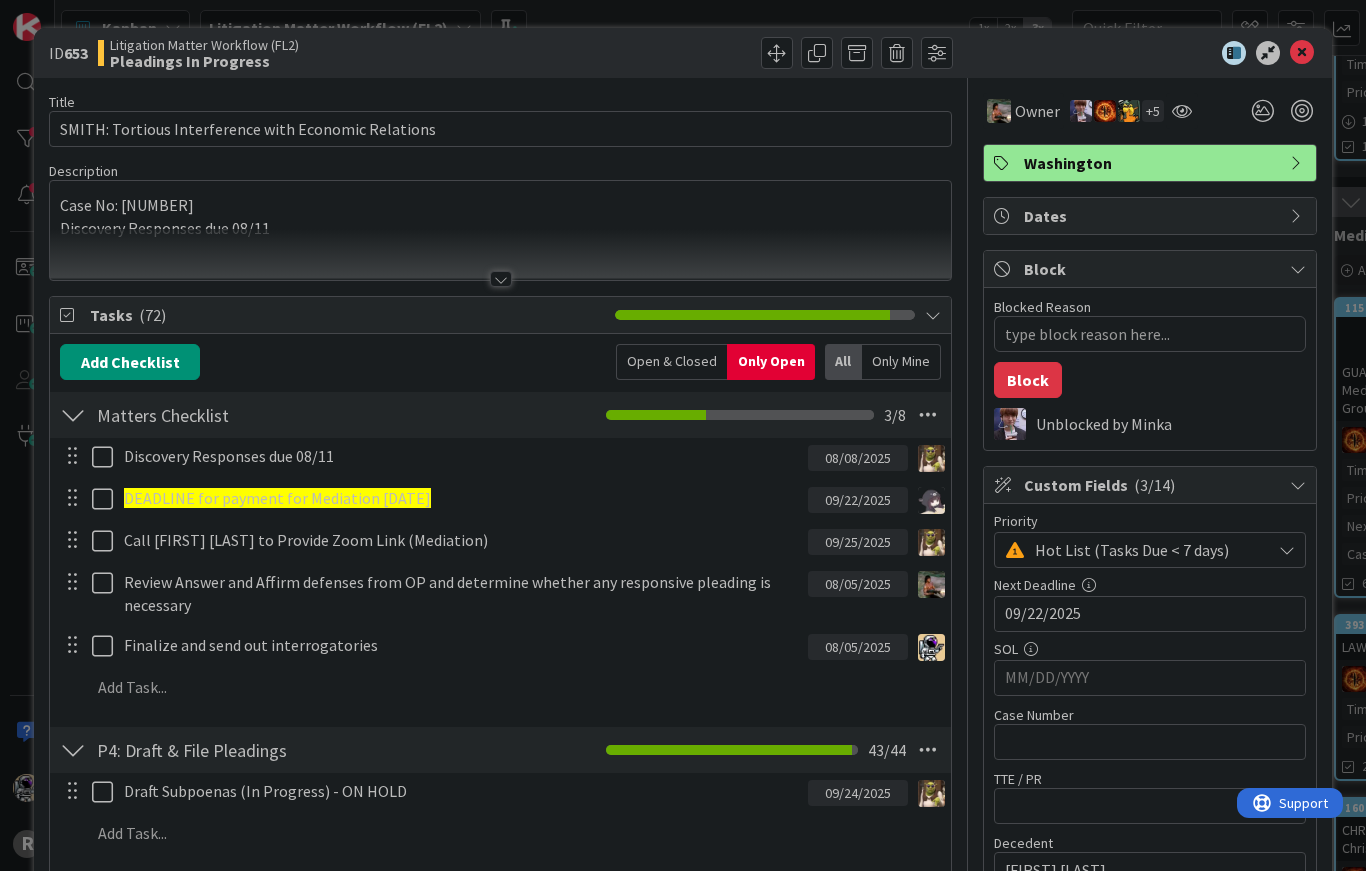 scroll, scrollTop: 0, scrollLeft: 0, axis: both 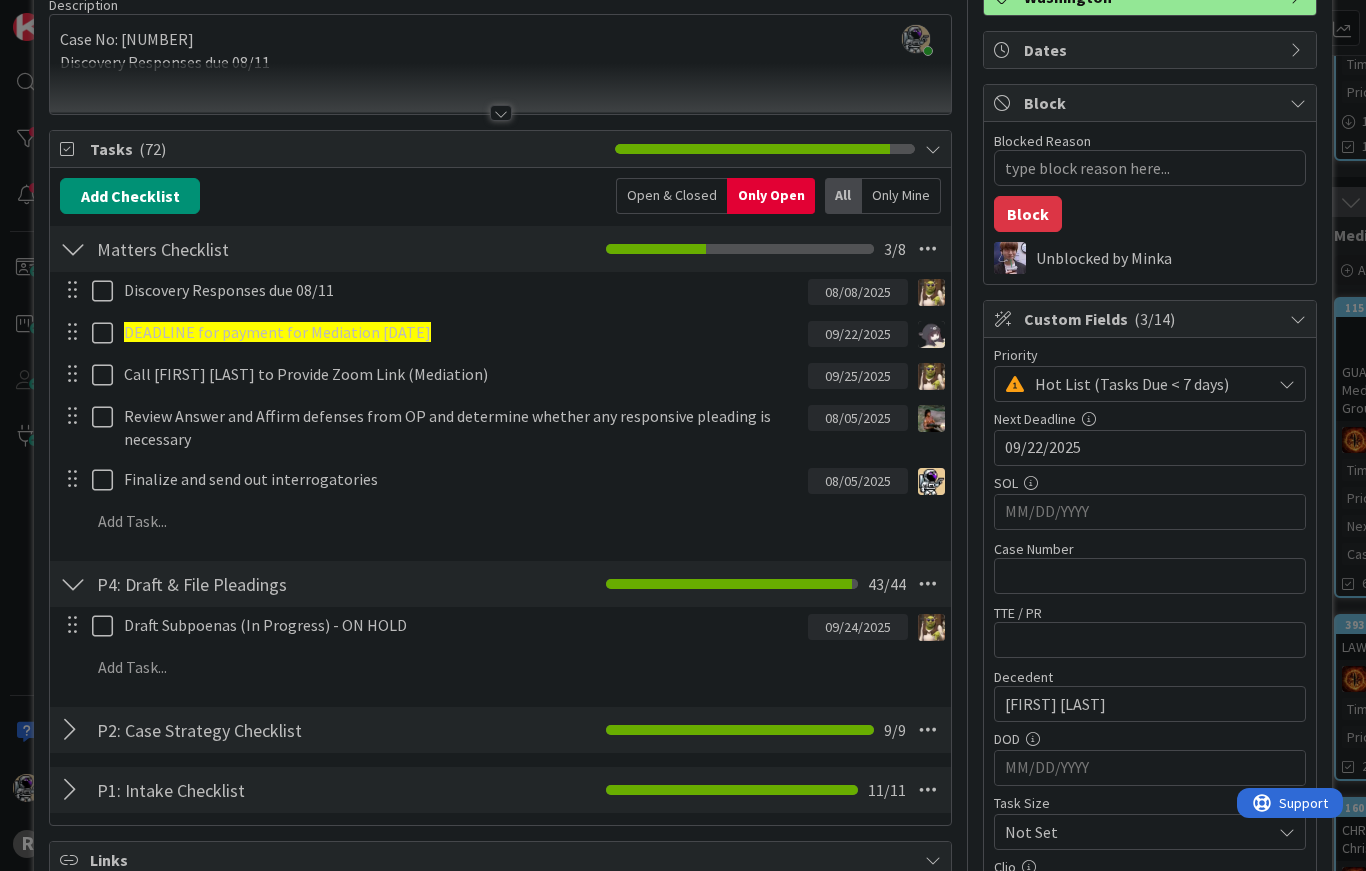 type on "x" 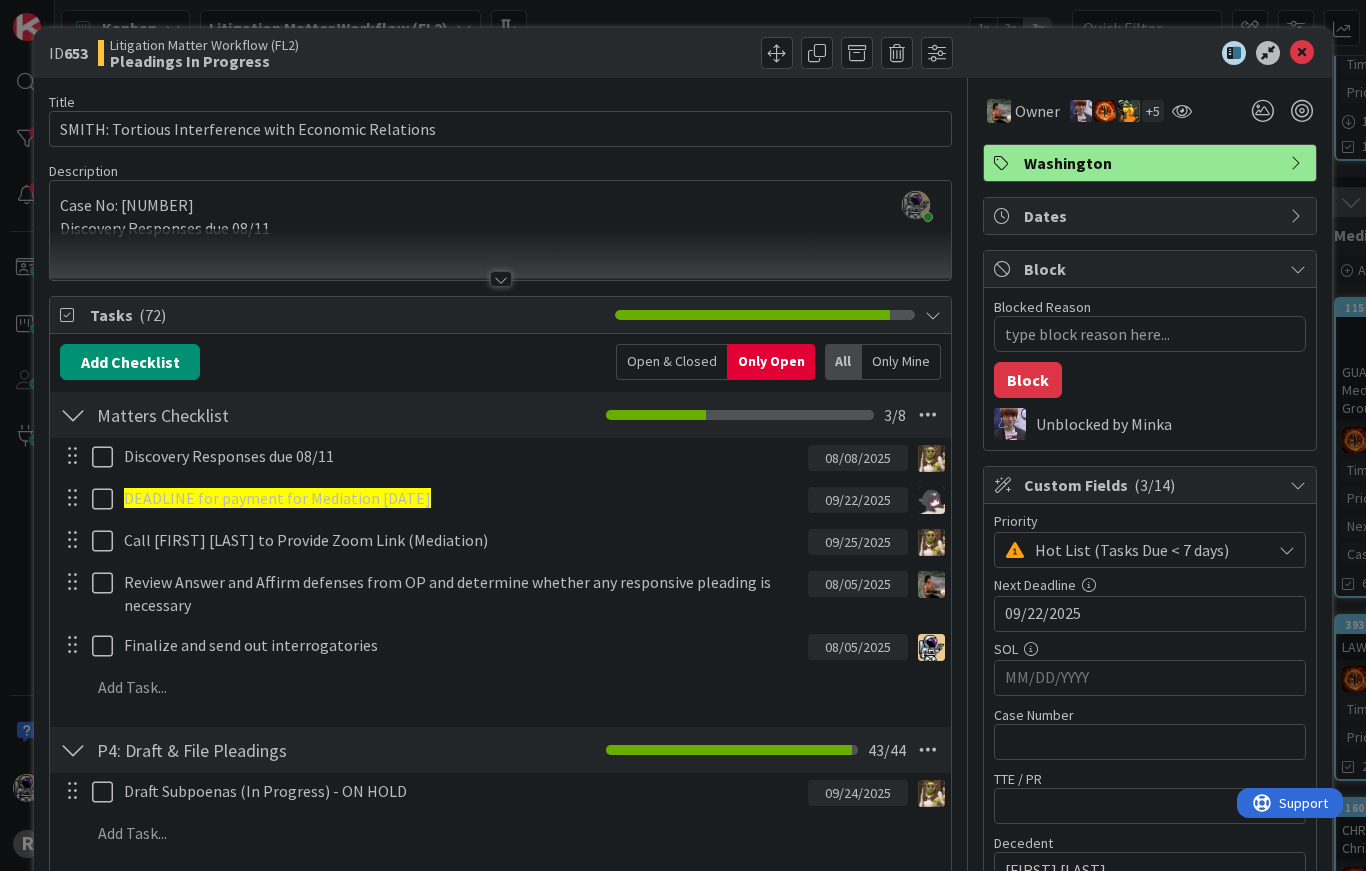 scroll, scrollTop: 0, scrollLeft: 0, axis: both 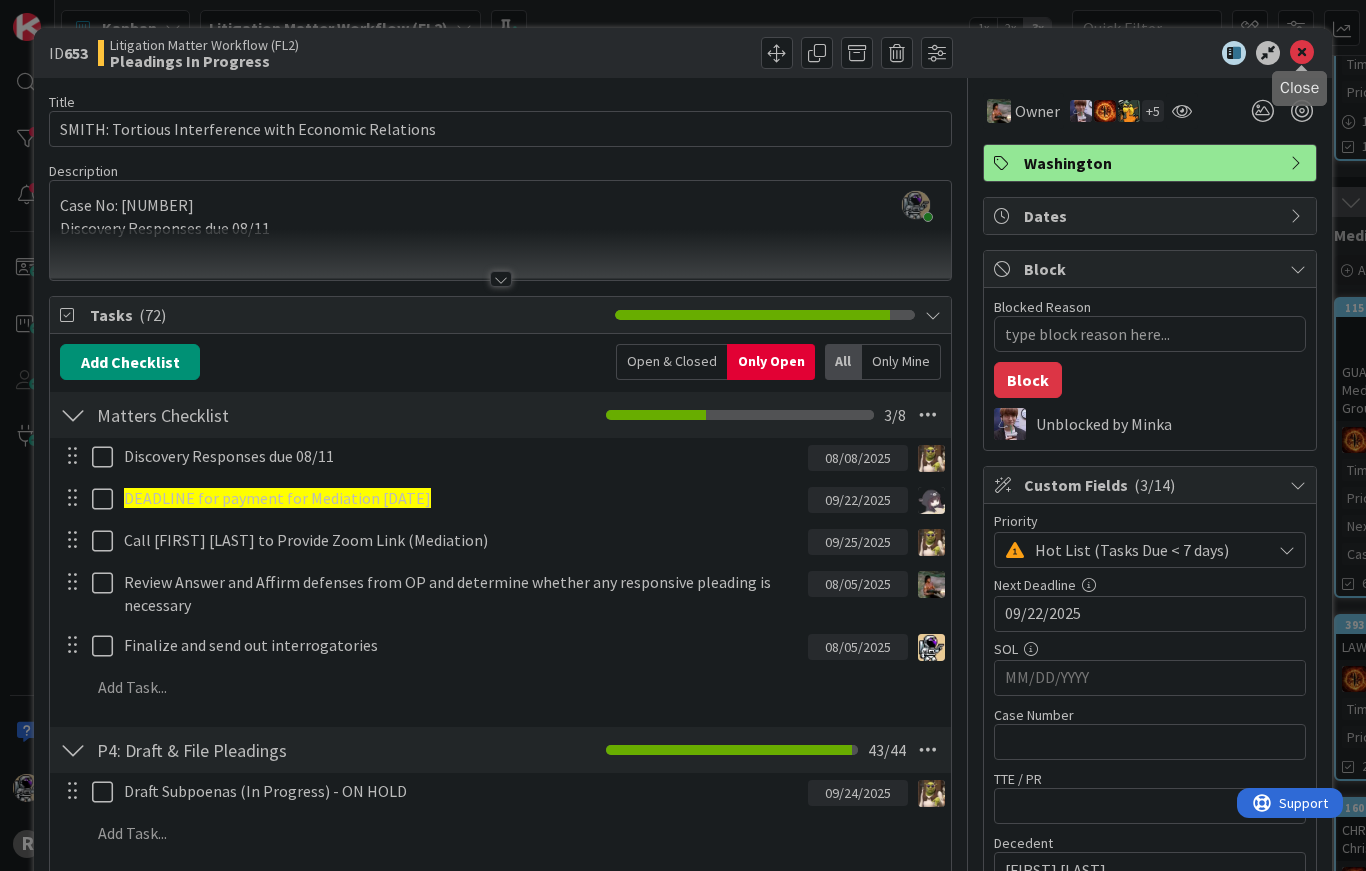 click at bounding box center (1302, 53) 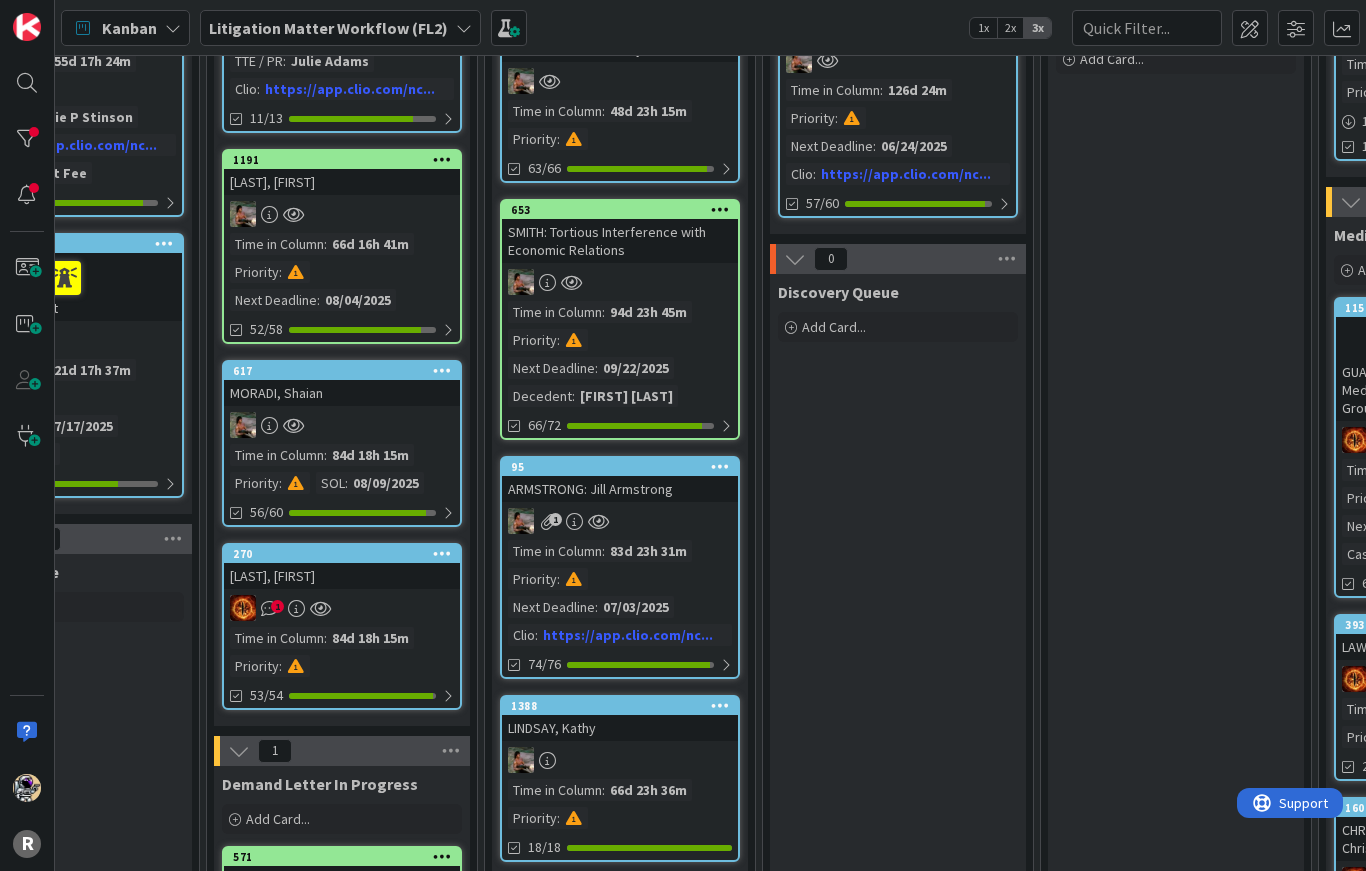 scroll, scrollTop: 0, scrollLeft: 0, axis: both 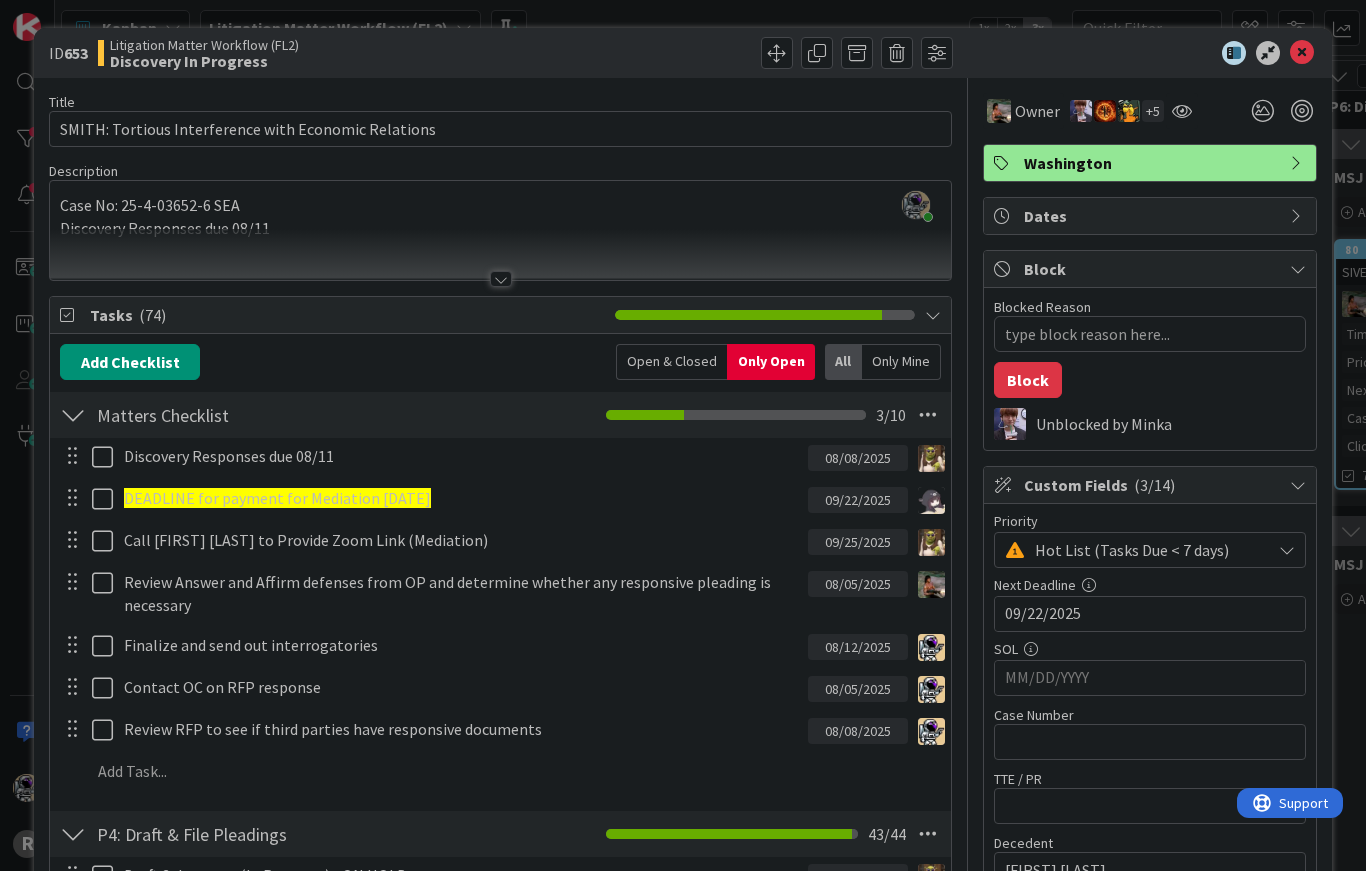 click at bounding box center [1302, 53] 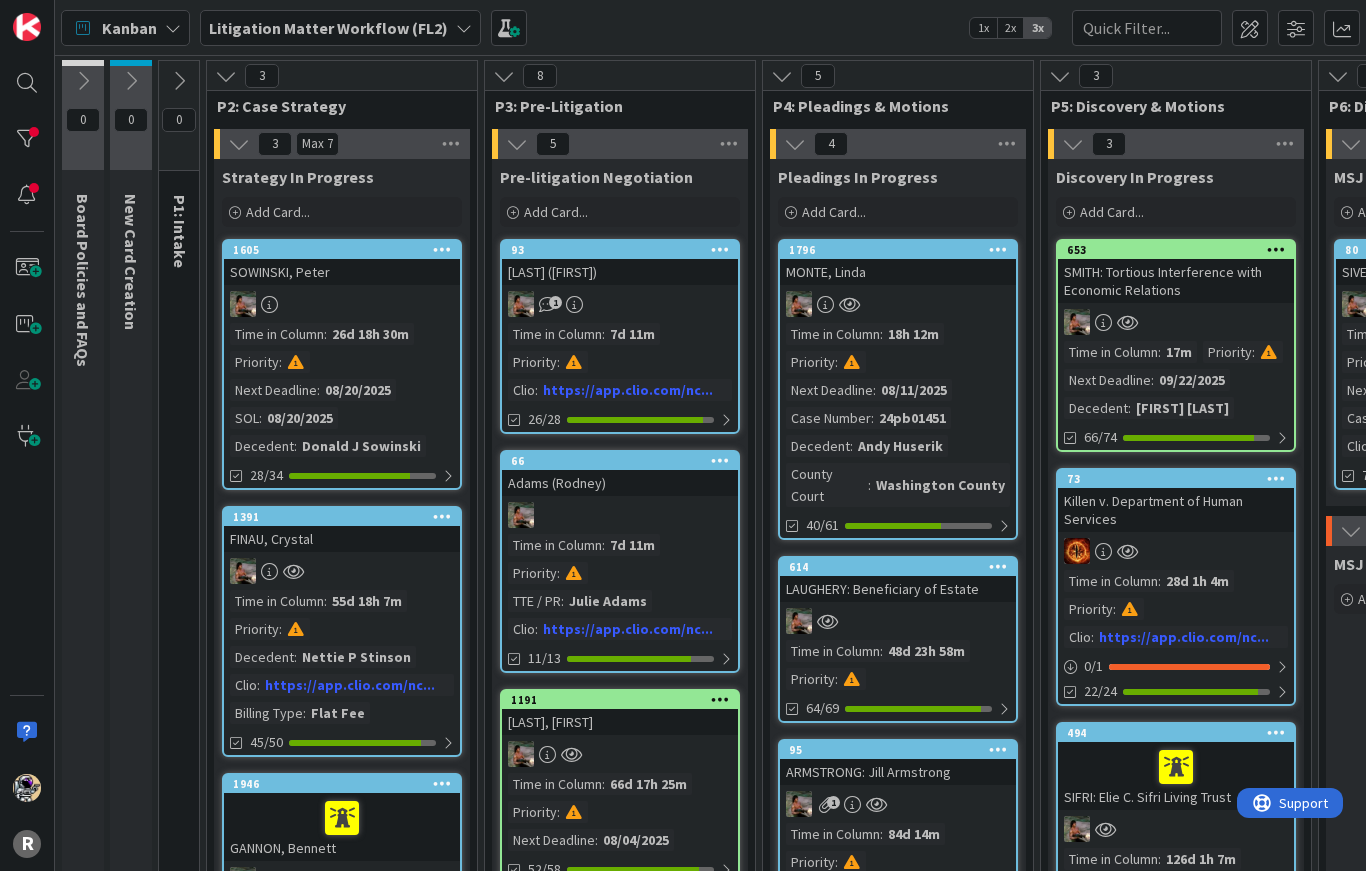 scroll, scrollTop: 0, scrollLeft: 0, axis: both 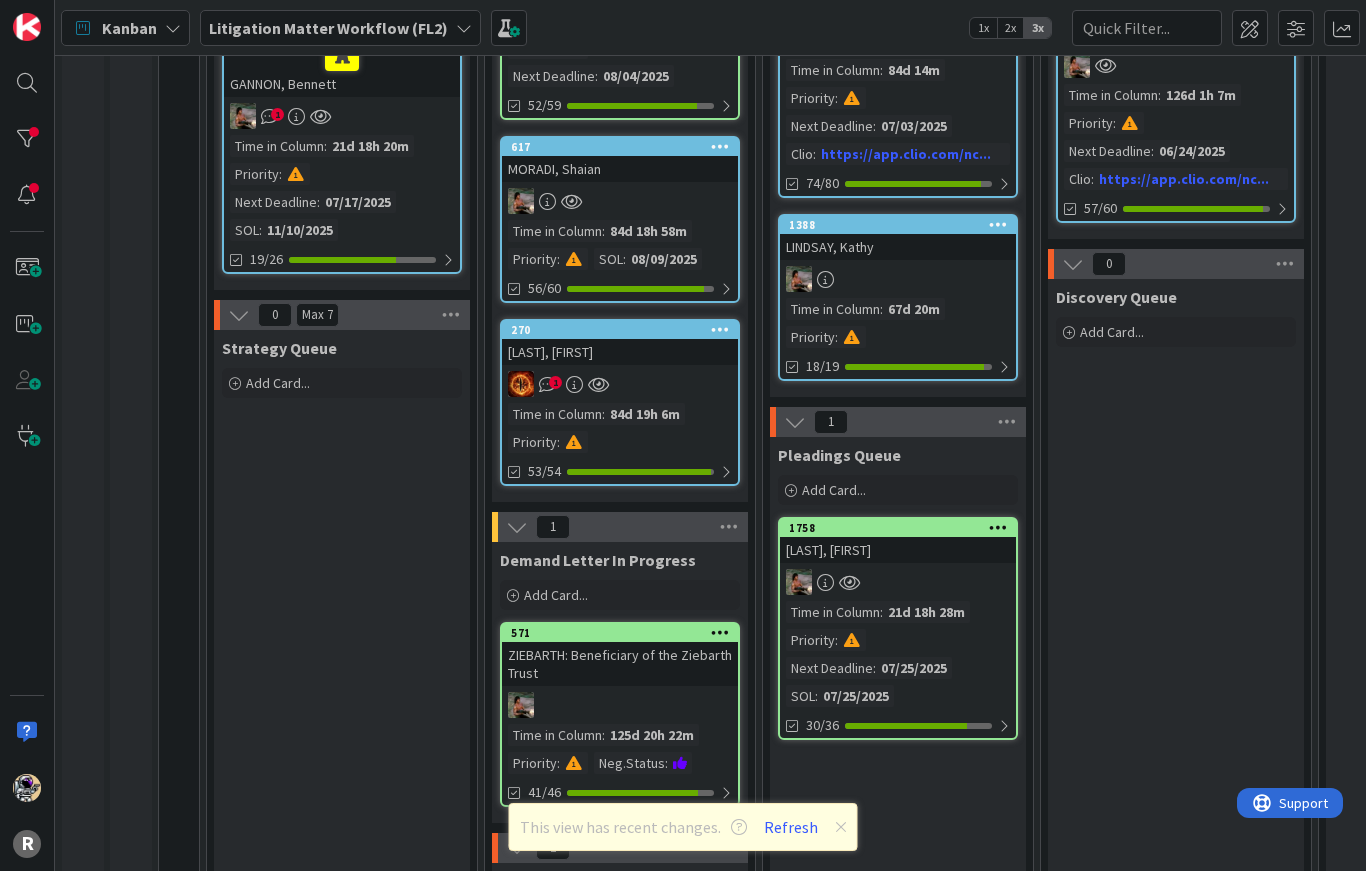 click on "GANNON, Bennett" at bounding box center [342, 63] 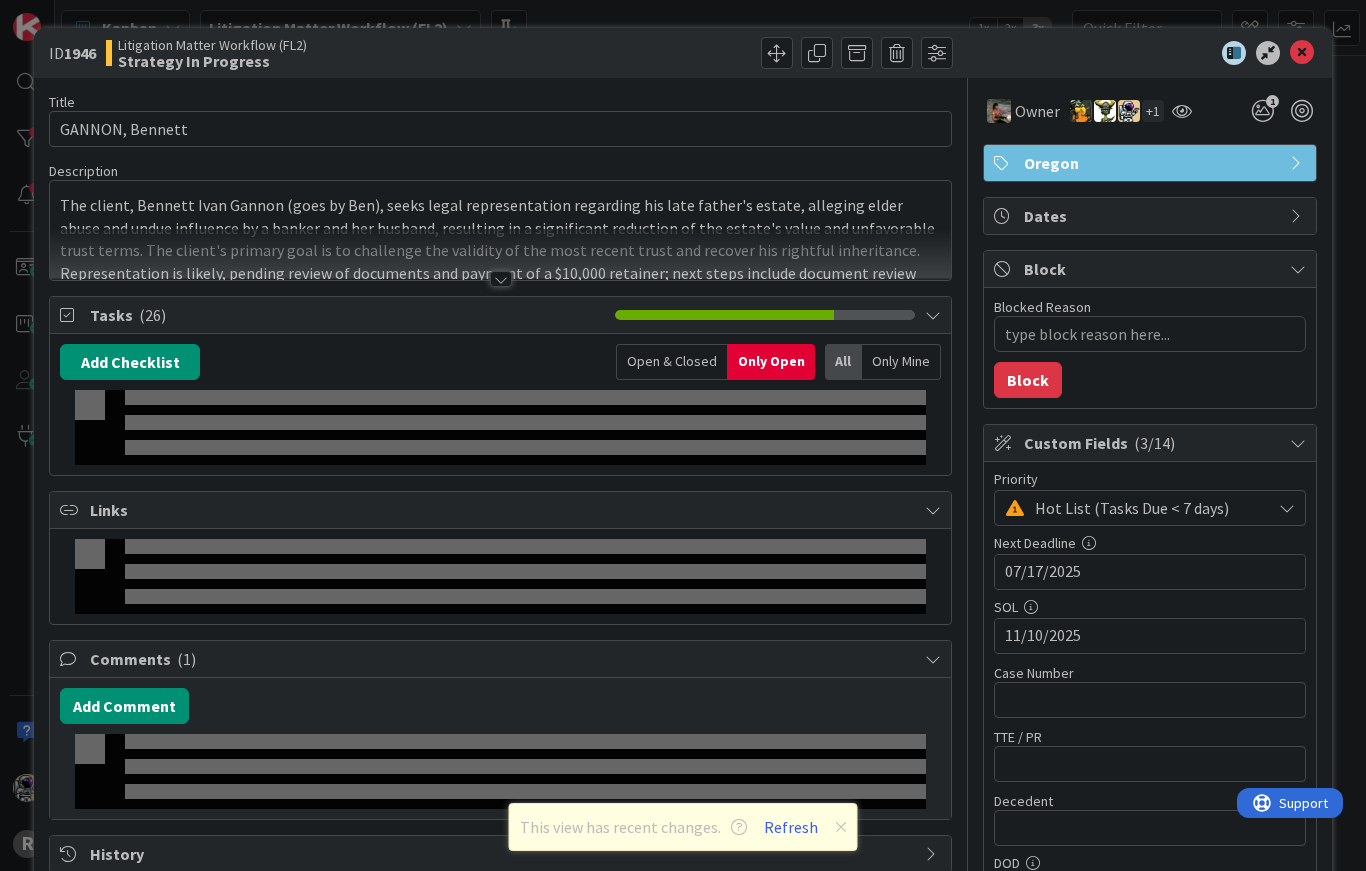 type on "x" 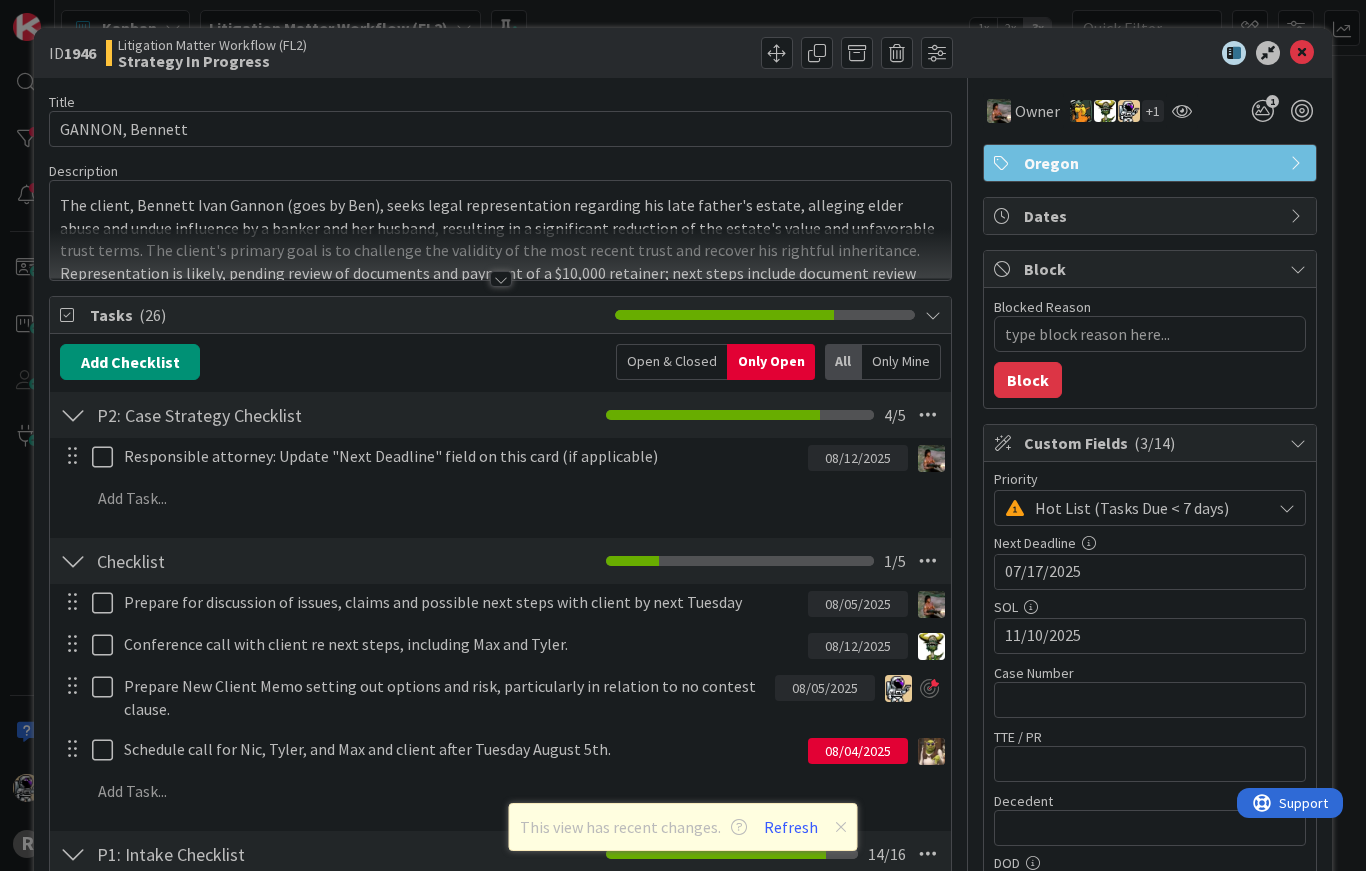 scroll, scrollTop: 0, scrollLeft: 0, axis: both 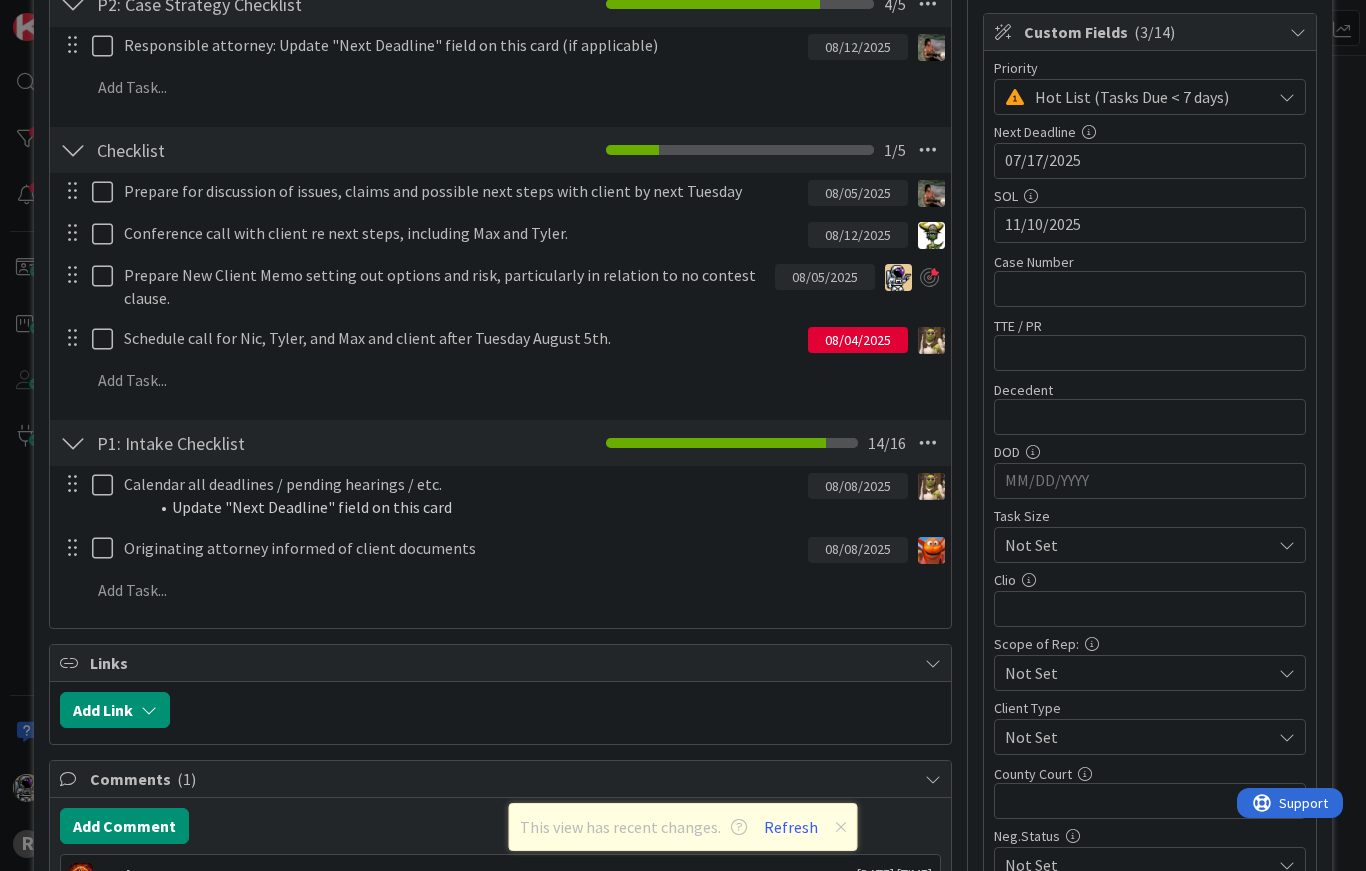click on "08/05/2025" at bounding box center [825, 277] 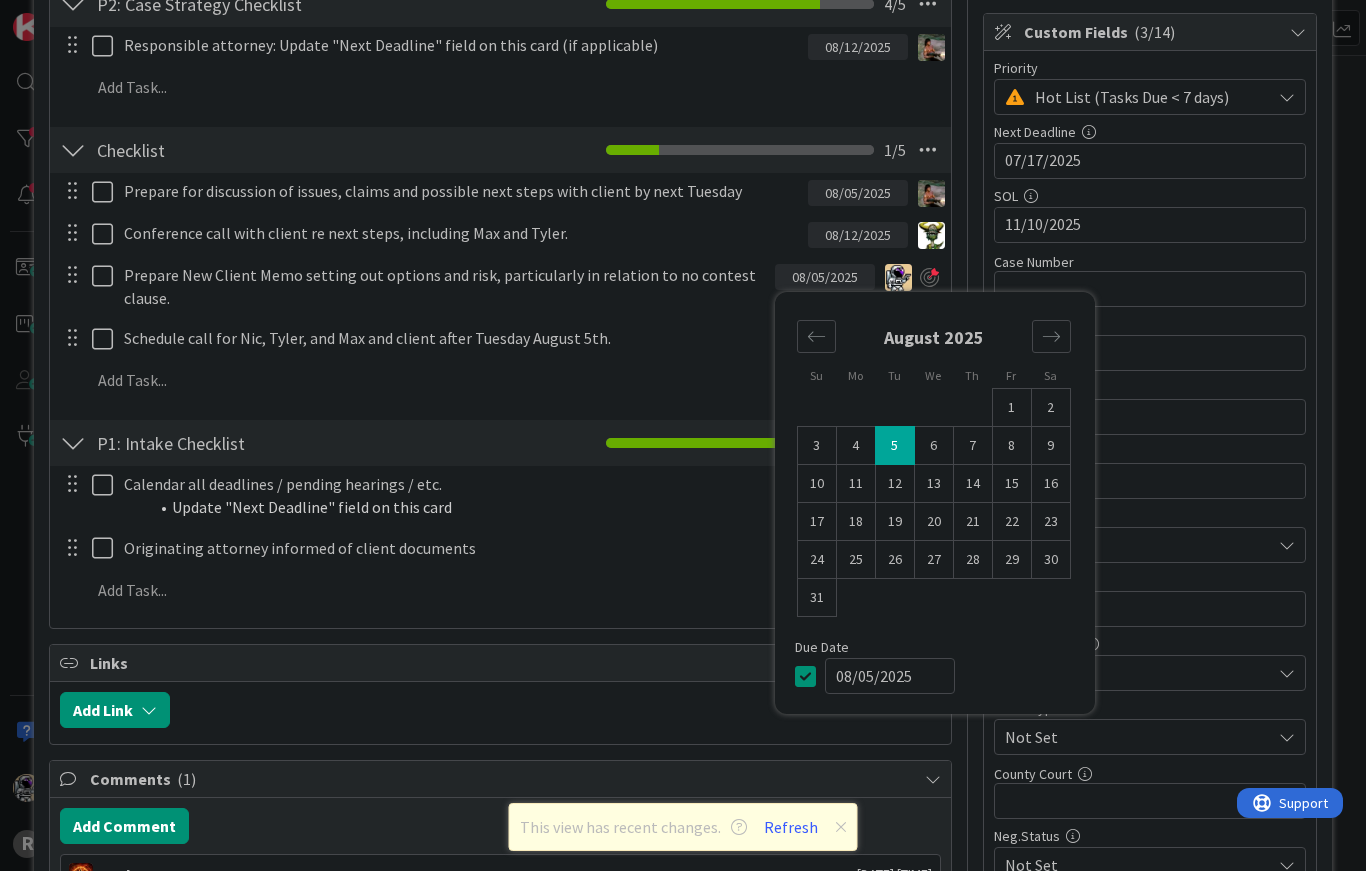 click on "6" at bounding box center (933, 446) 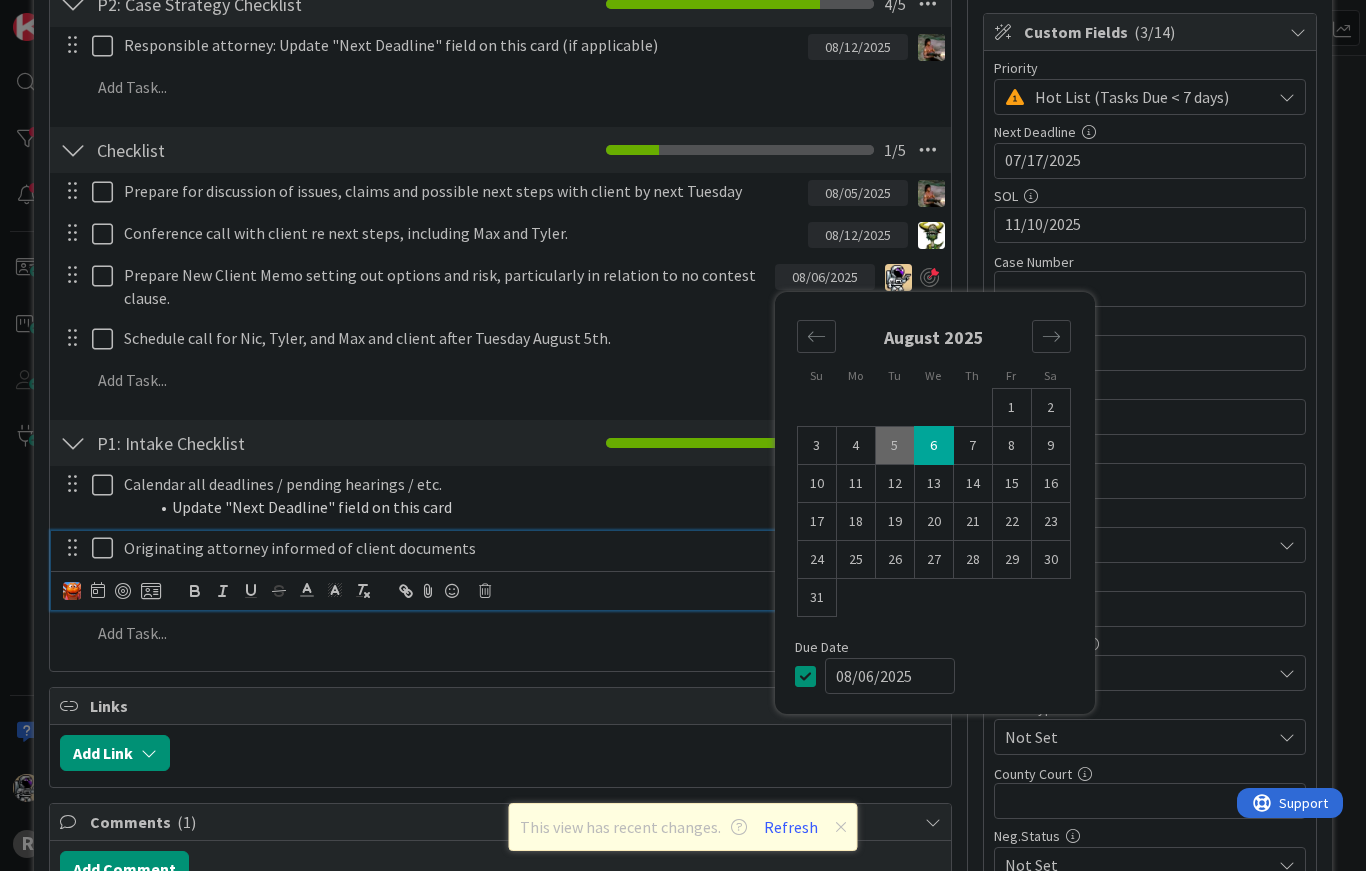 click on "Originating attorney informed of client documents" at bounding box center (462, 548) 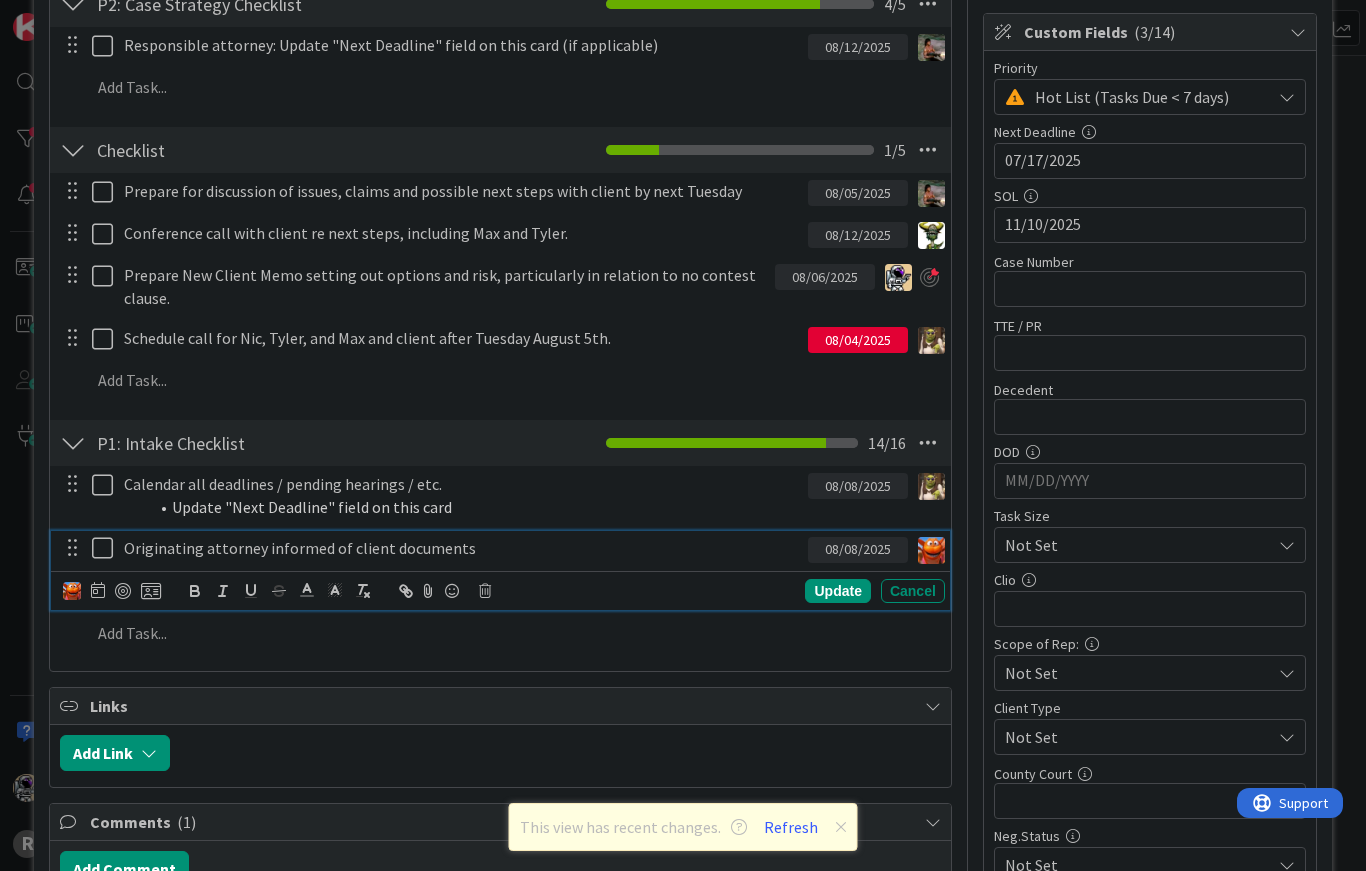 type on "x" 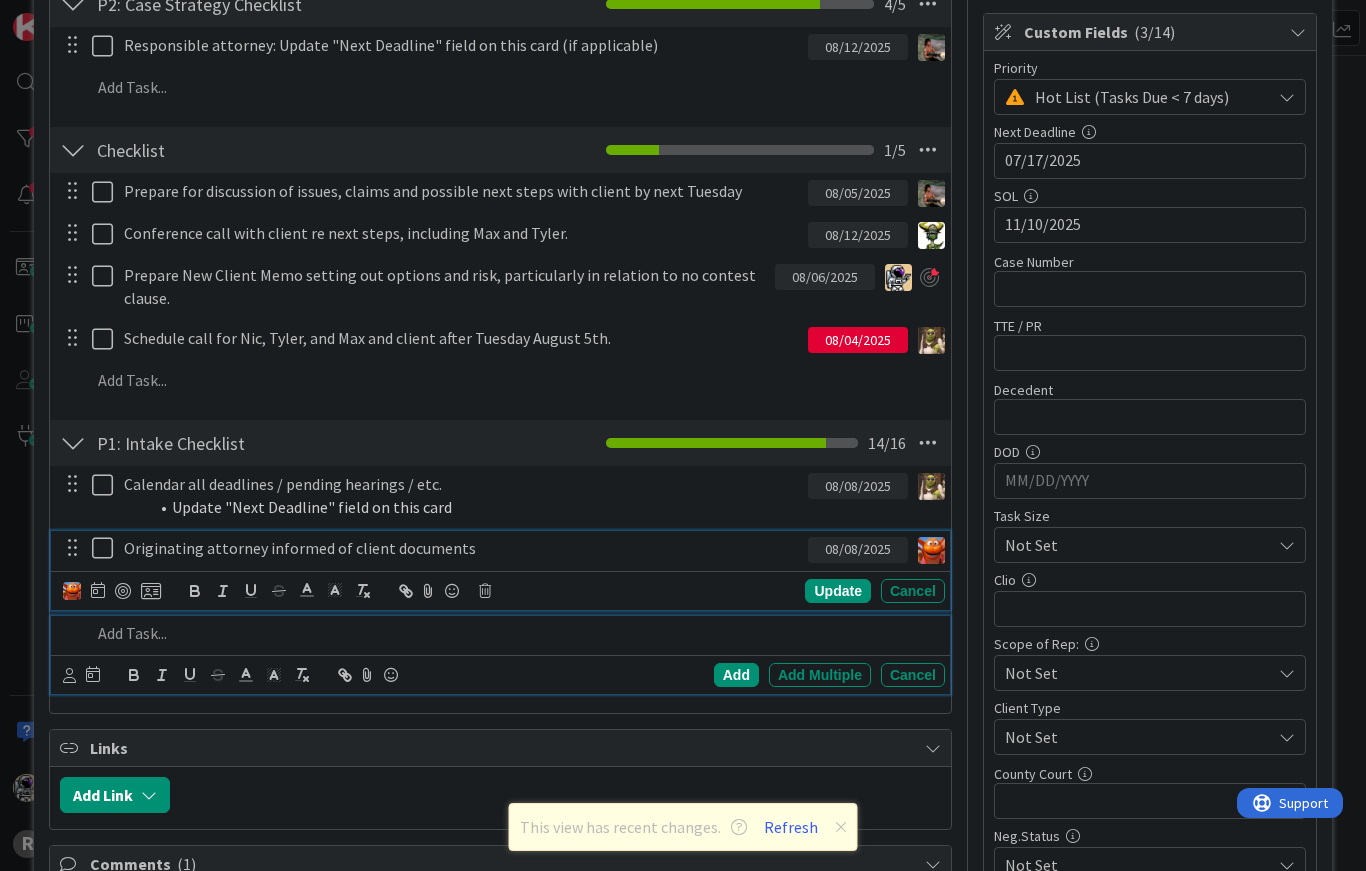 click at bounding box center [514, 633] 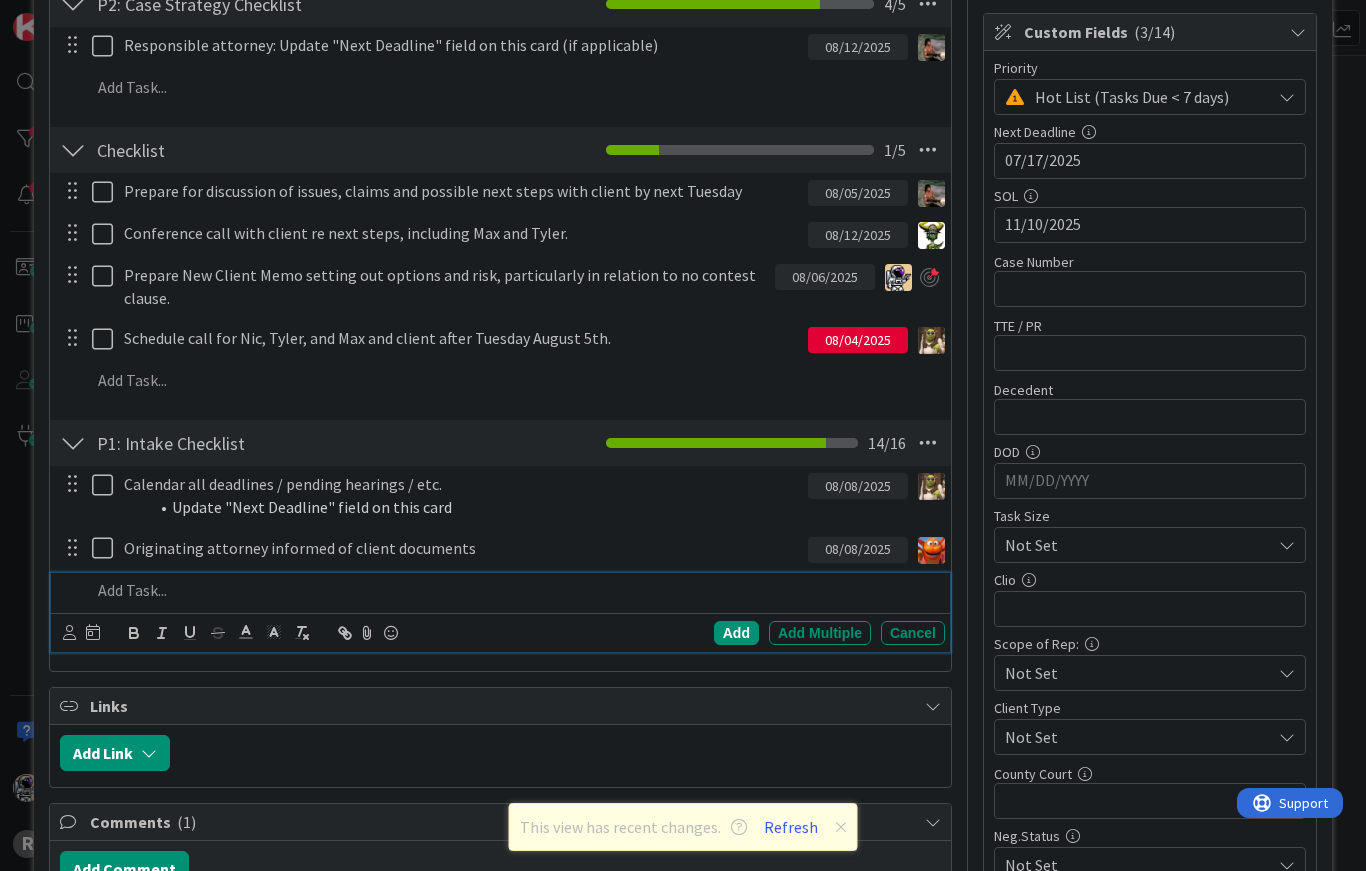 click on "08/04/2025" at bounding box center (858, 340) 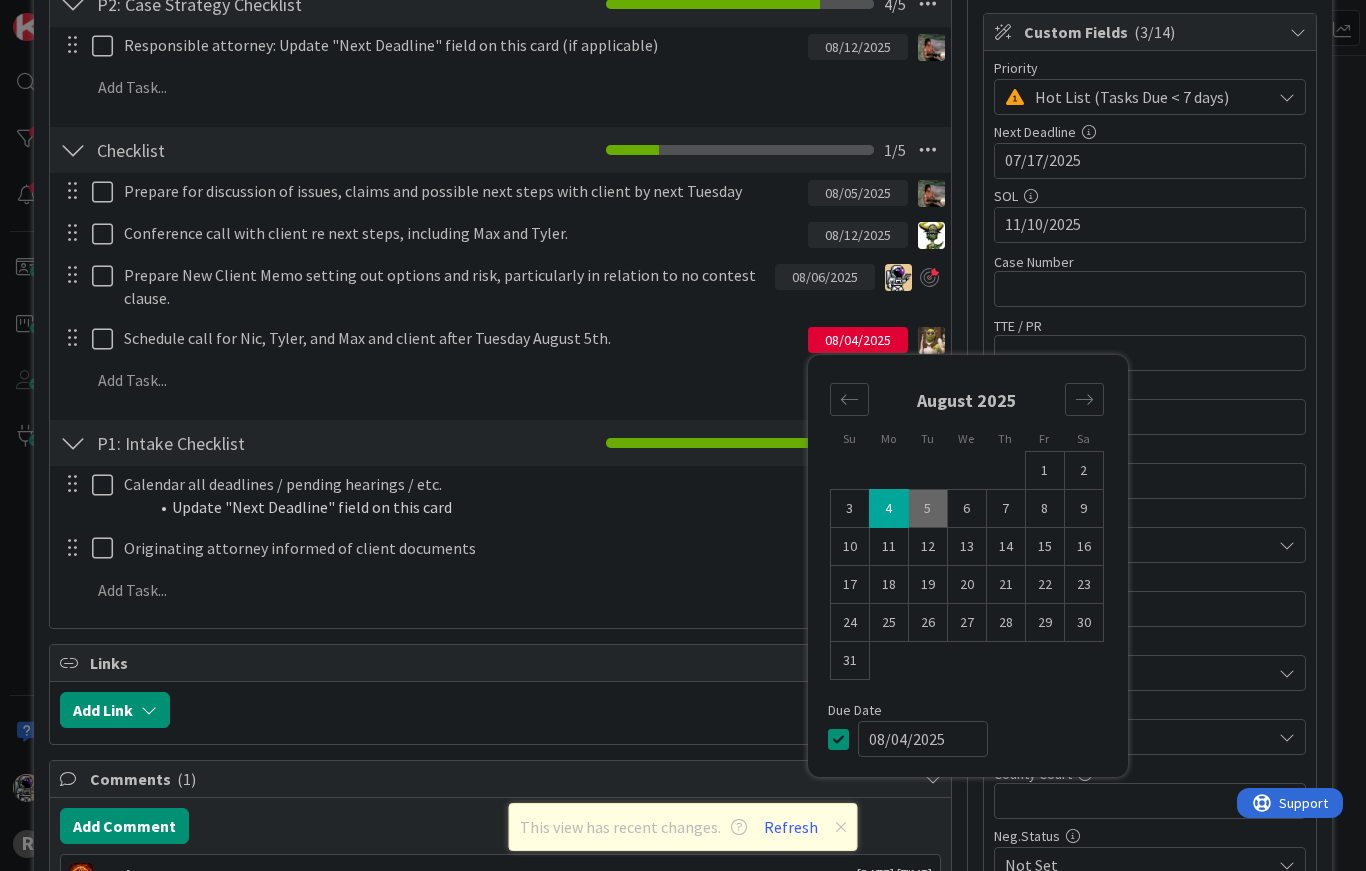 click on "6" at bounding box center (966, 509) 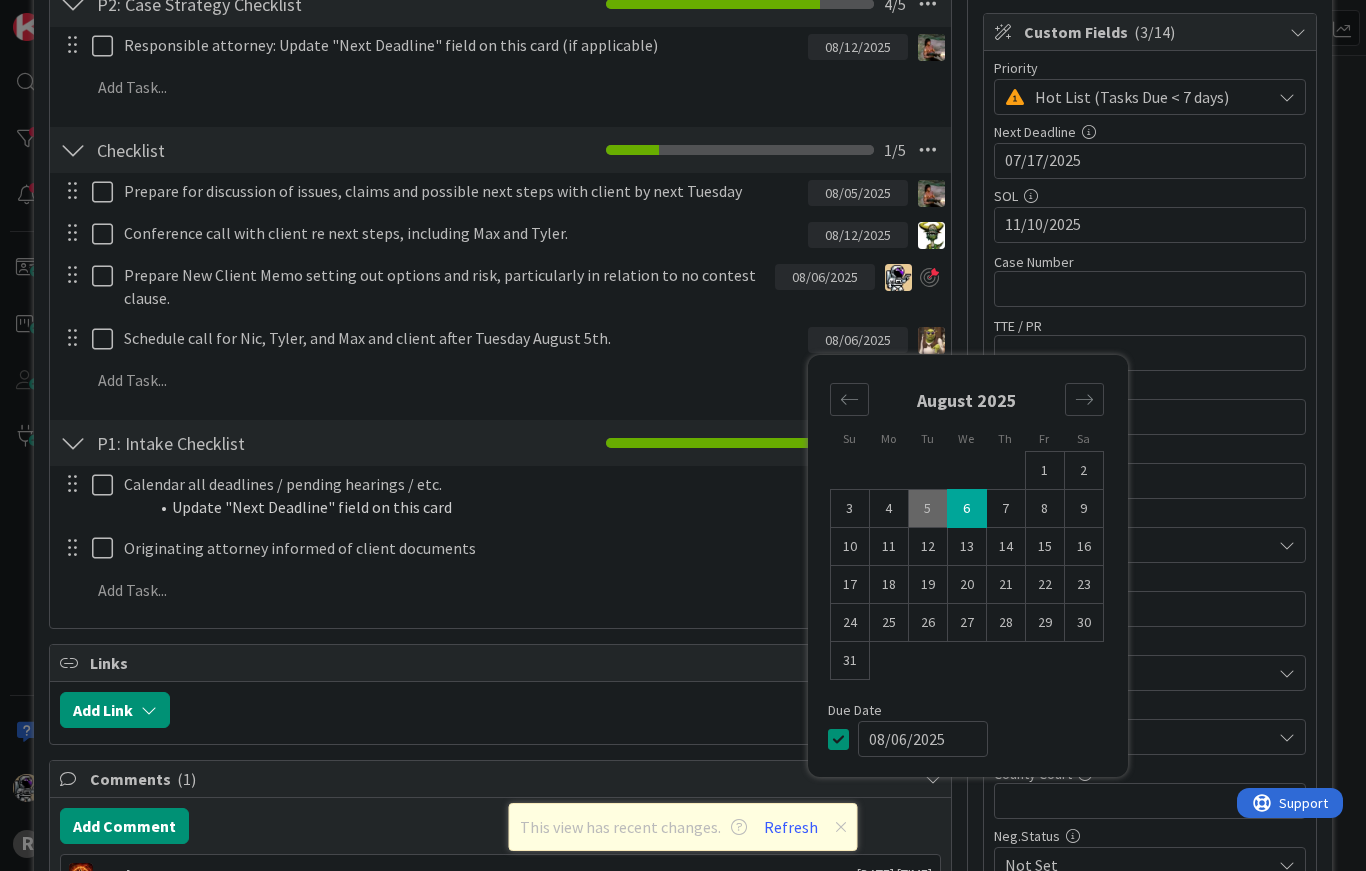 type on "x" 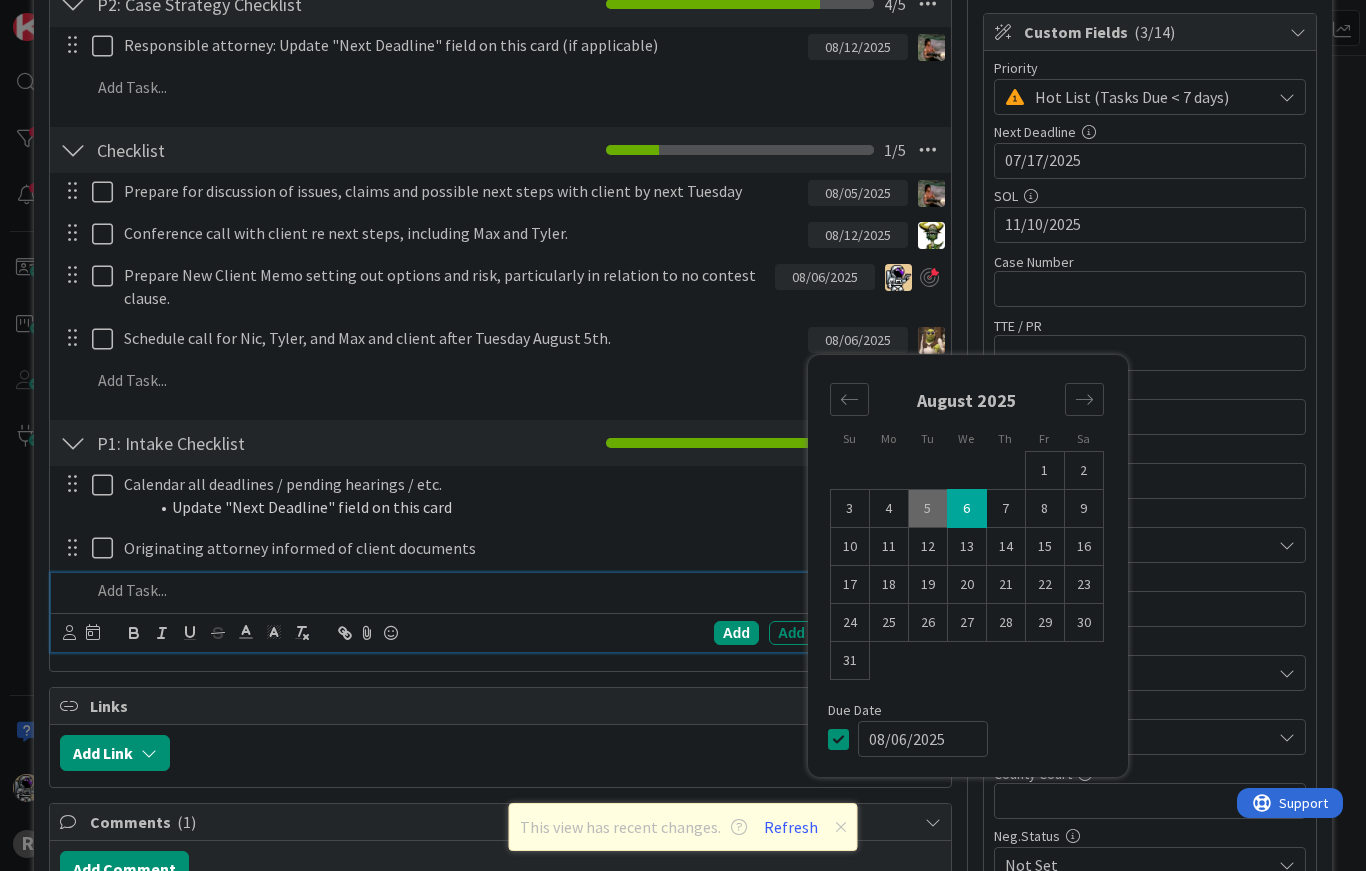 click at bounding box center (514, 590) 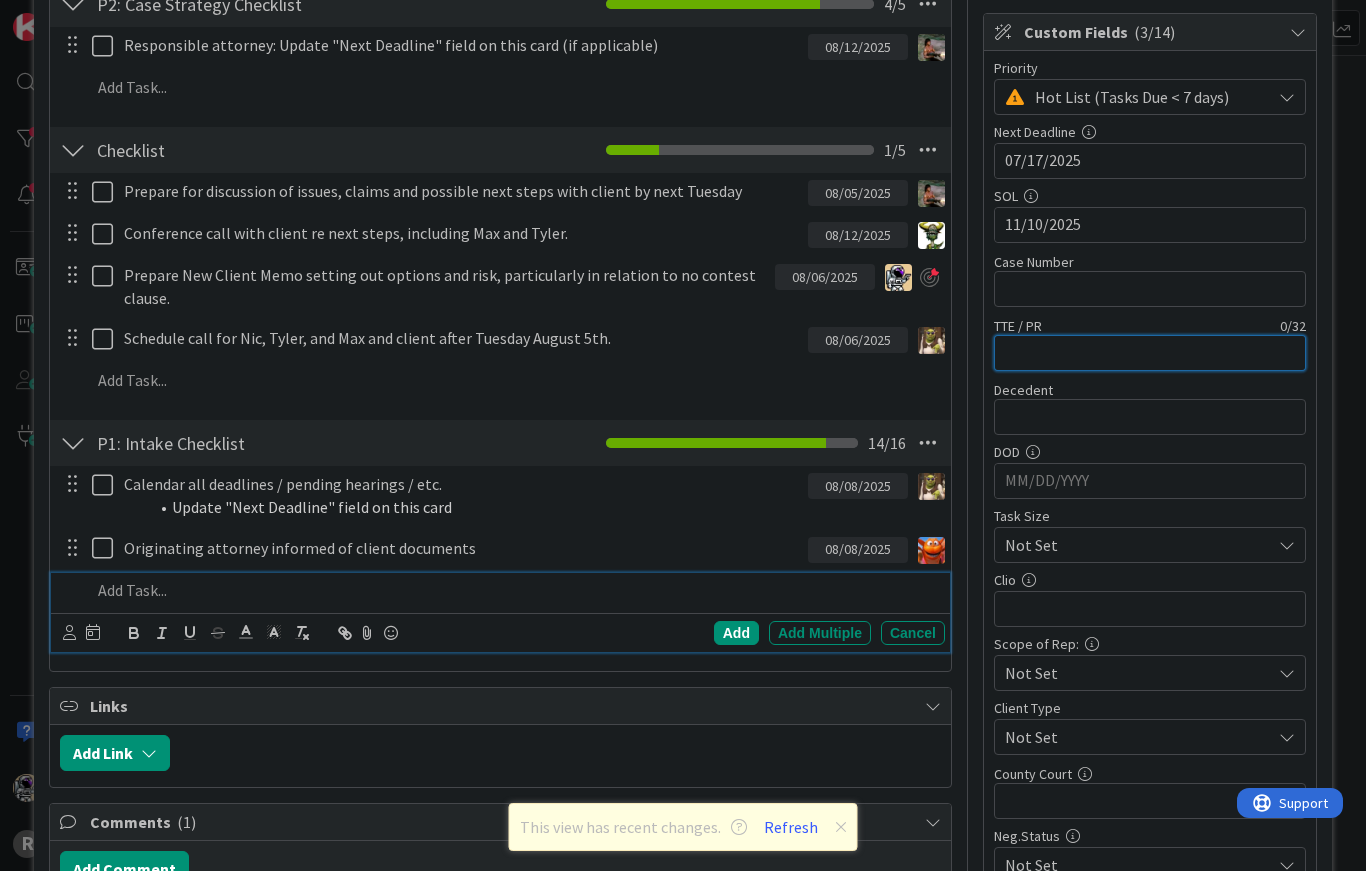 type on "L" 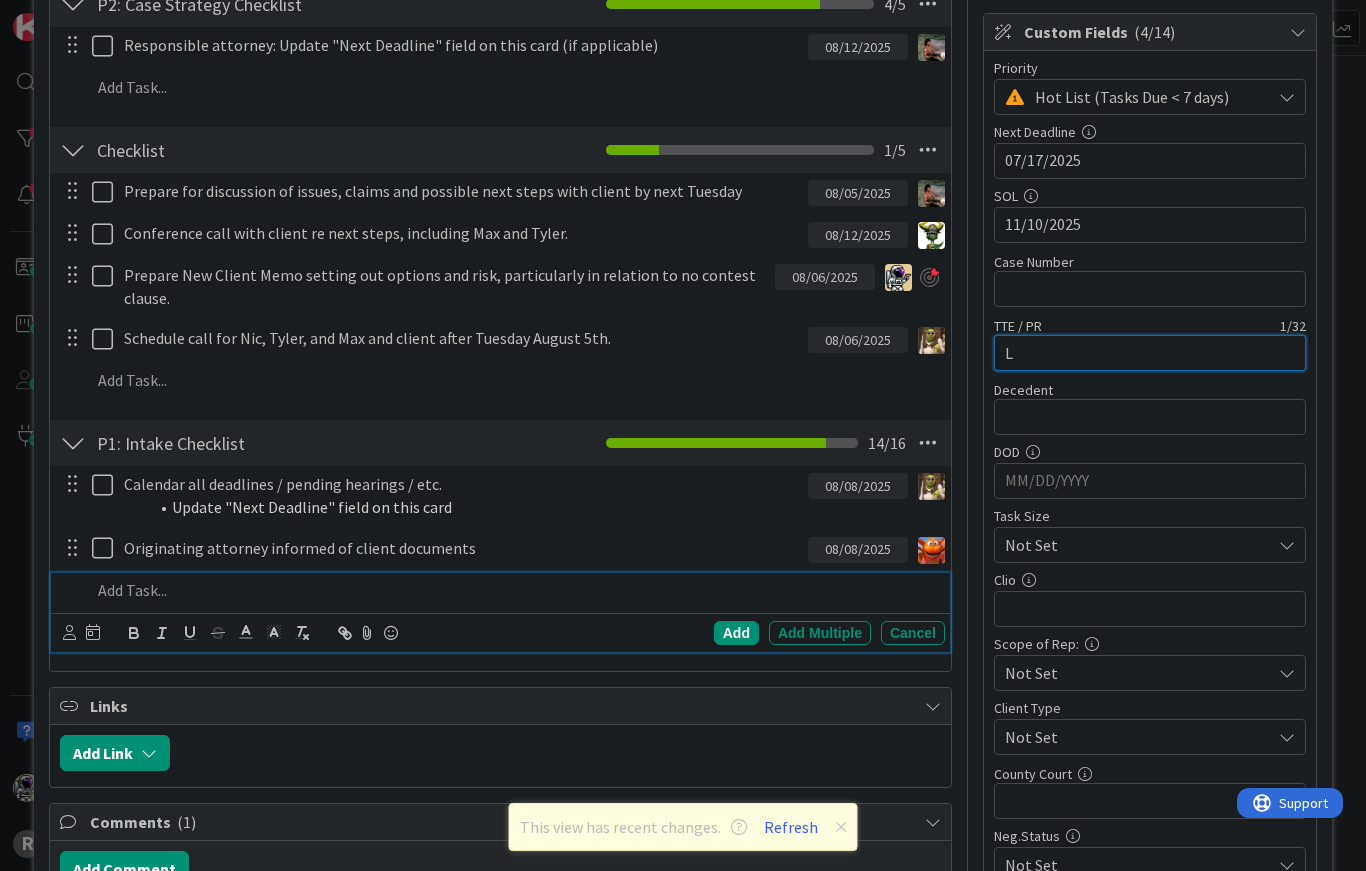 click on "L" at bounding box center (1150, 353) 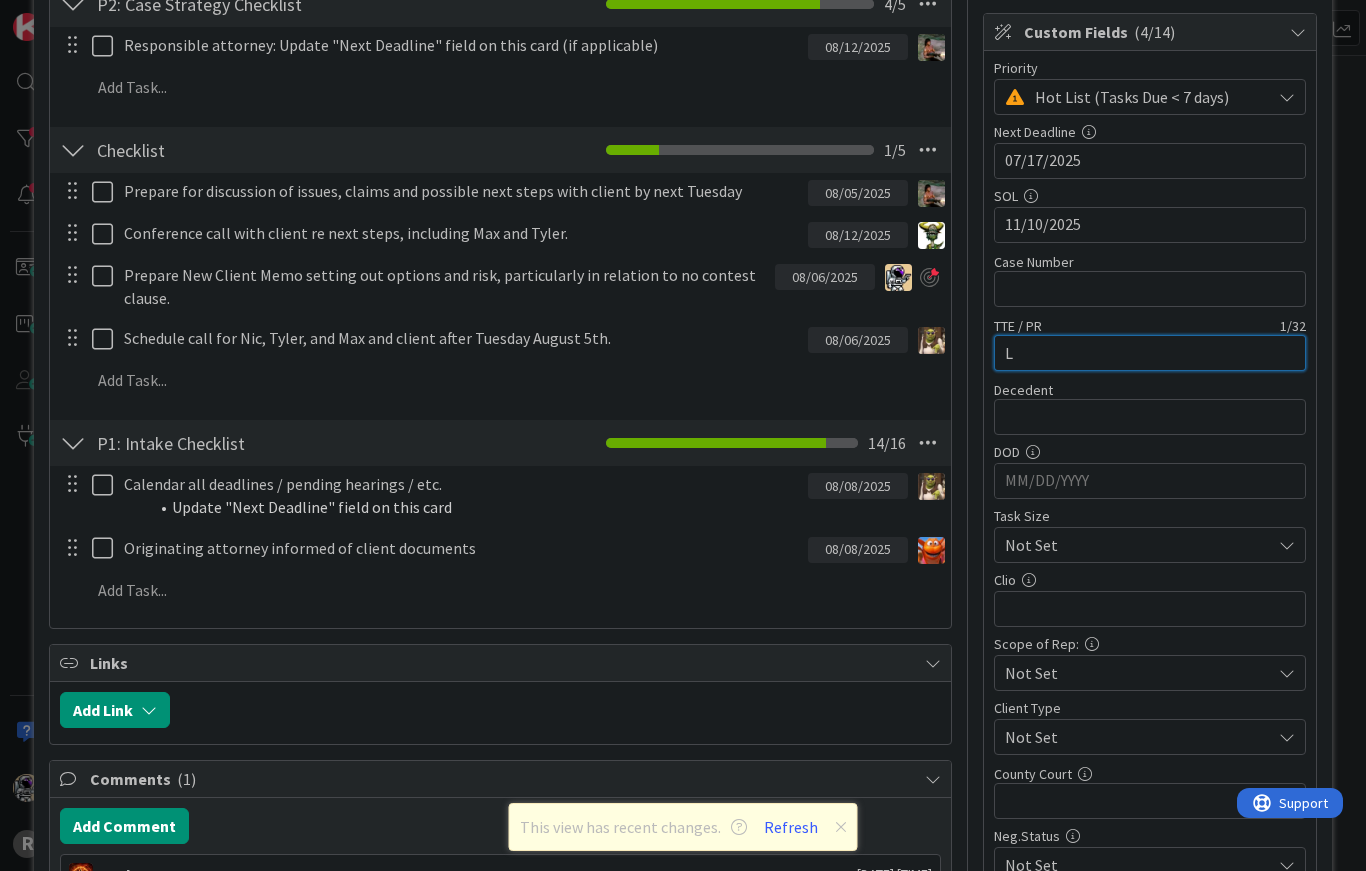 click on "L" at bounding box center (1150, 353) 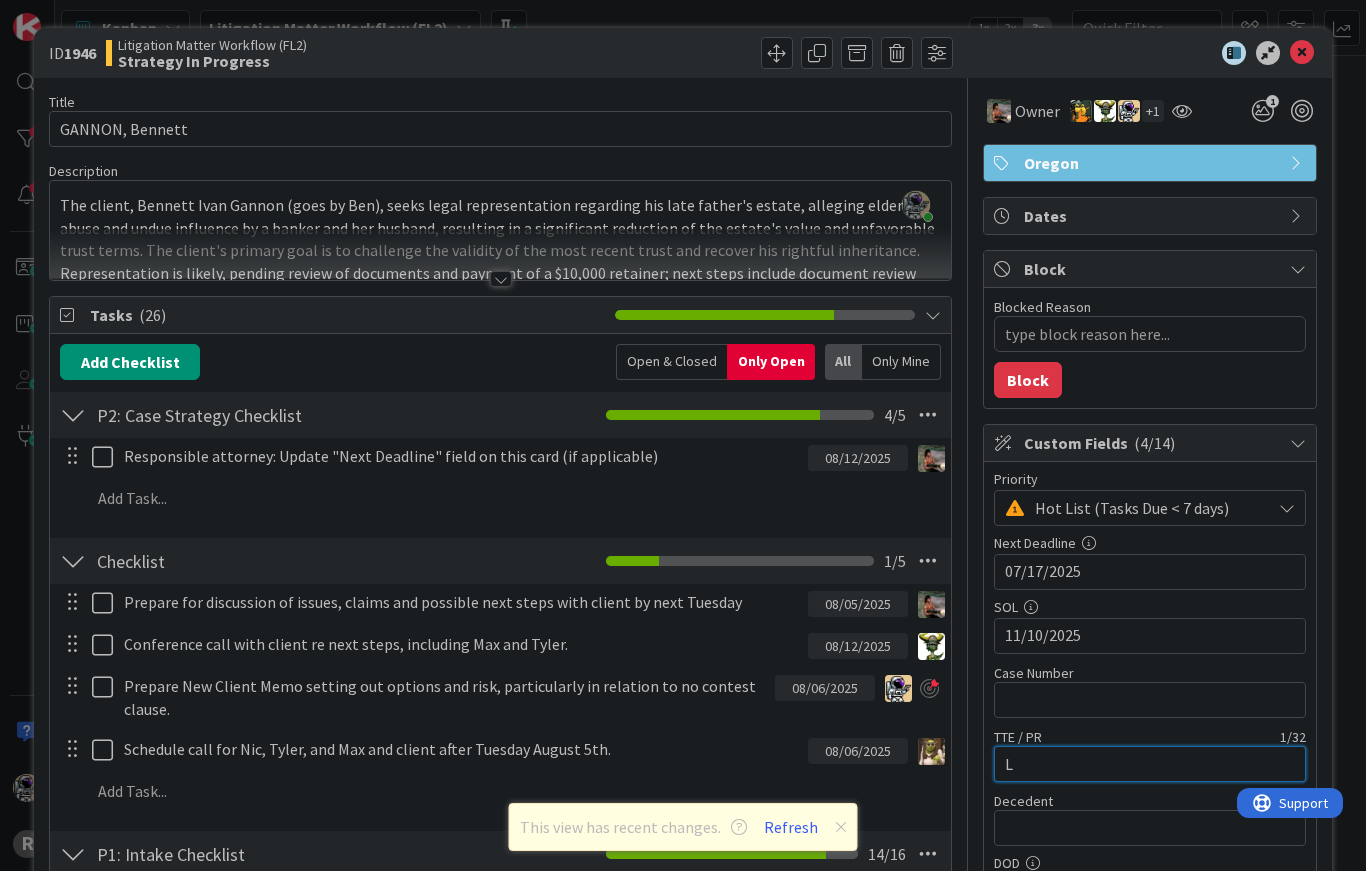 scroll, scrollTop: 0, scrollLeft: 0, axis: both 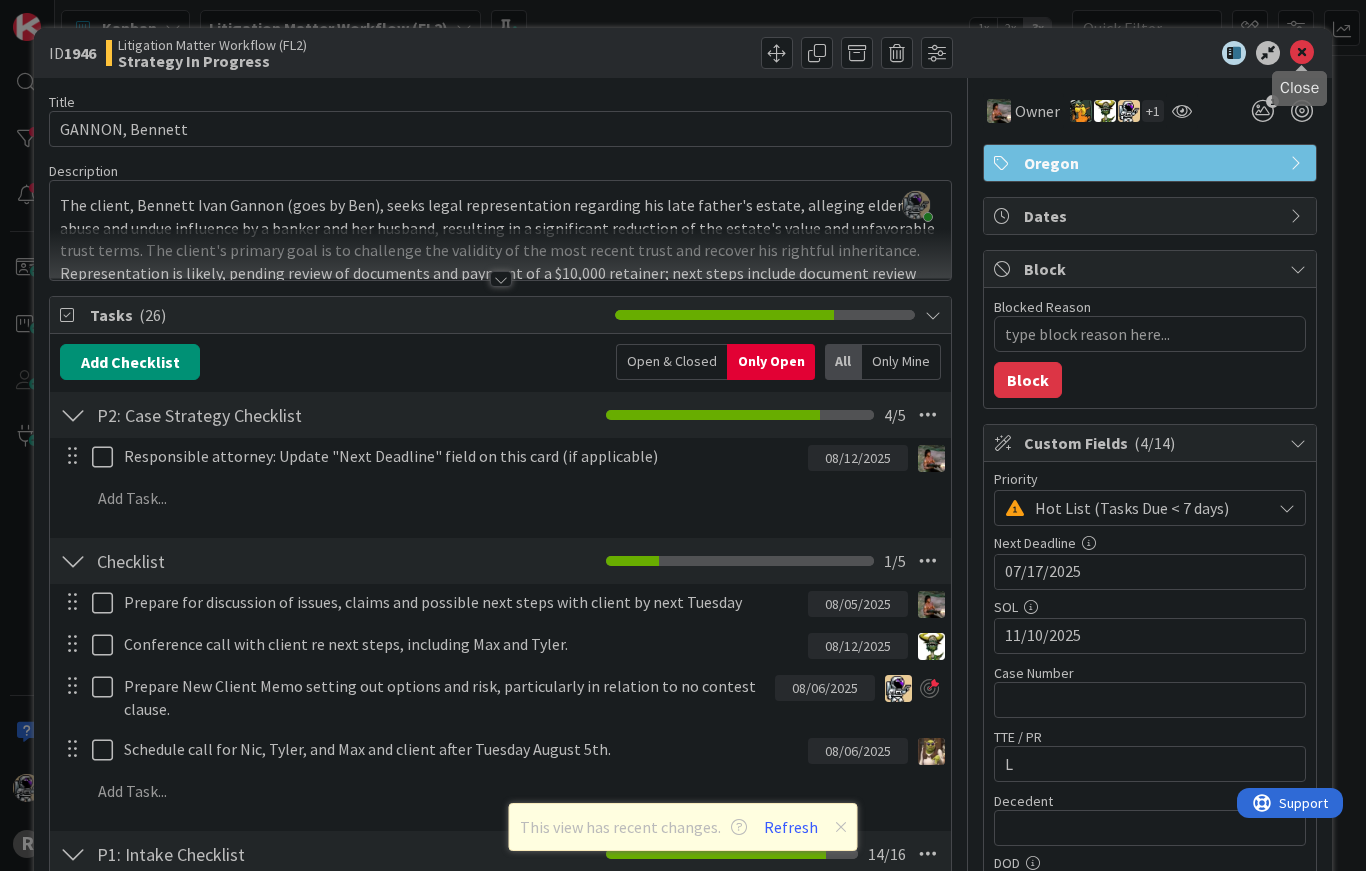 click at bounding box center [1302, 53] 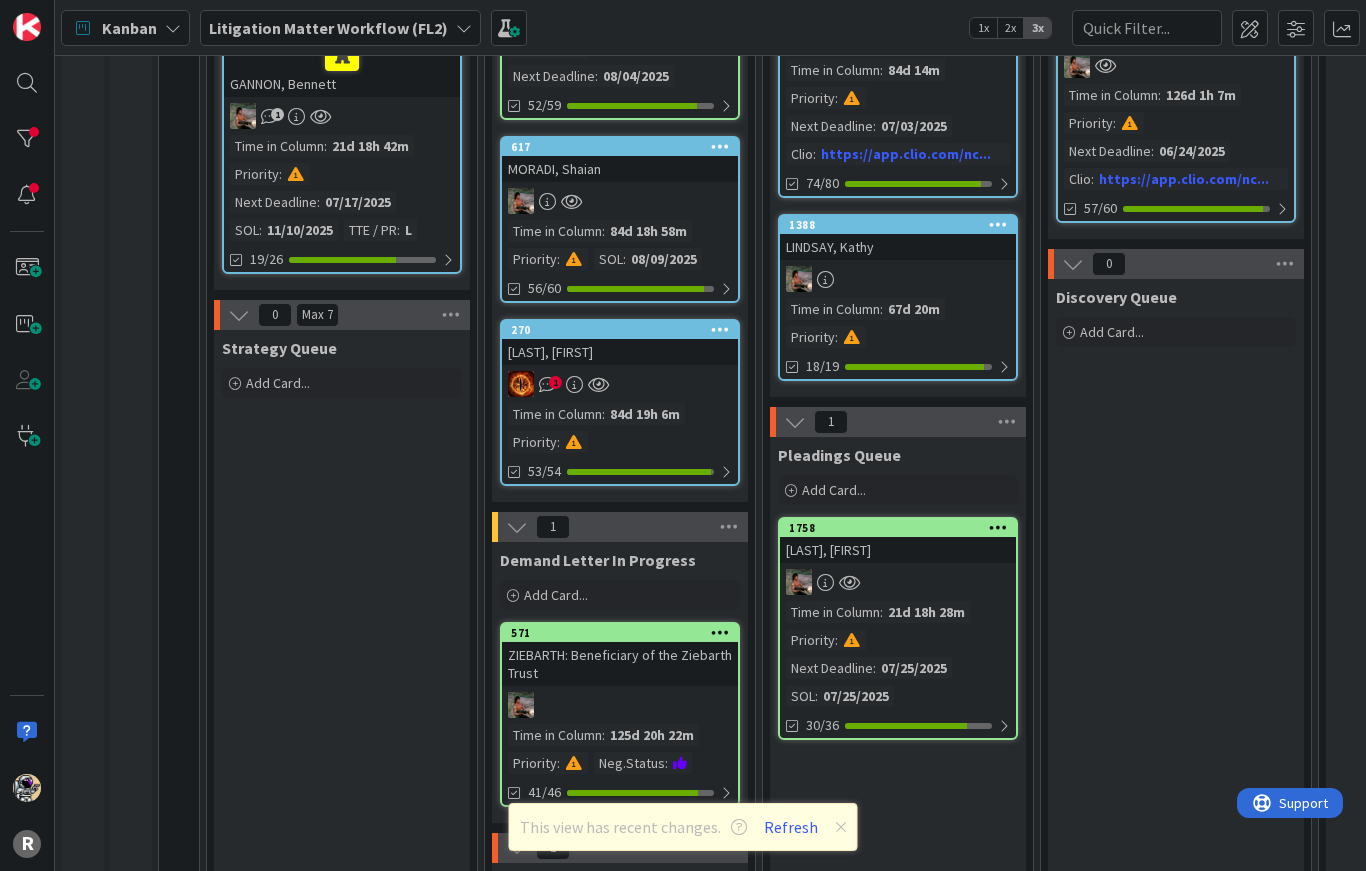 scroll, scrollTop: 0, scrollLeft: 0, axis: both 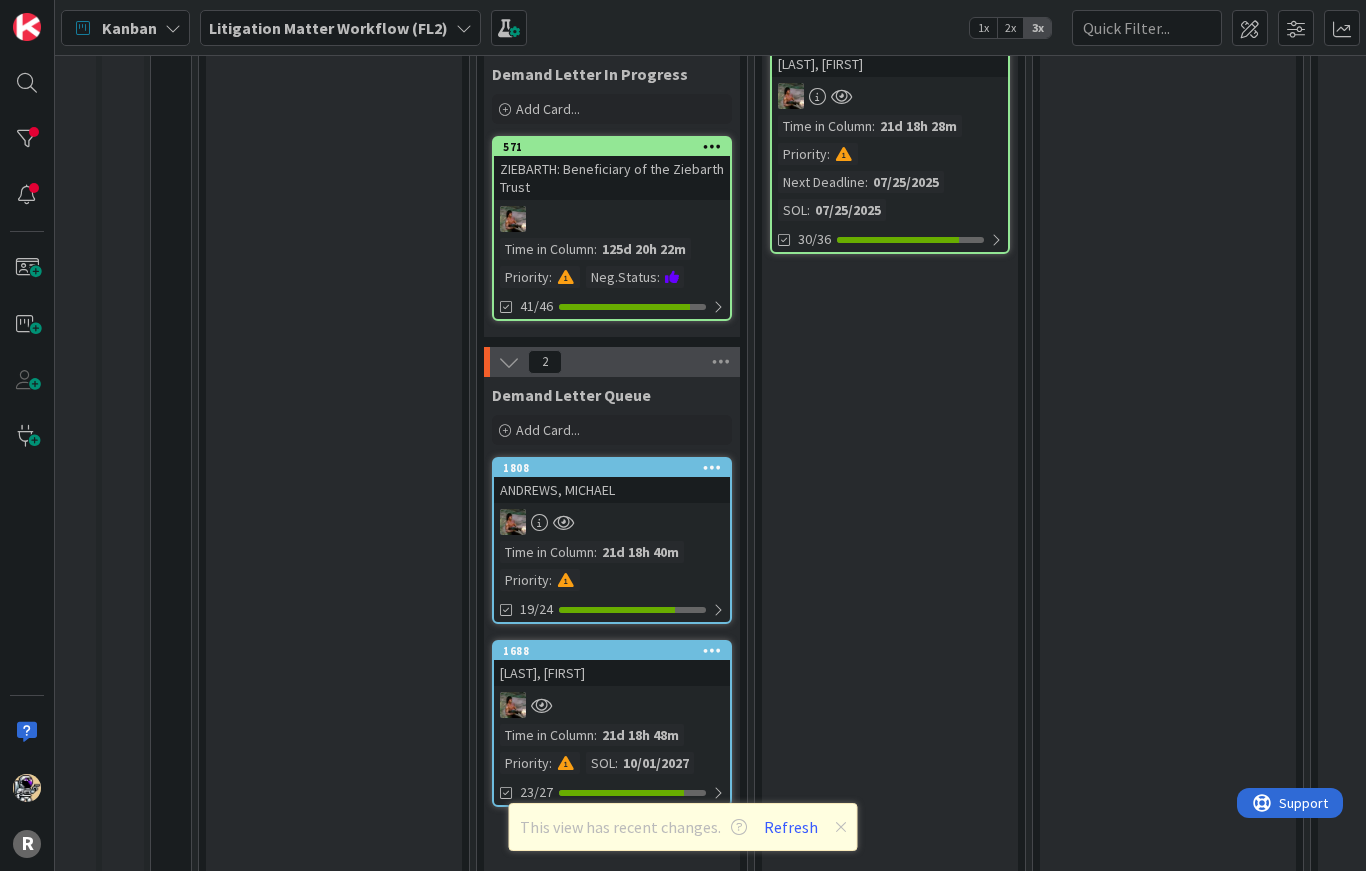 click at bounding box center (612, 705) 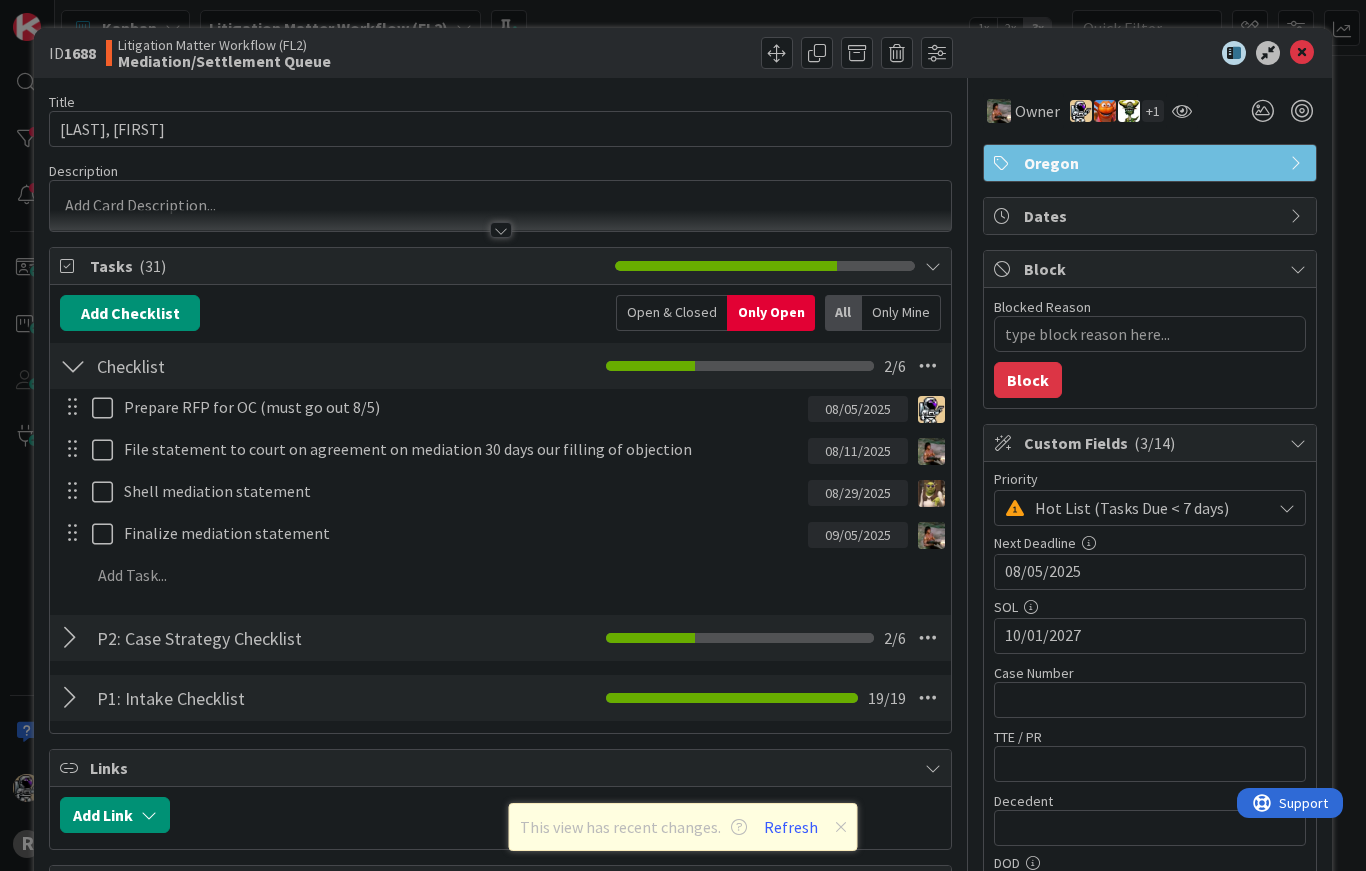 scroll, scrollTop: 0, scrollLeft: 0, axis: both 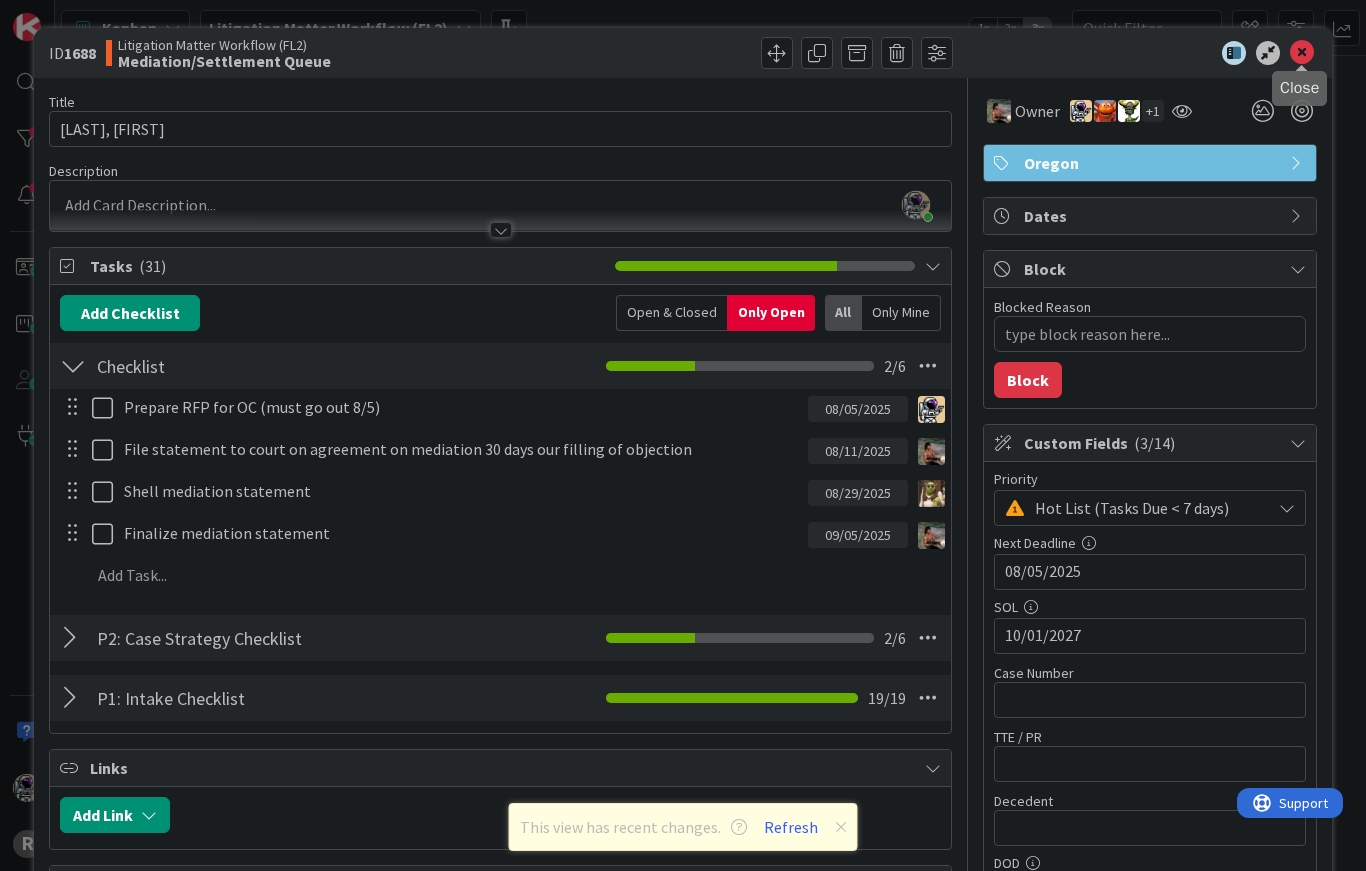 click at bounding box center [1302, 53] 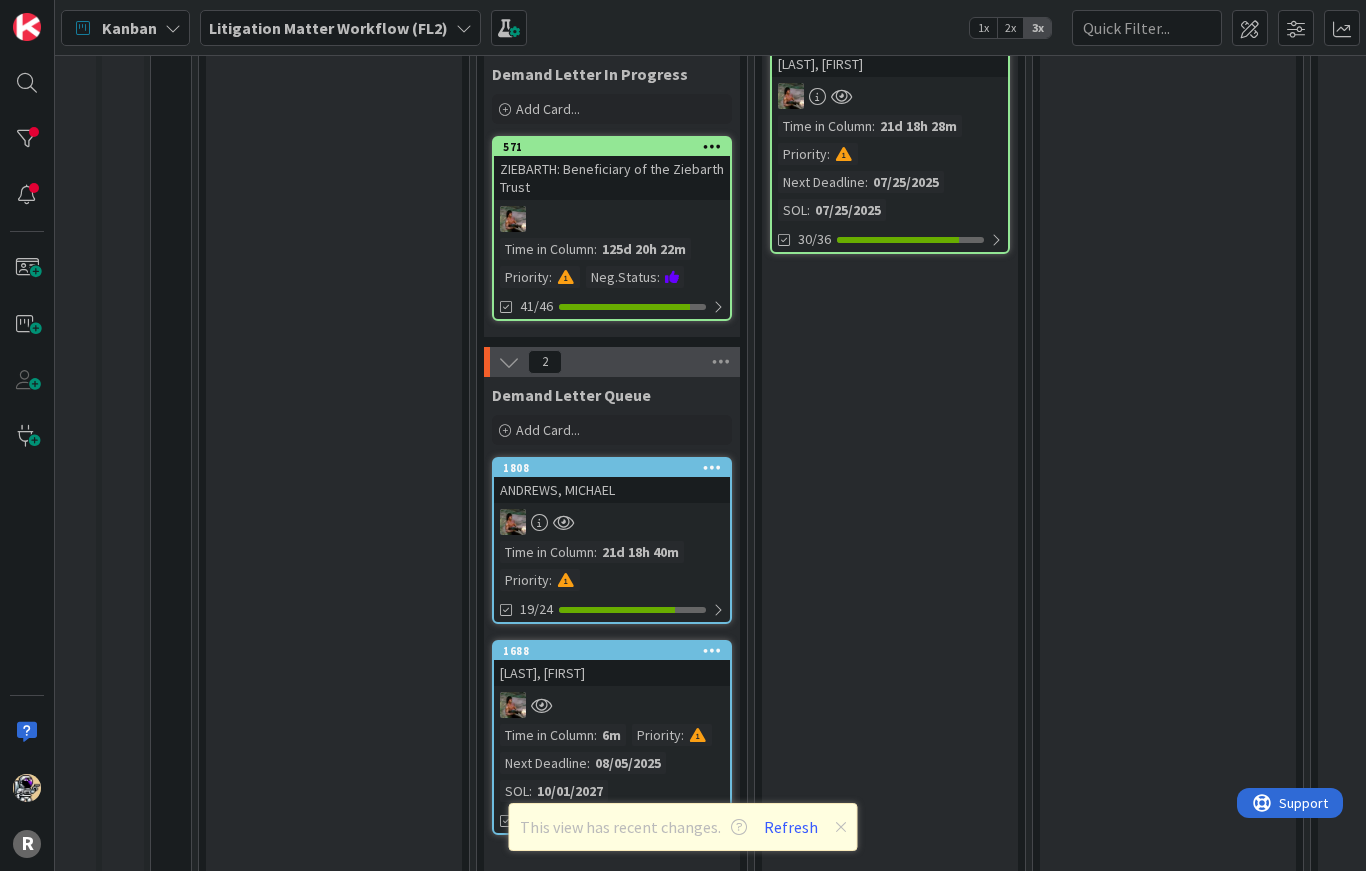 click on "21d 18h 40m" at bounding box center (640, 552) 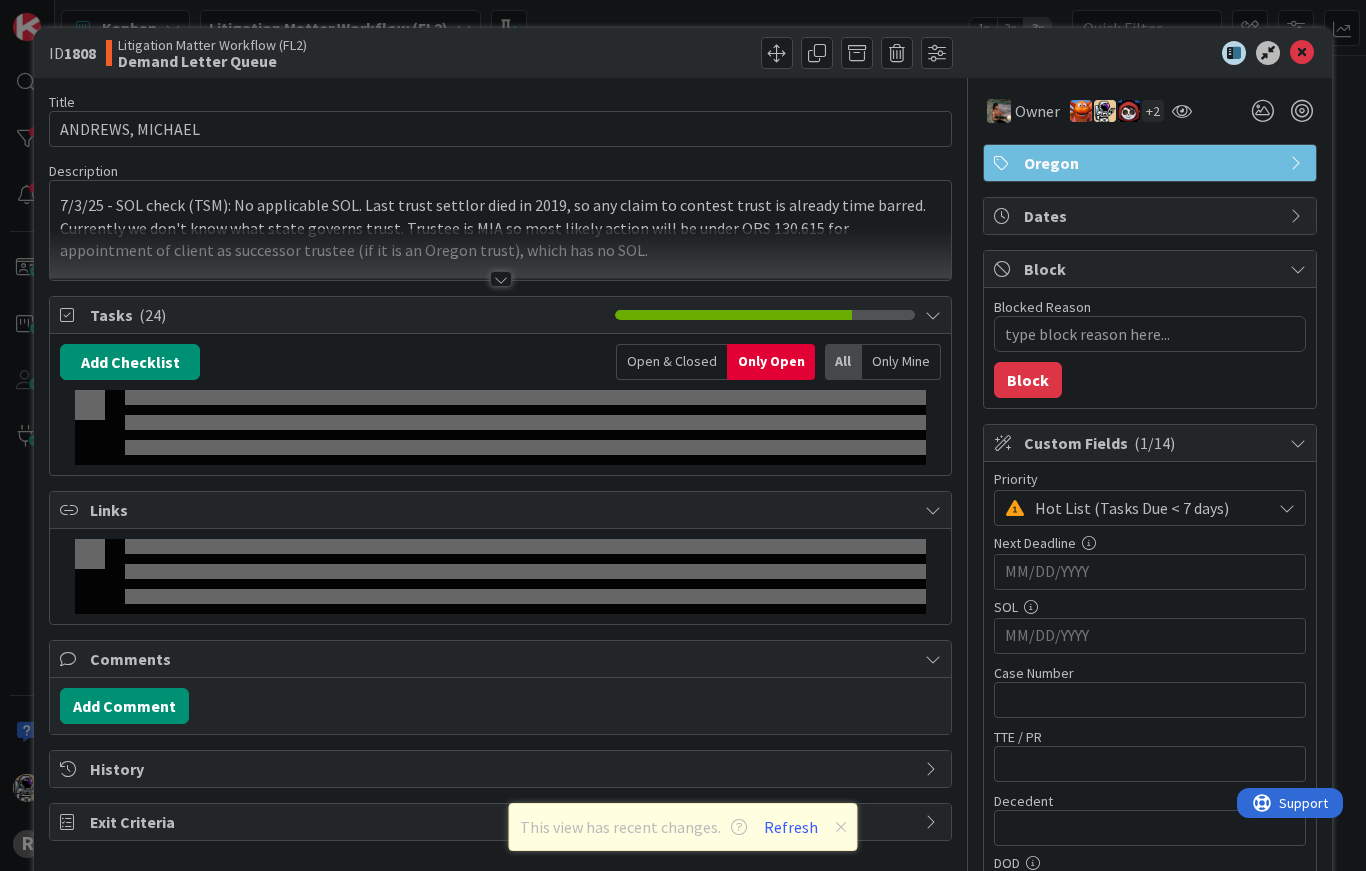 scroll, scrollTop: 0, scrollLeft: 0, axis: both 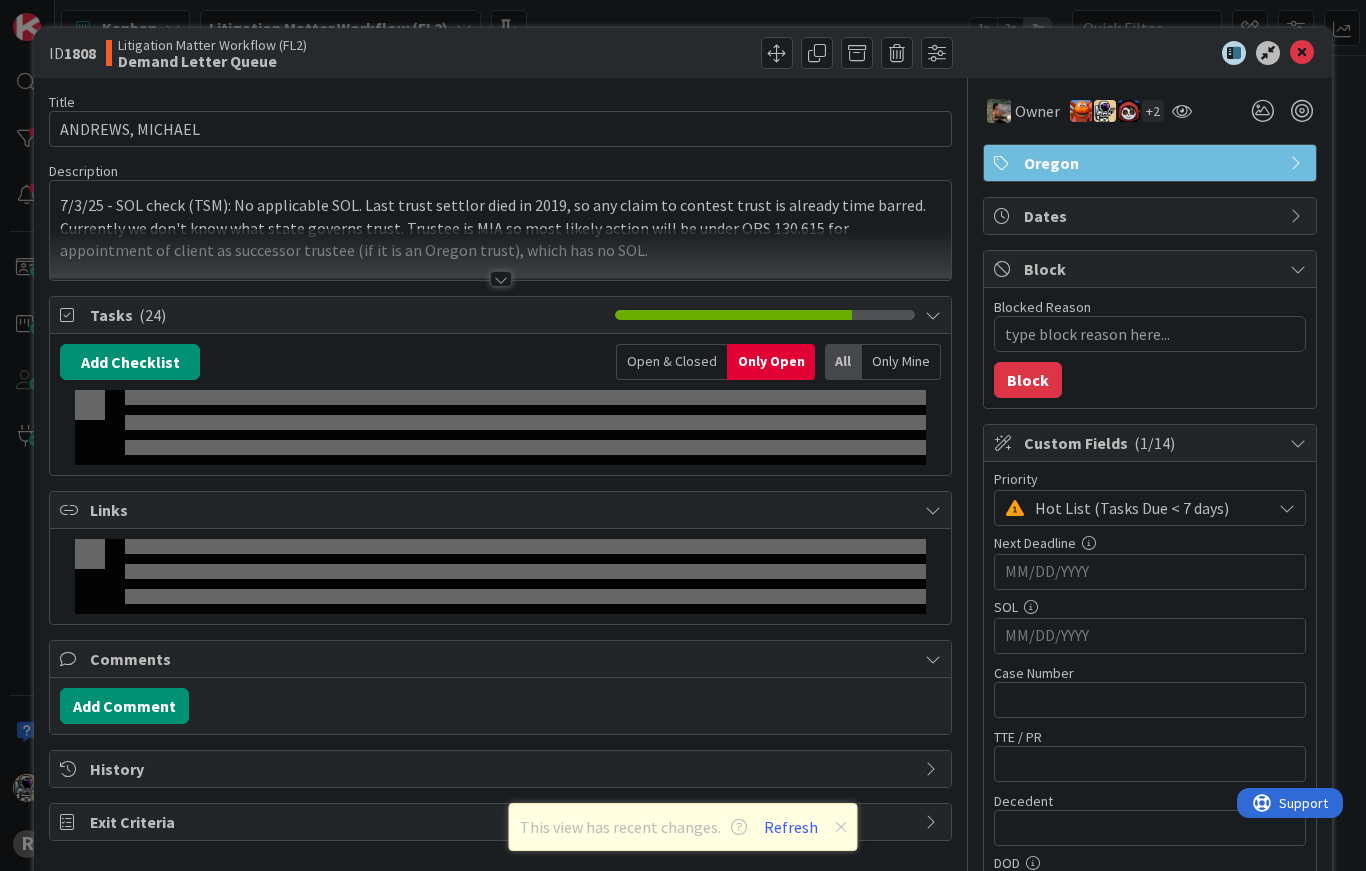 type on "x" 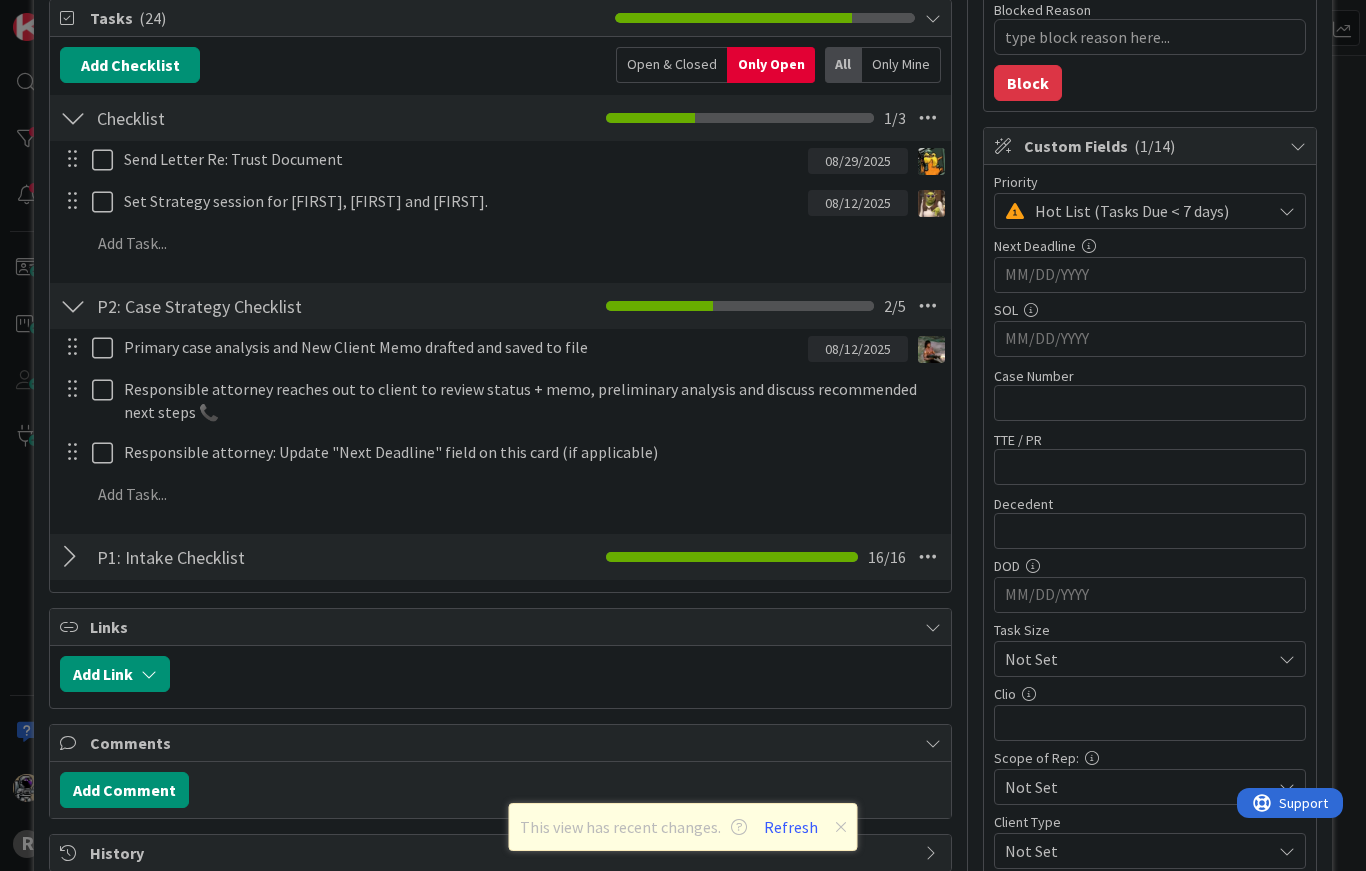 scroll, scrollTop: 440, scrollLeft: 0, axis: vertical 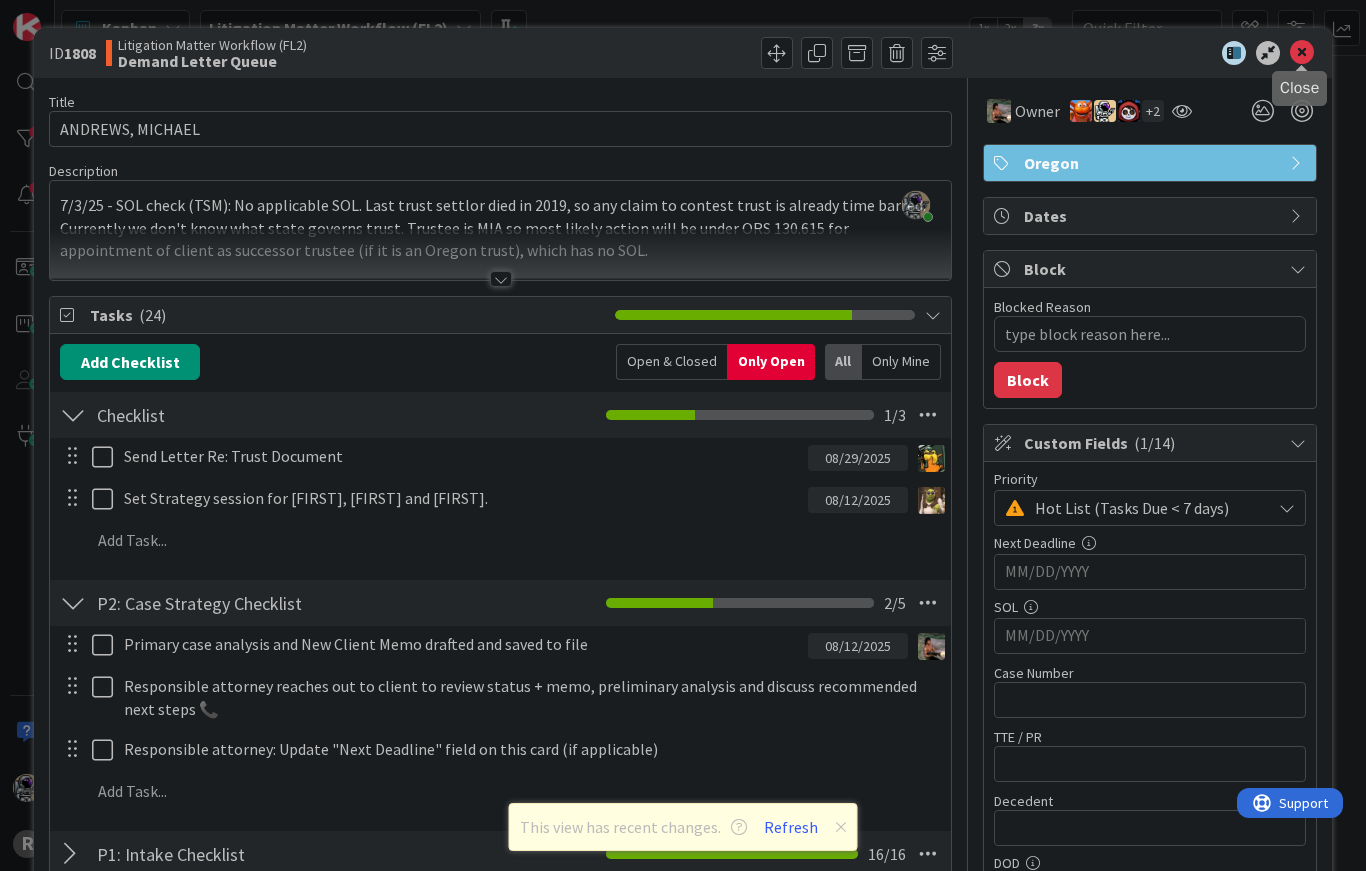 click at bounding box center (1302, 53) 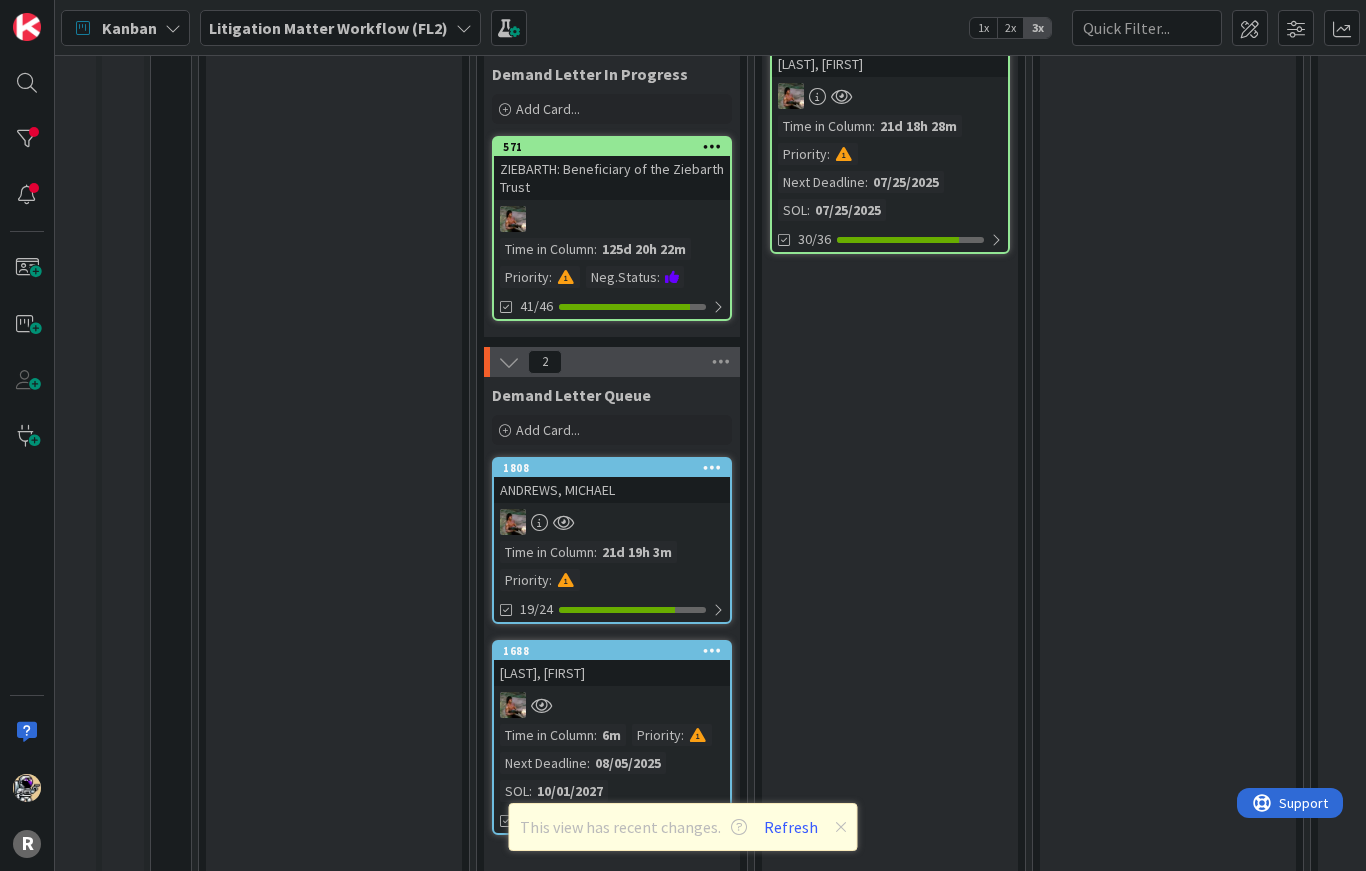 scroll, scrollTop: 0, scrollLeft: 0, axis: both 